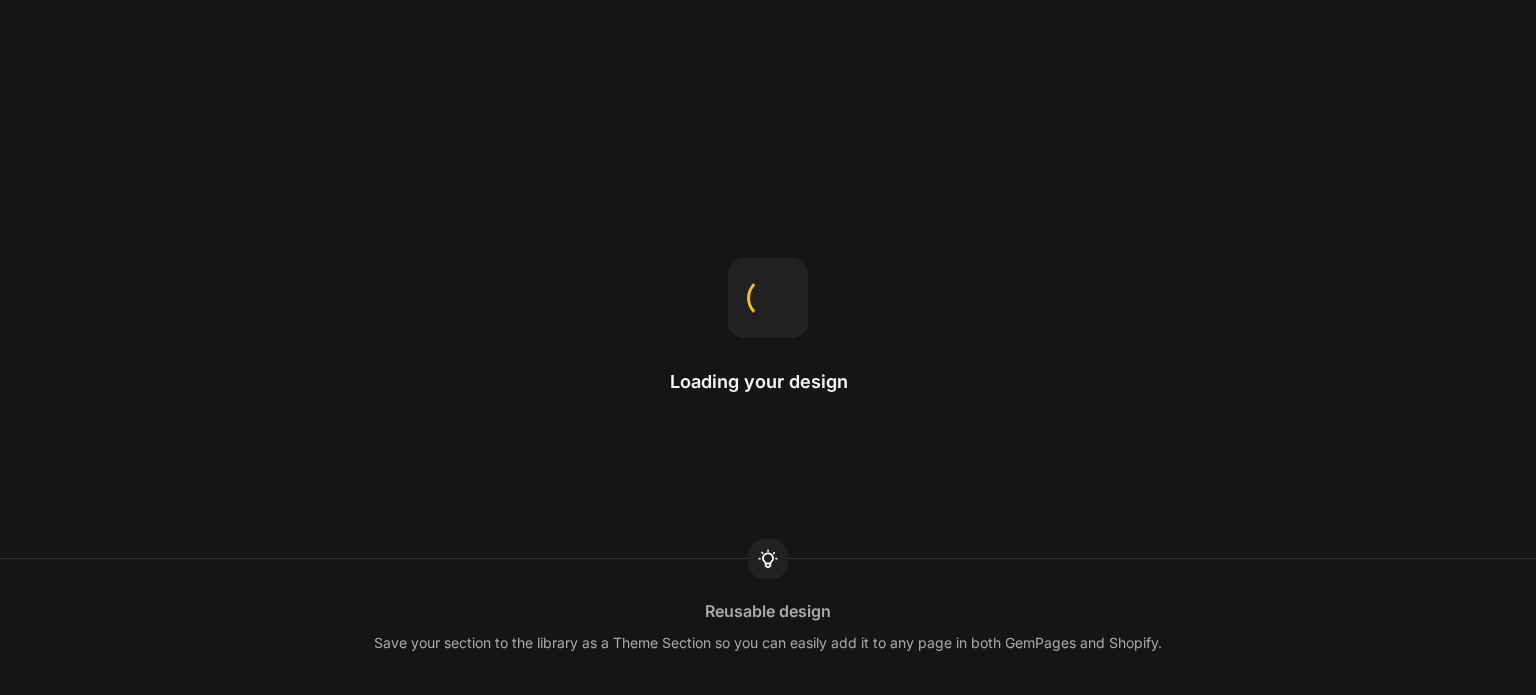 scroll, scrollTop: 0, scrollLeft: 0, axis: both 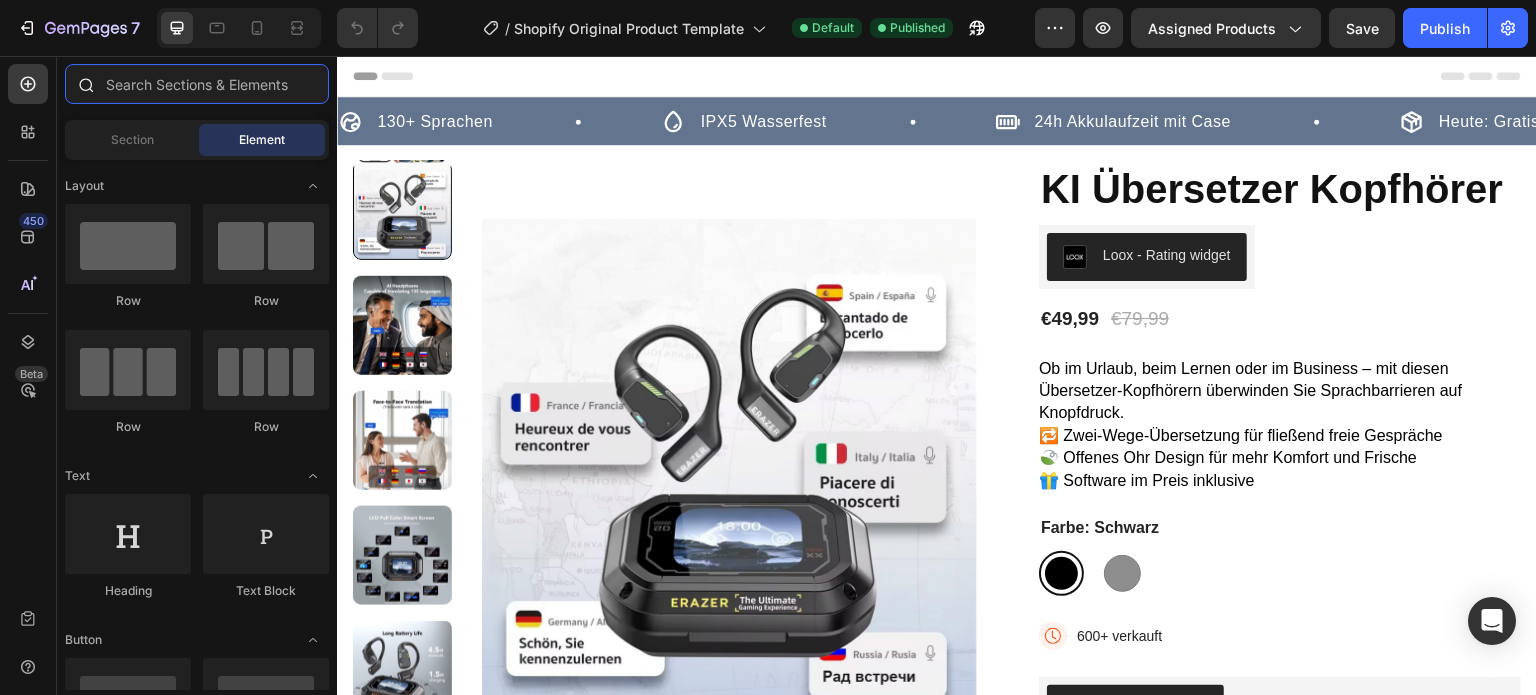 click at bounding box center [197, 84] 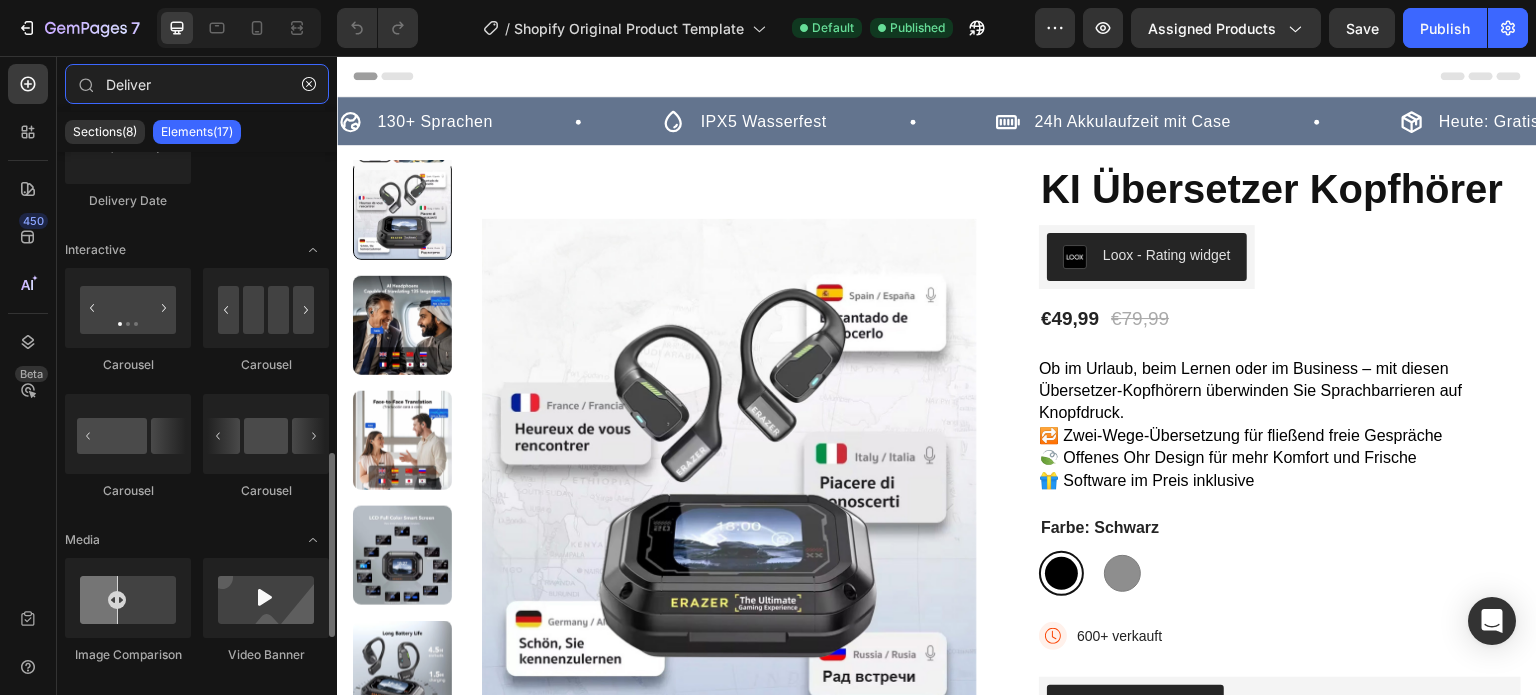 scroll, scrollTop: 0, scrollLeft: 0, axis: both 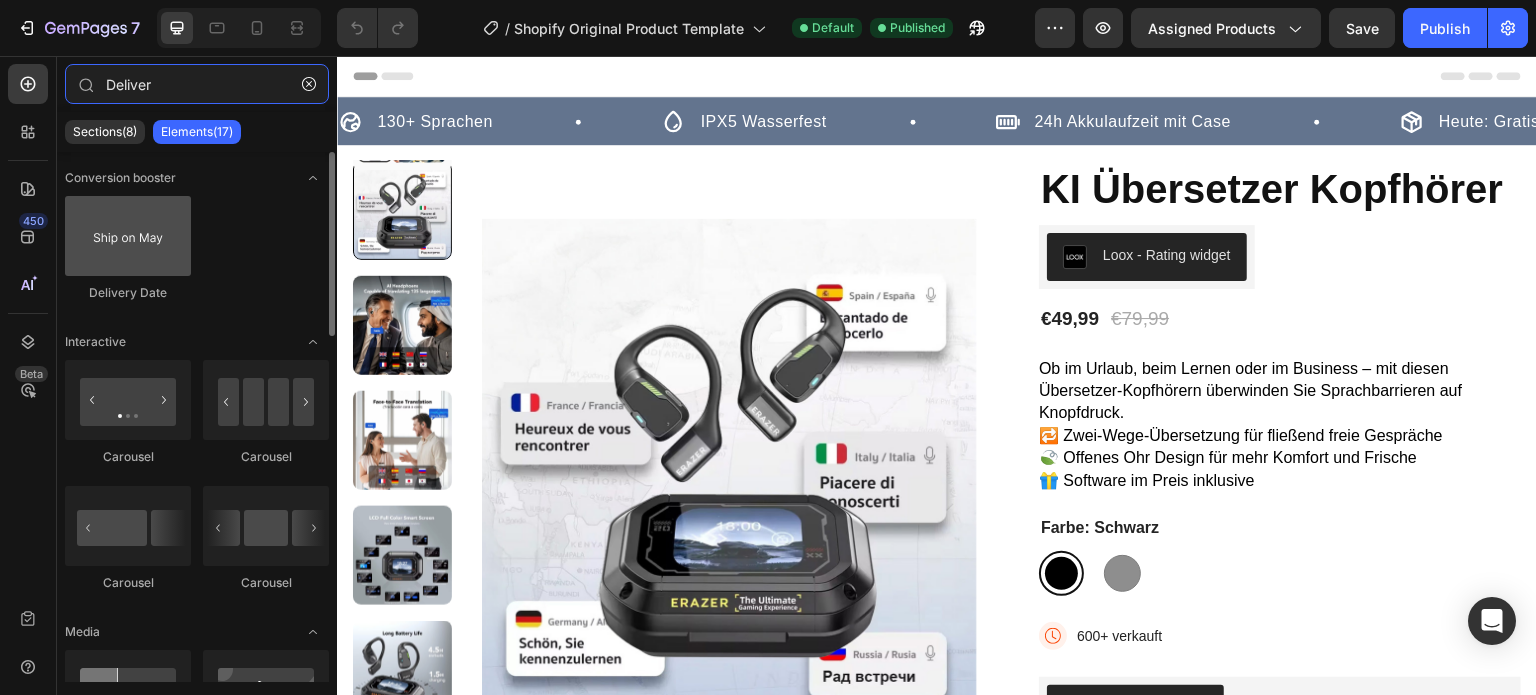 type on "Deliver" 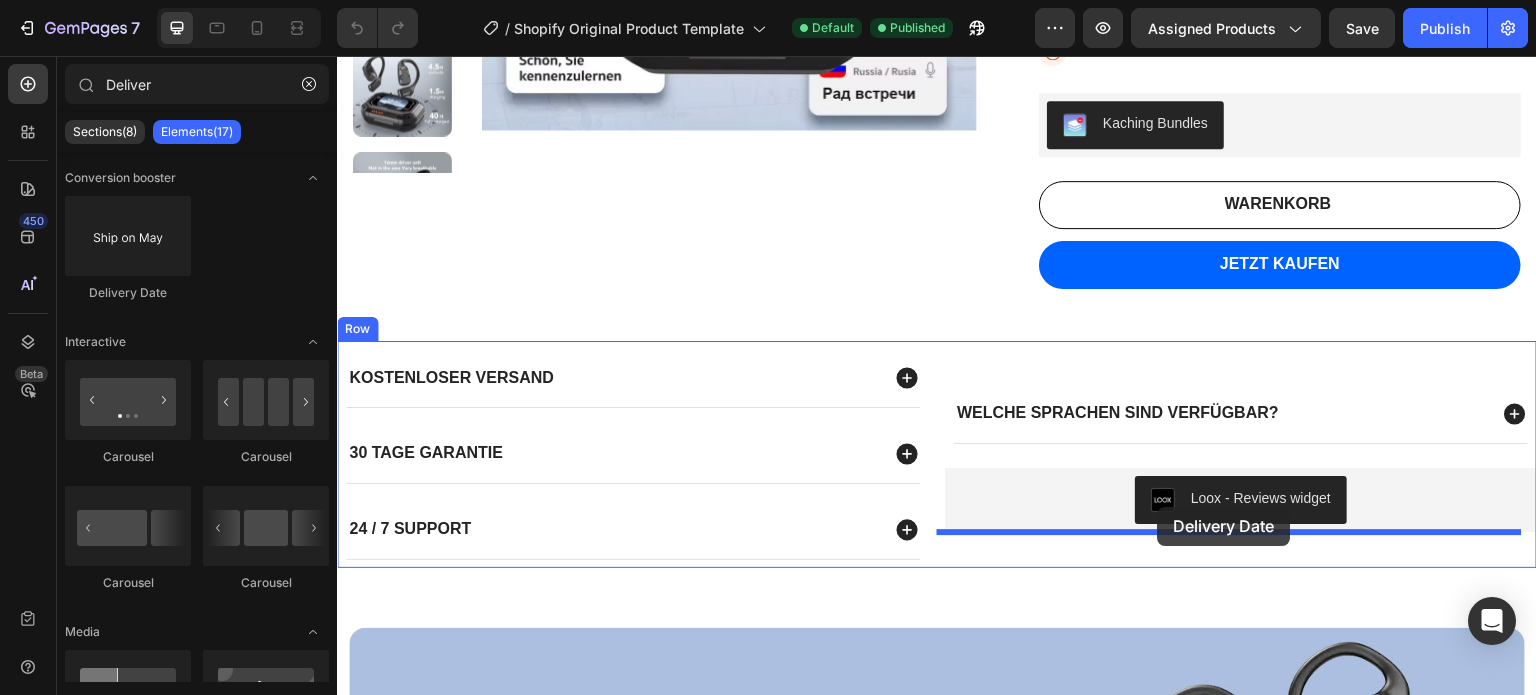 scroll, scrollTop: 624, scrollLeft: 0, axis: vertical 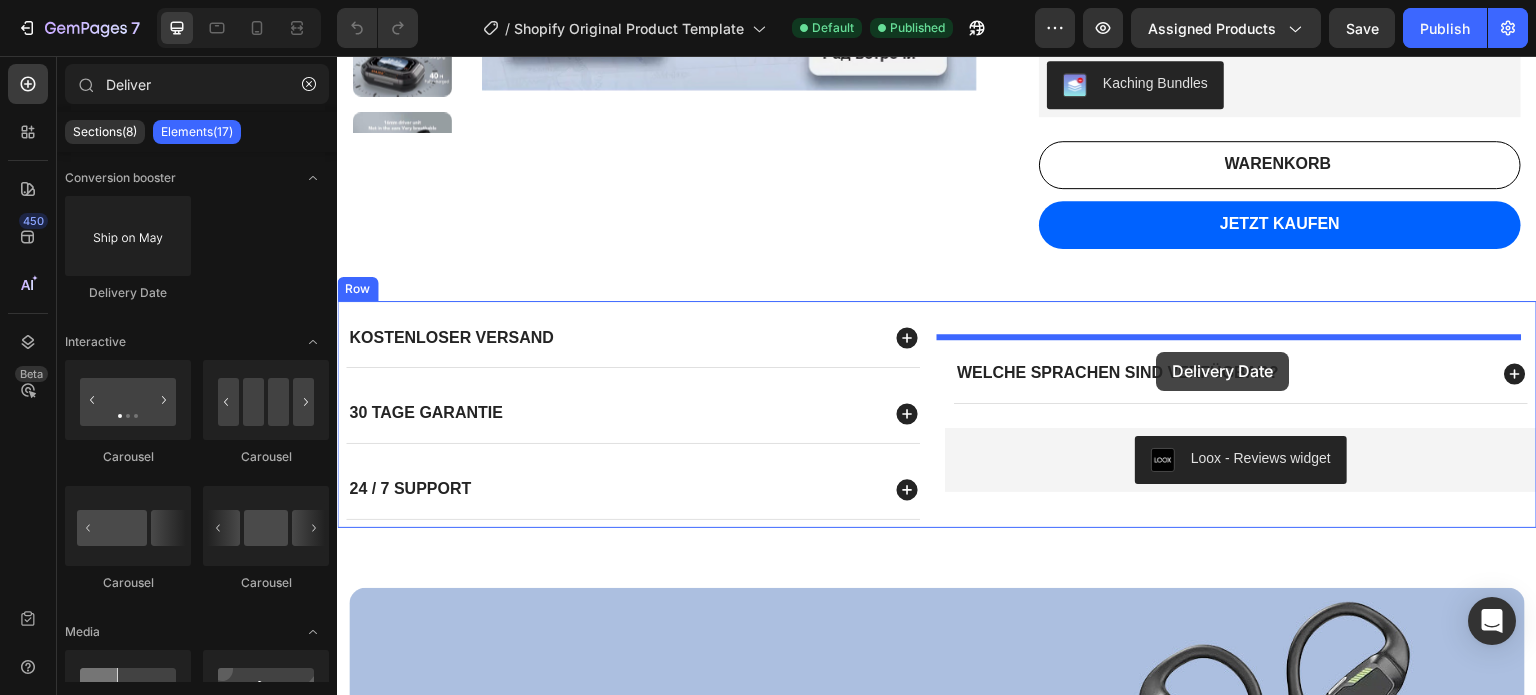 drag, startPoint x: 479, startPoint y: 300, endPoint x: 1157, endPoint y: 352, distance: 679.99115 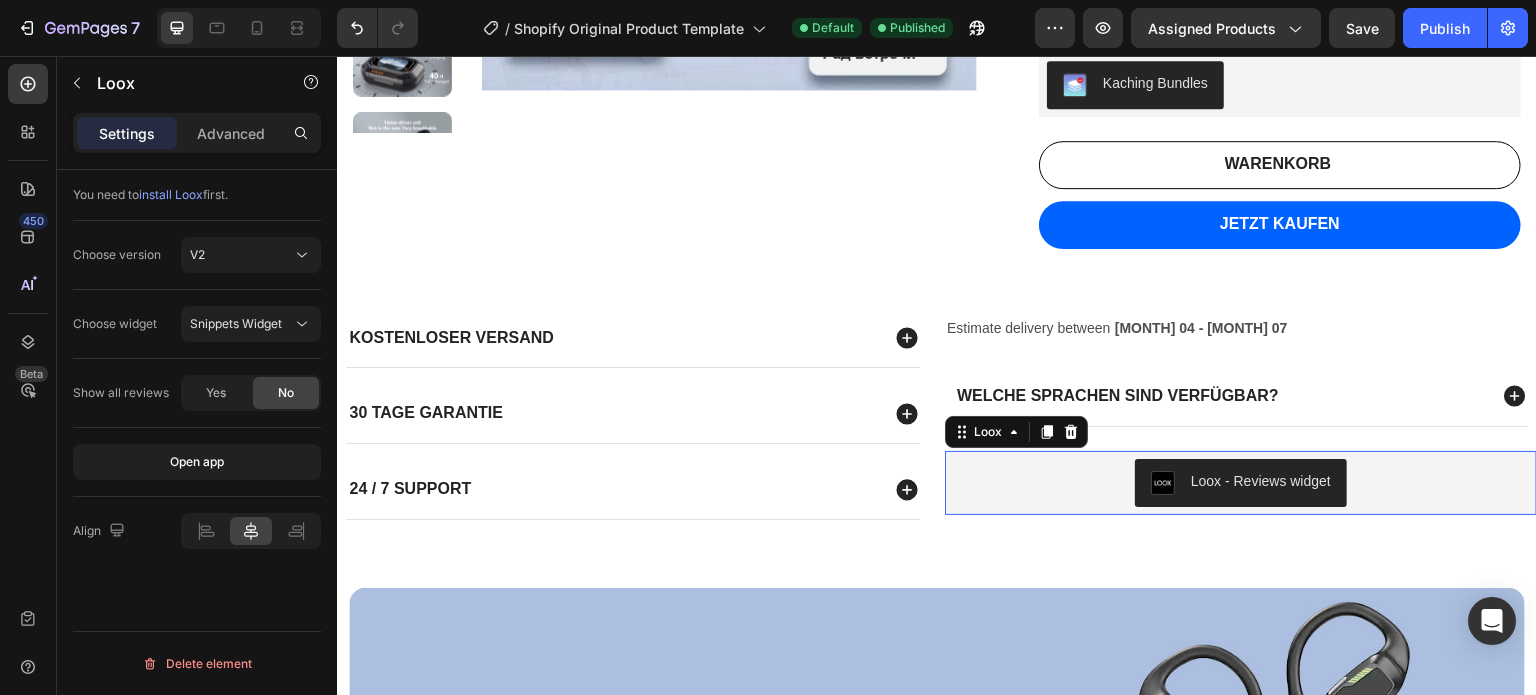 click on "Loox - Reviews widget" at bounding box center [1261, 481] 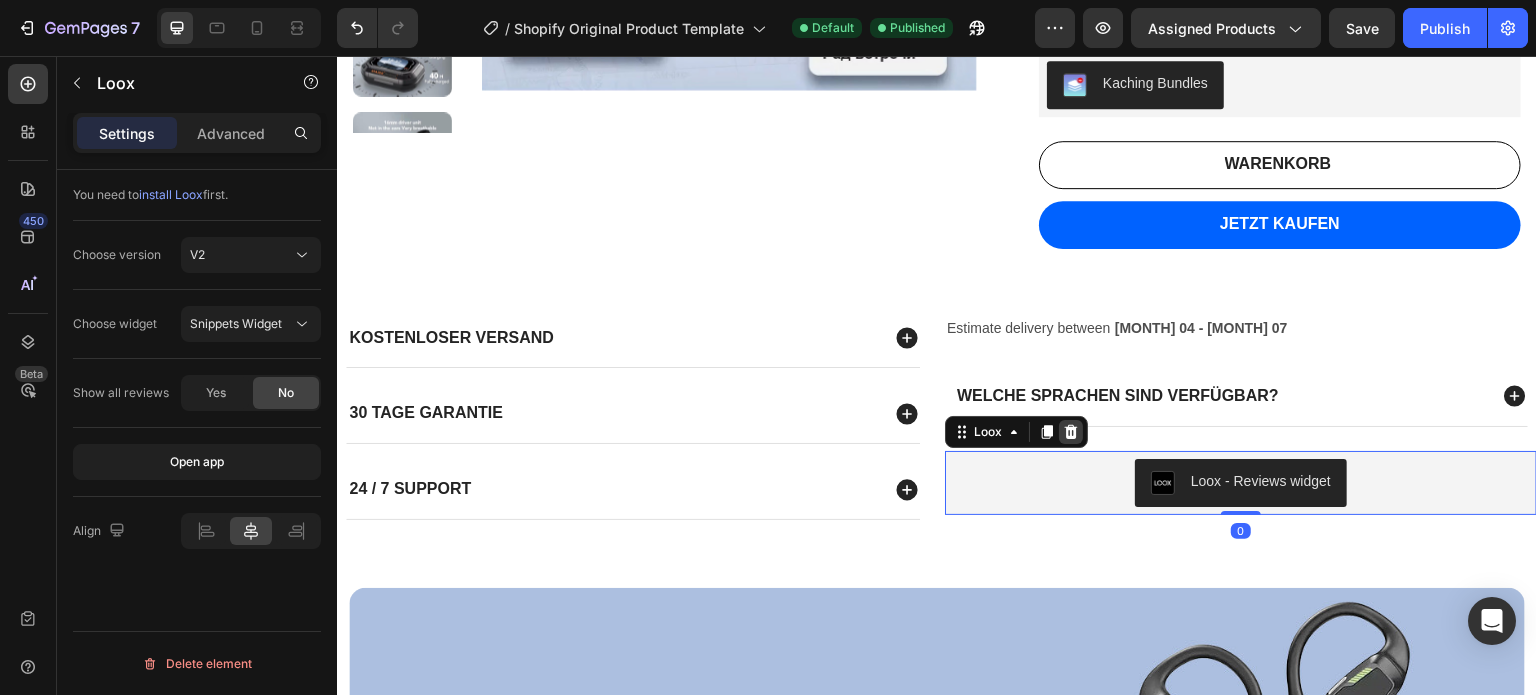 click 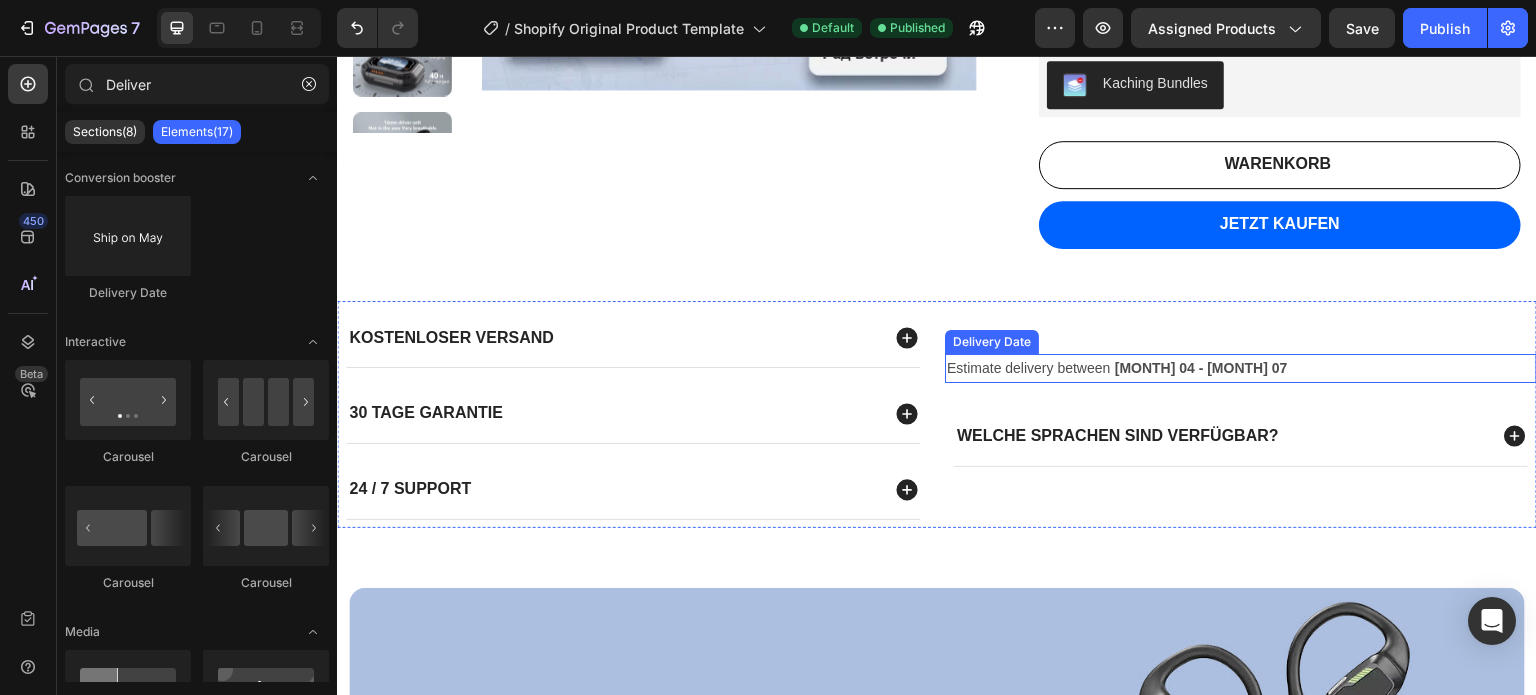 click on "Estimate delivery between" at bounding box center (1028, 368) 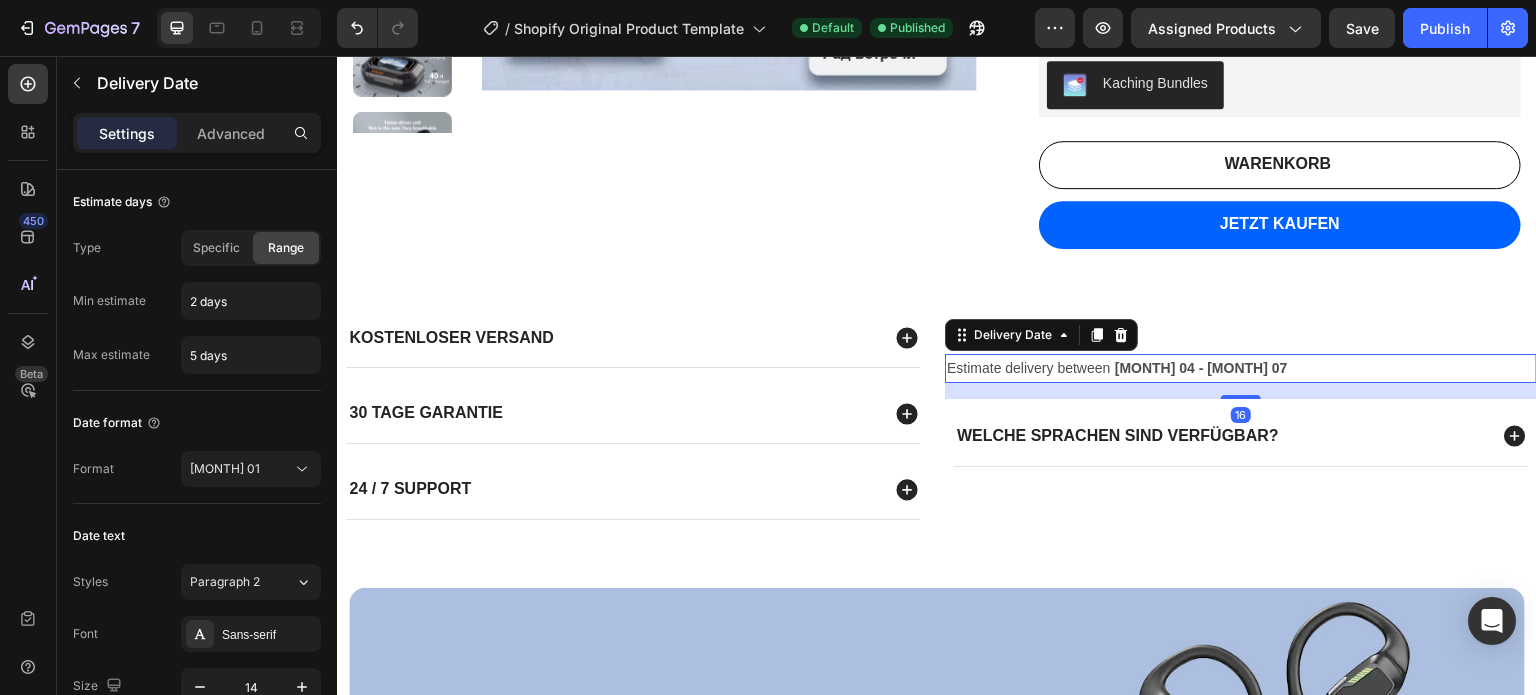 click on "Estimate delivery between" at bounding box center [1028, 368] 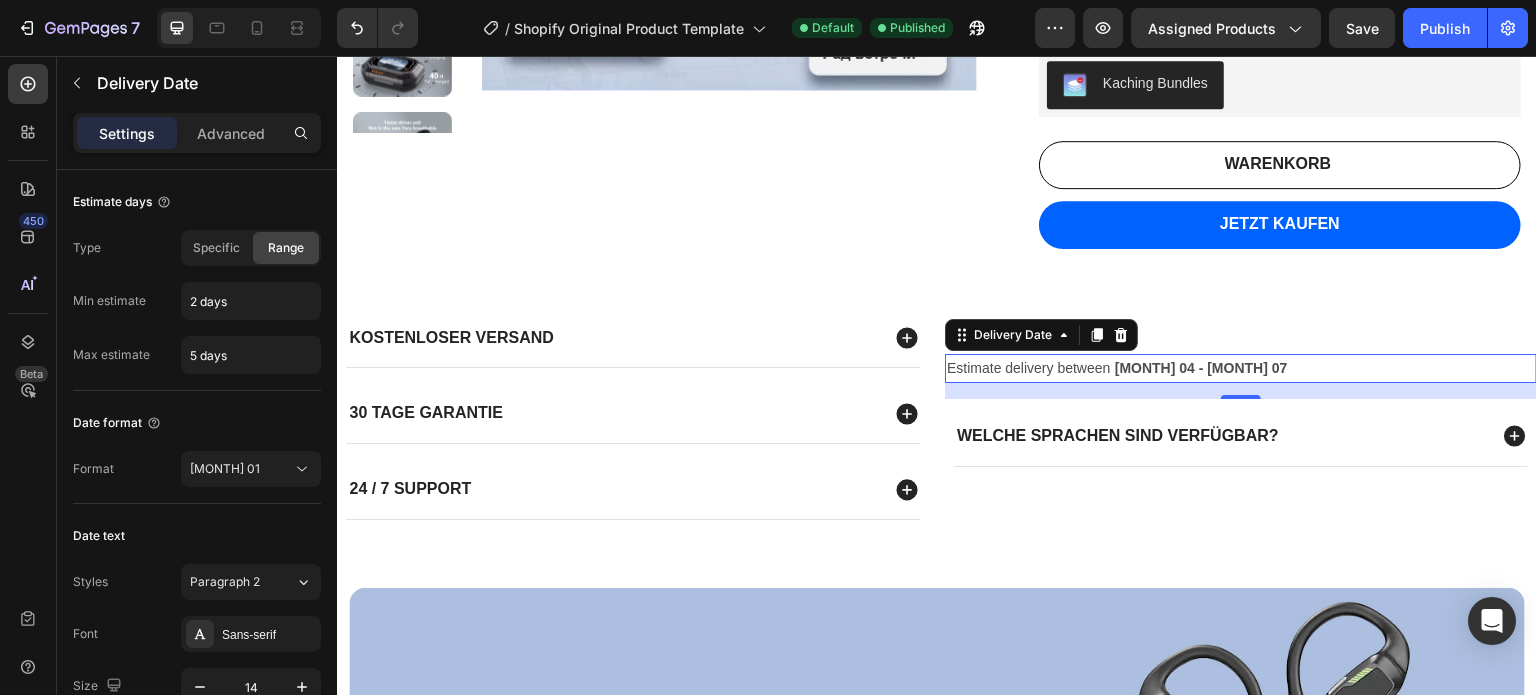 click on "Estimate delivery between" at bounding box center (1028, 368) 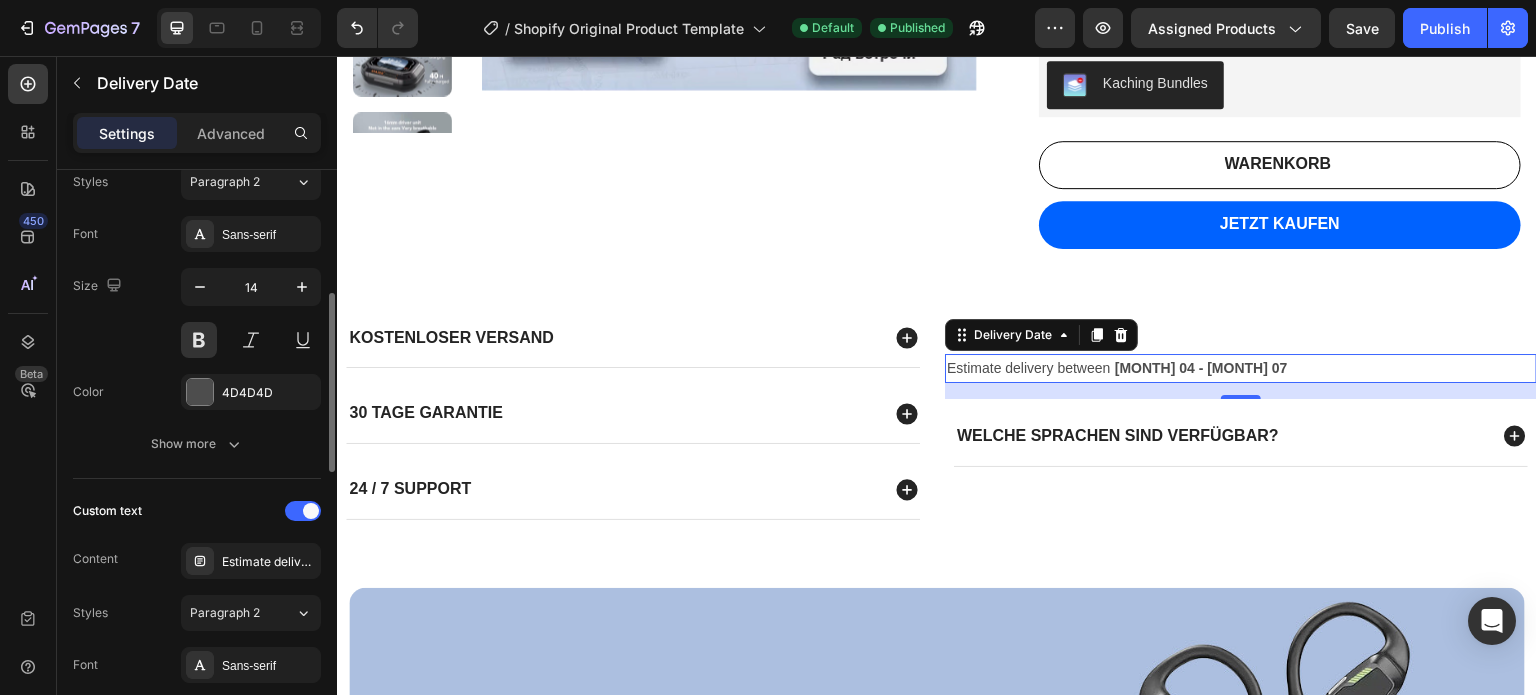 scroll, scrollTop: 500, scrollLeft: 0, axis: vertical 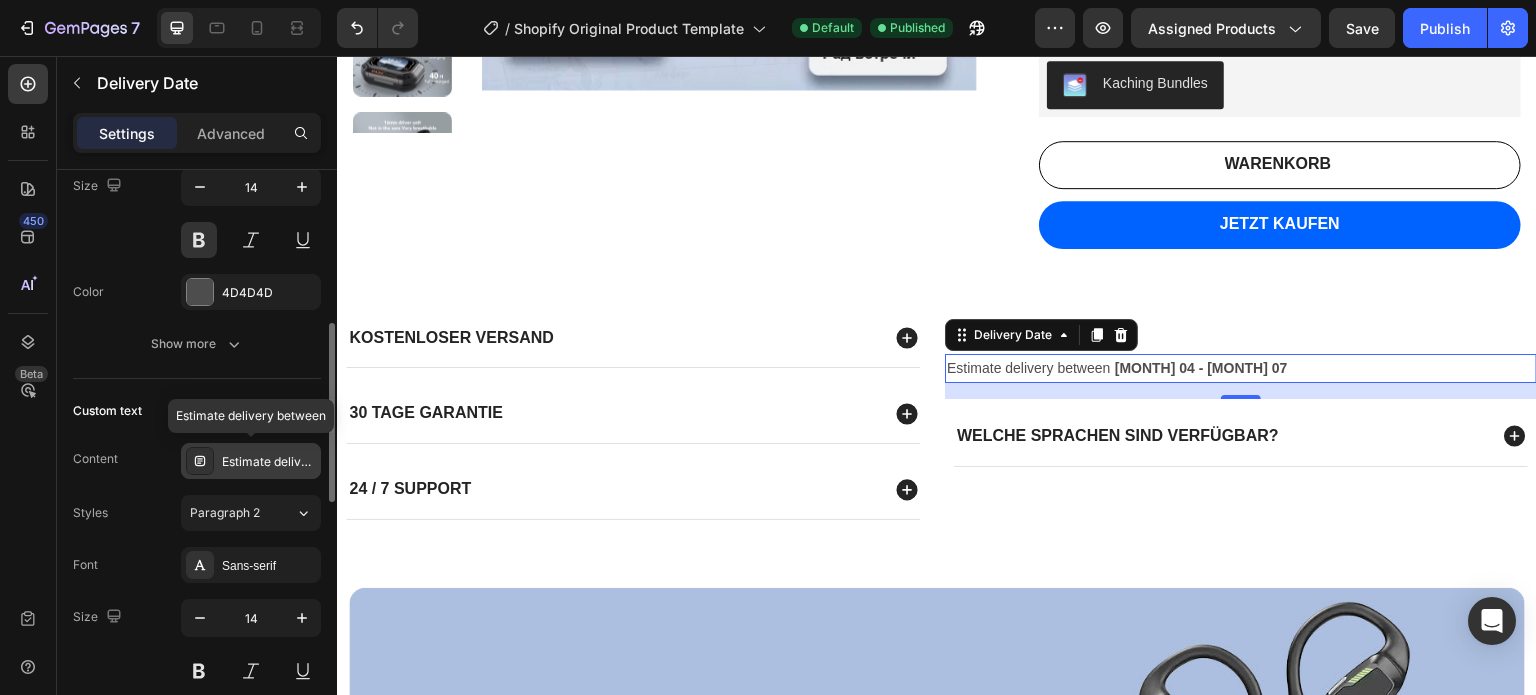 click on "Estimate delivery between" at bounding box center [269, 462] 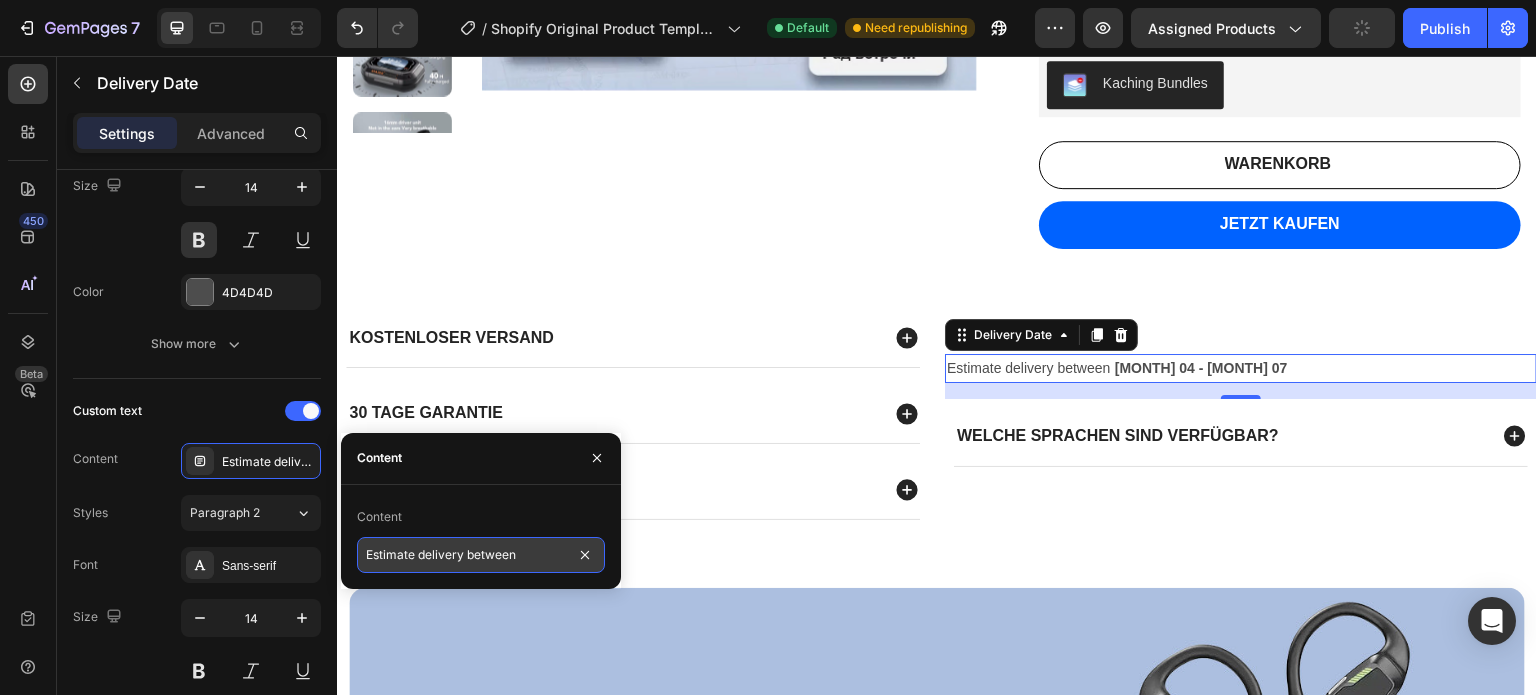 click on "Estimate delivery between" at bounding box center (481, 555) 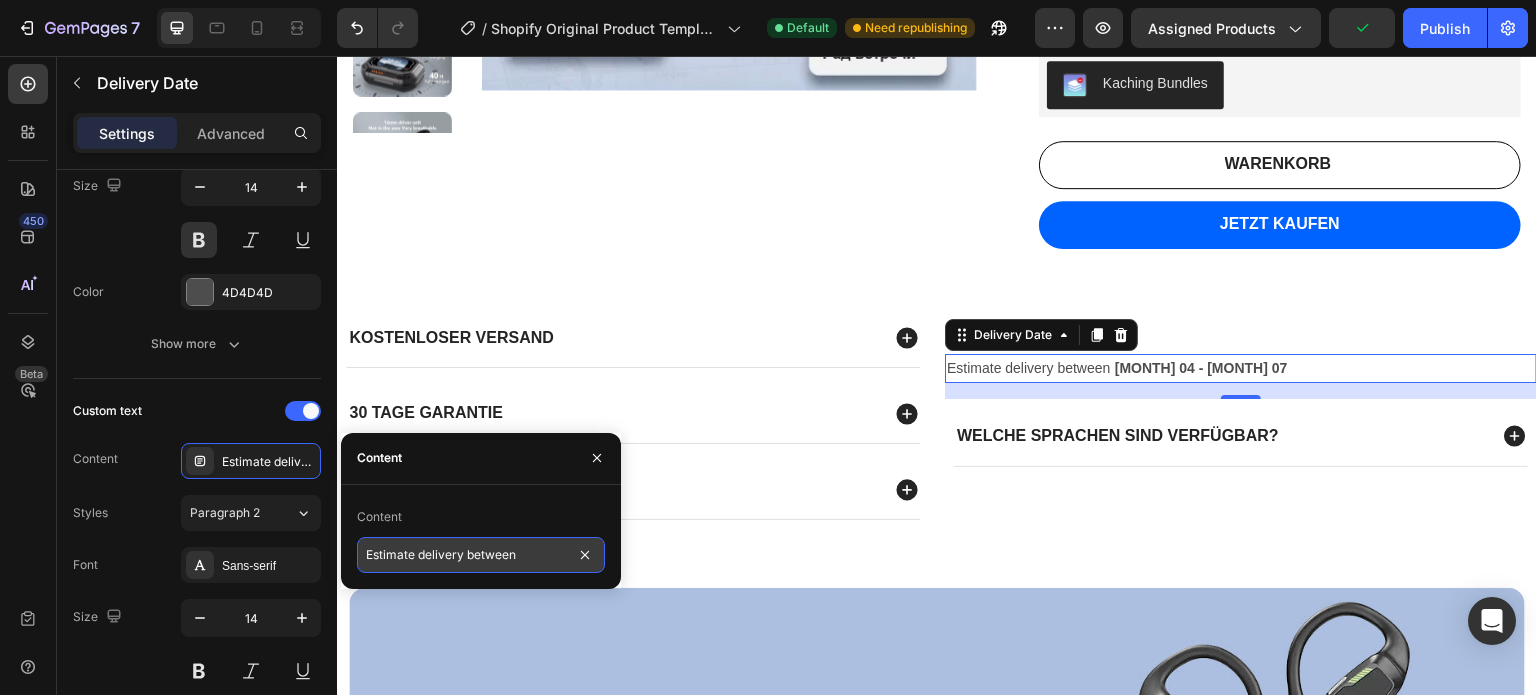 click on "Estimate delivery between" at bounding box center [481, 555] 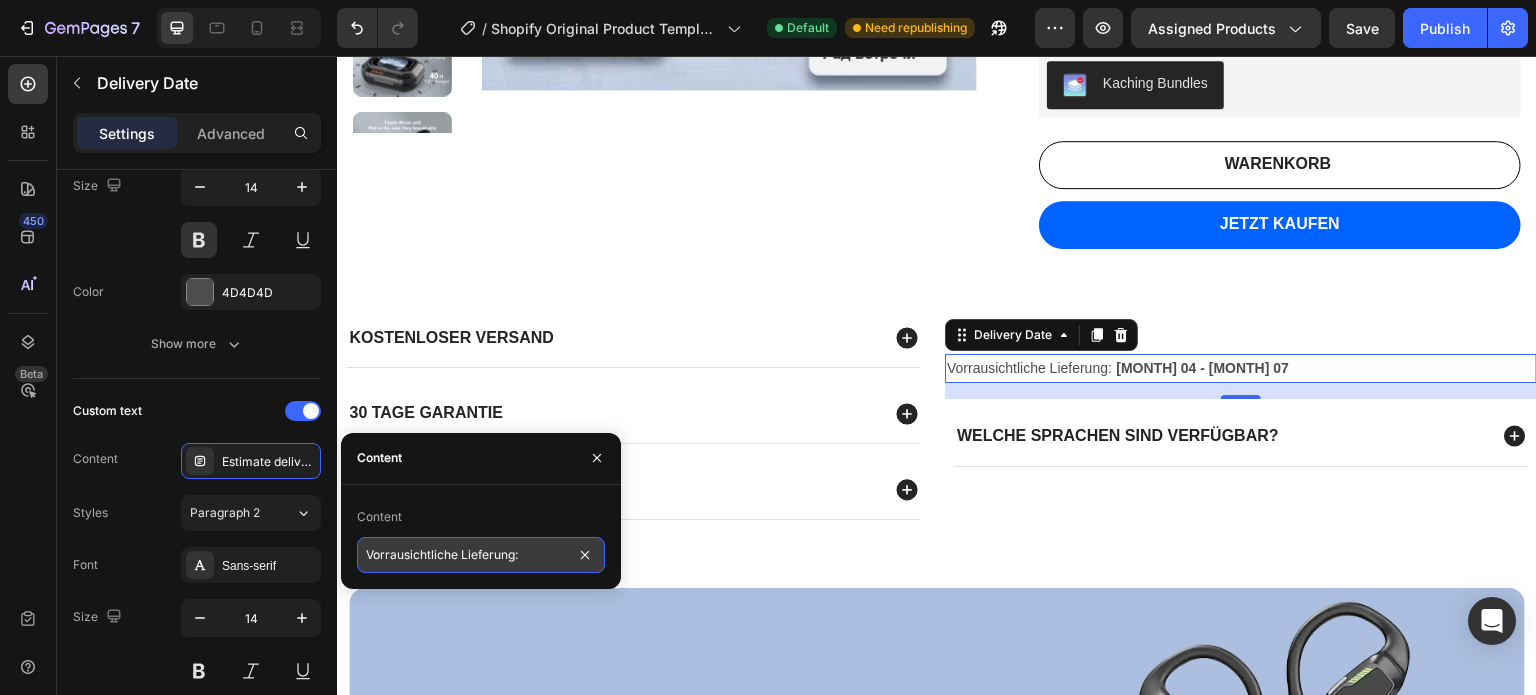 click on "Vorrausichtliche Lieferung:" at bounding box center [481, 555] 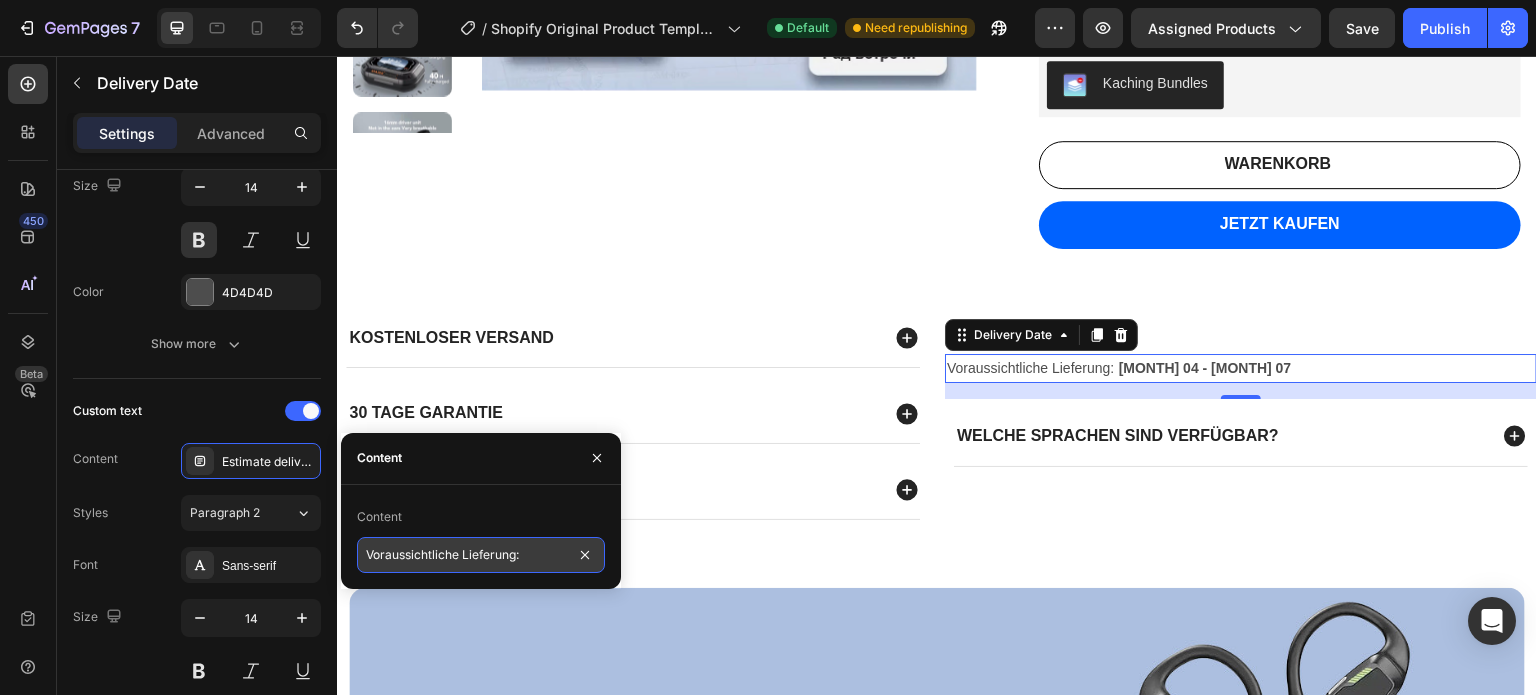 click on "Voraussichtliche Lieferung:" at bounding box center (481, 555) 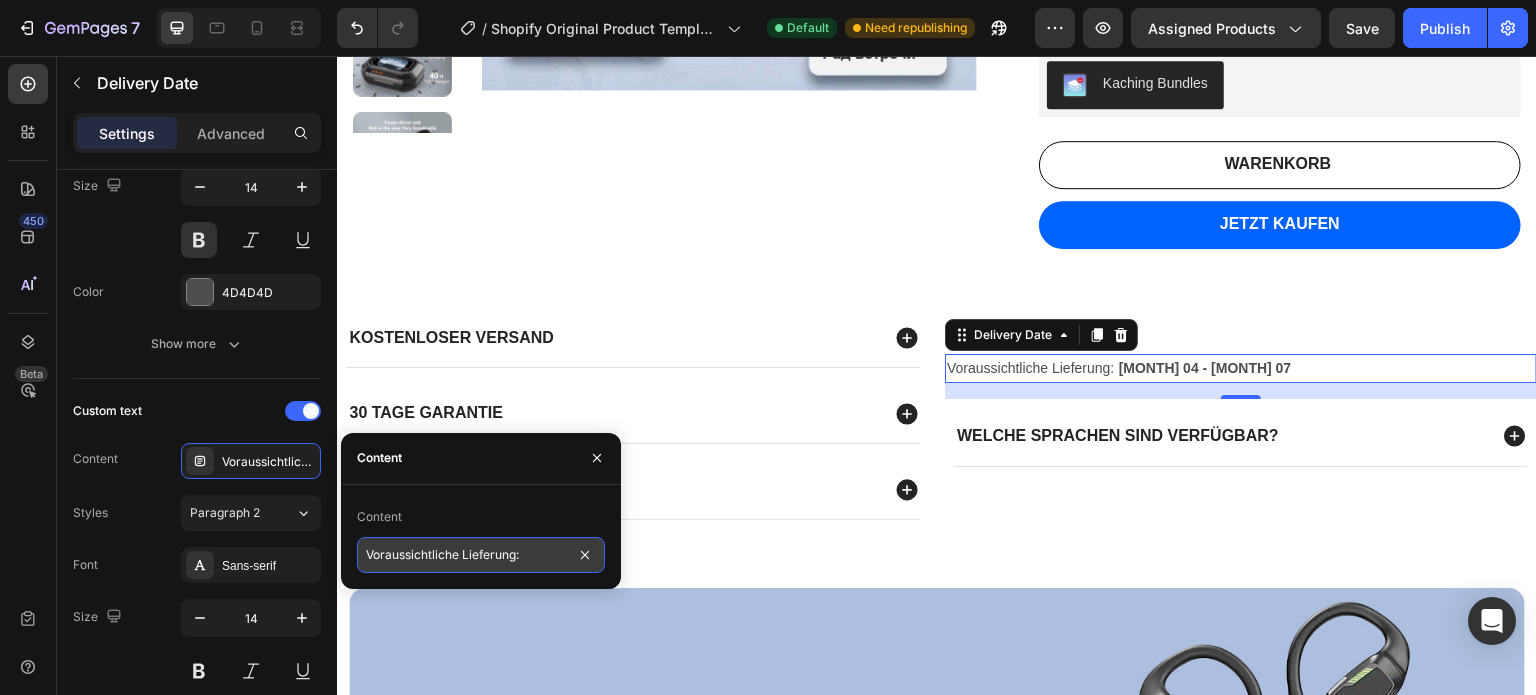 click on "Voraussichtliche Lieferung:" at bounding box center [481, 555] 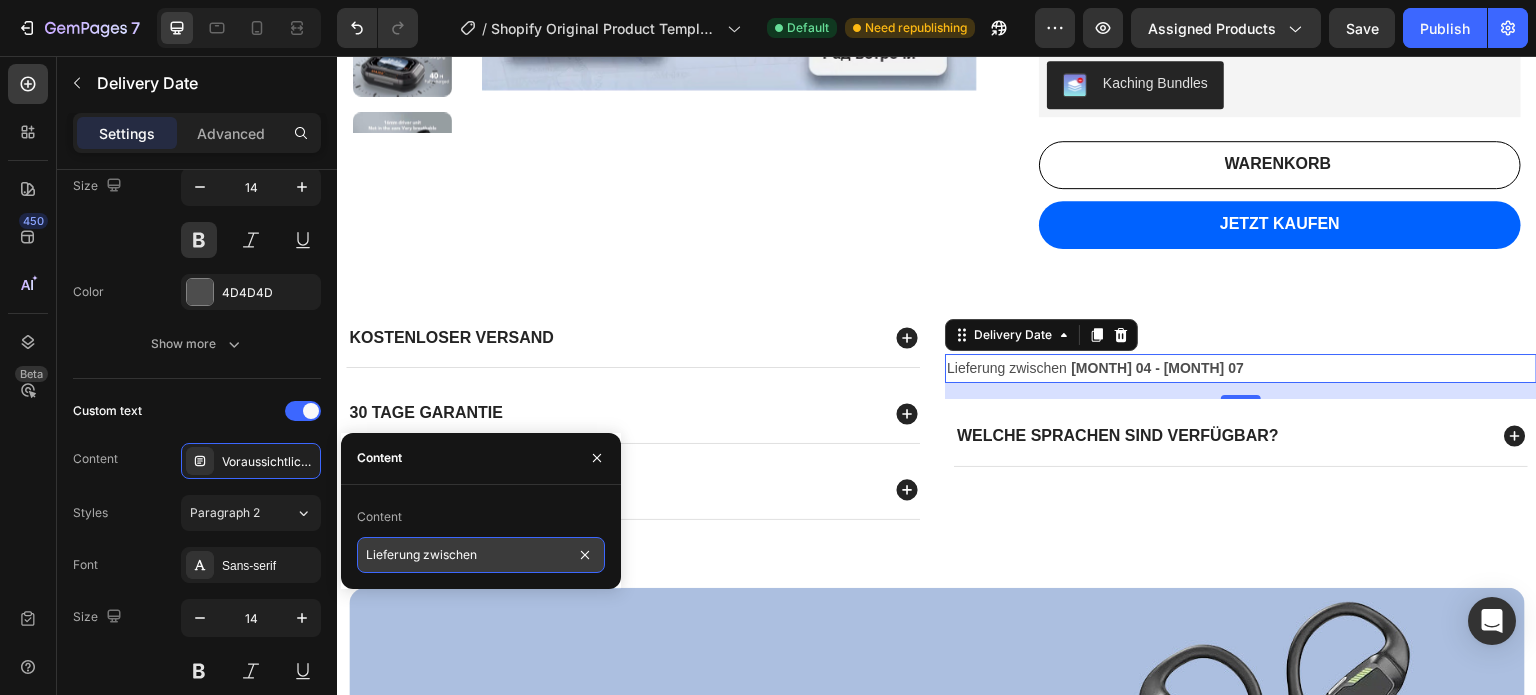 type on "Lieferung zwischen:" 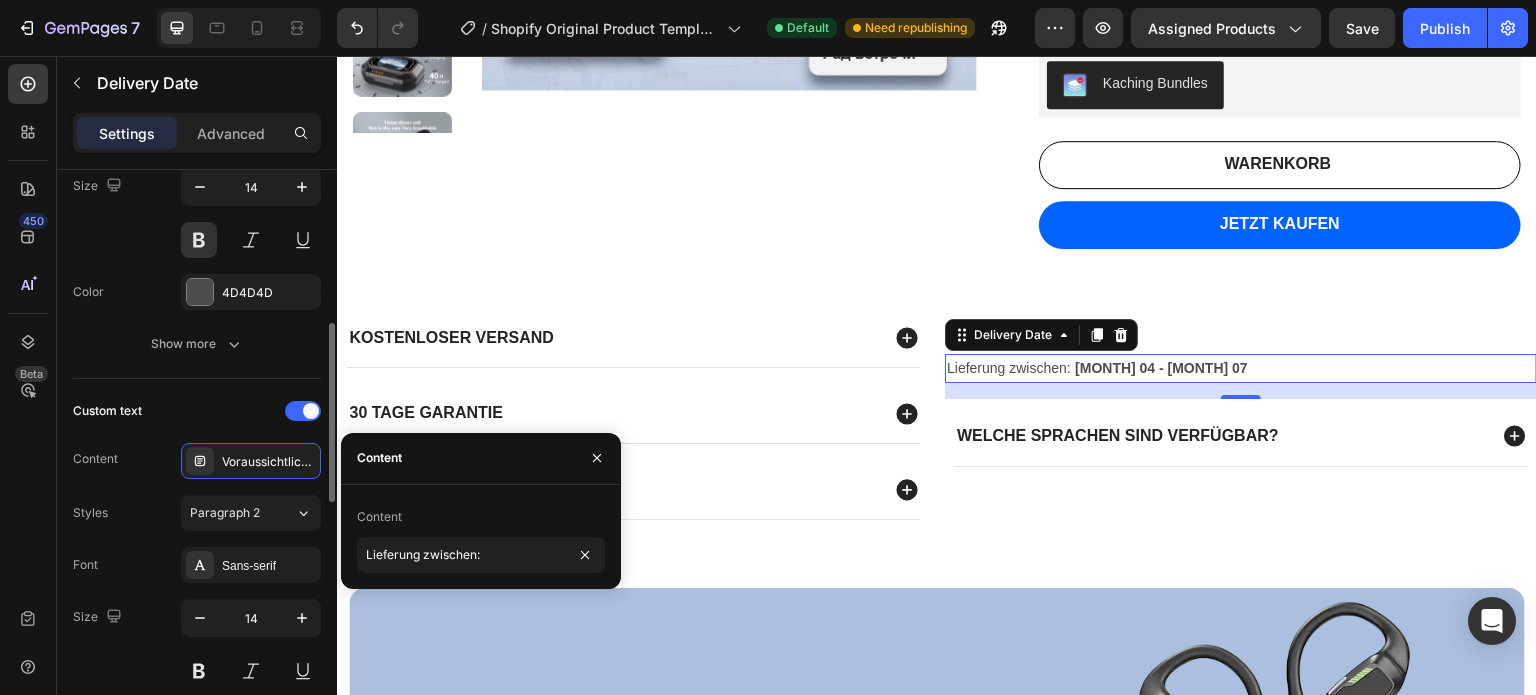 click on "Content Voraussichtliche Lieferung:" at bounding box center [197, 461] 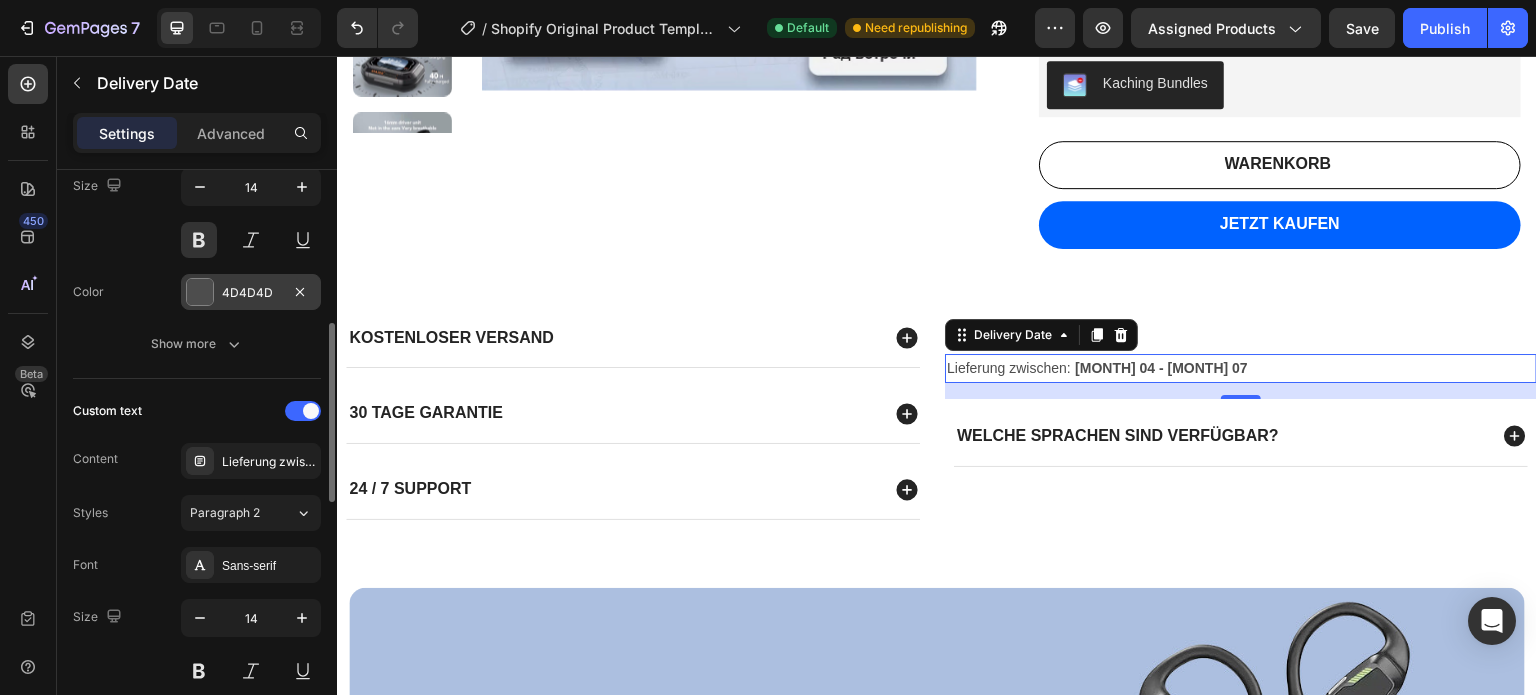 click at bounding box center (200, 292) 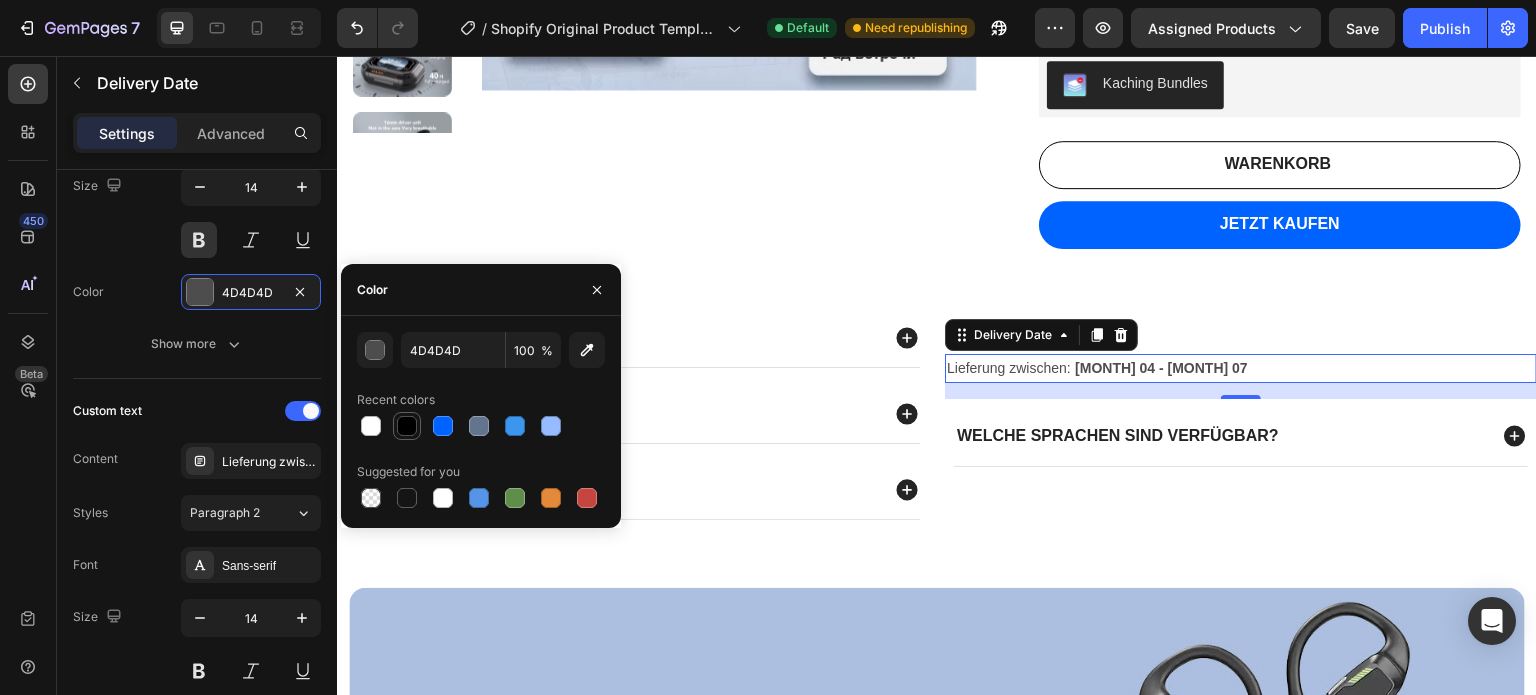 click at bounding box center (407, 426) 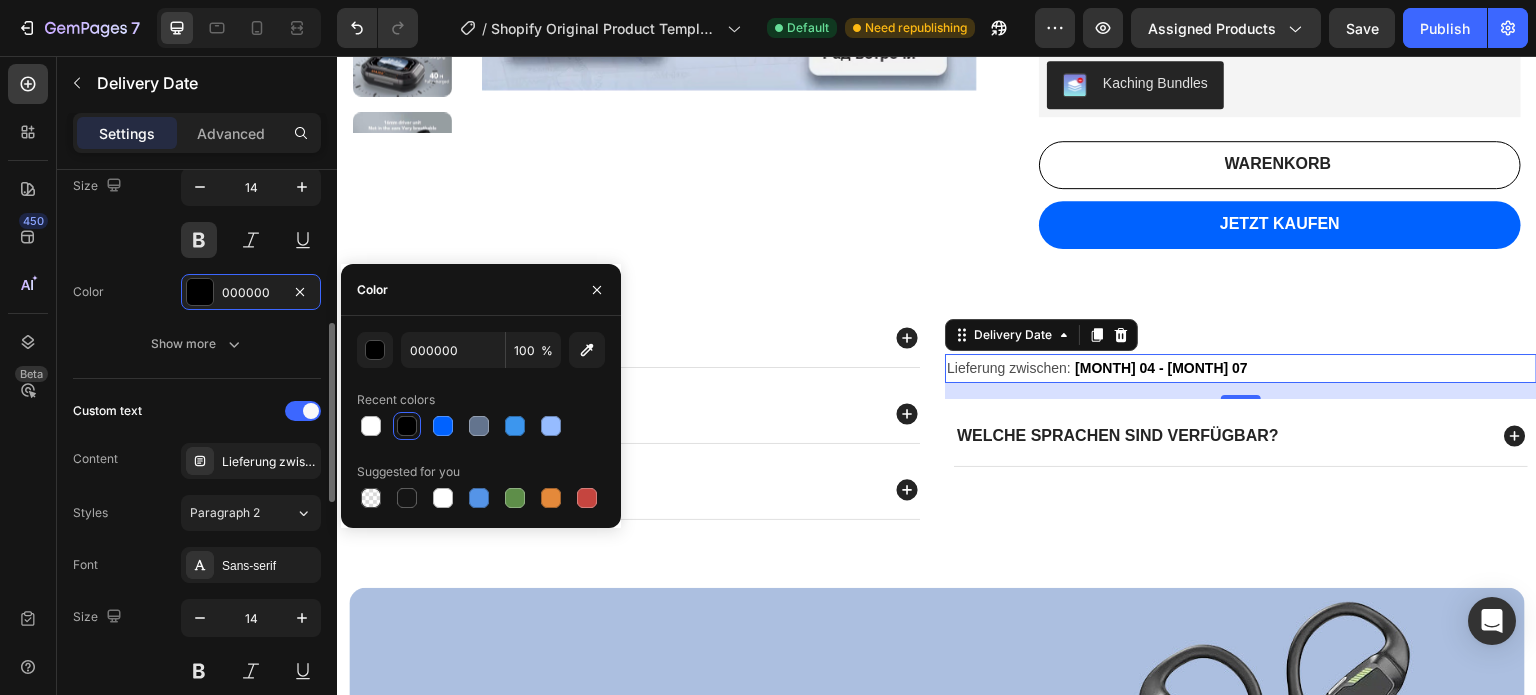 click on "Color 000000" at bounding box center (197, 292) 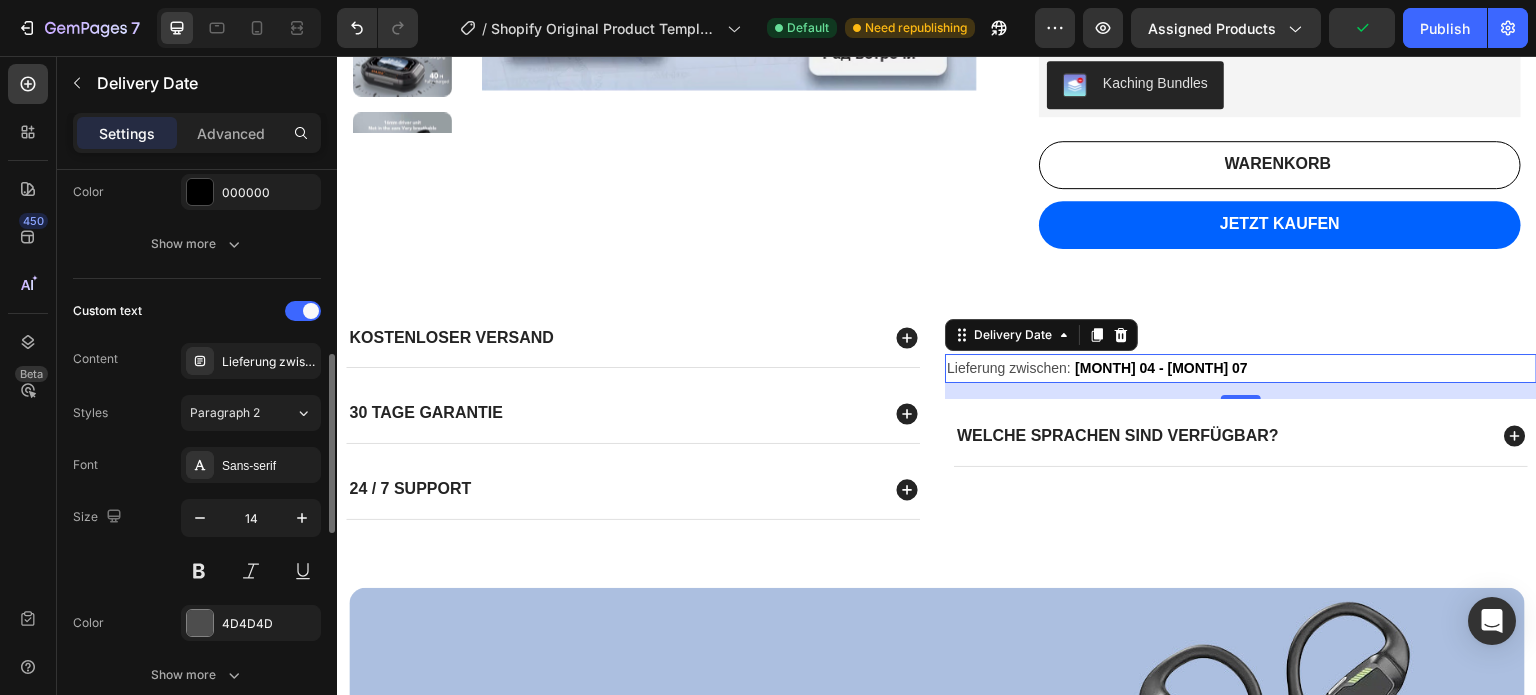 scroll, scrollTop: 700, scrollLeft: 0, axis: vertical 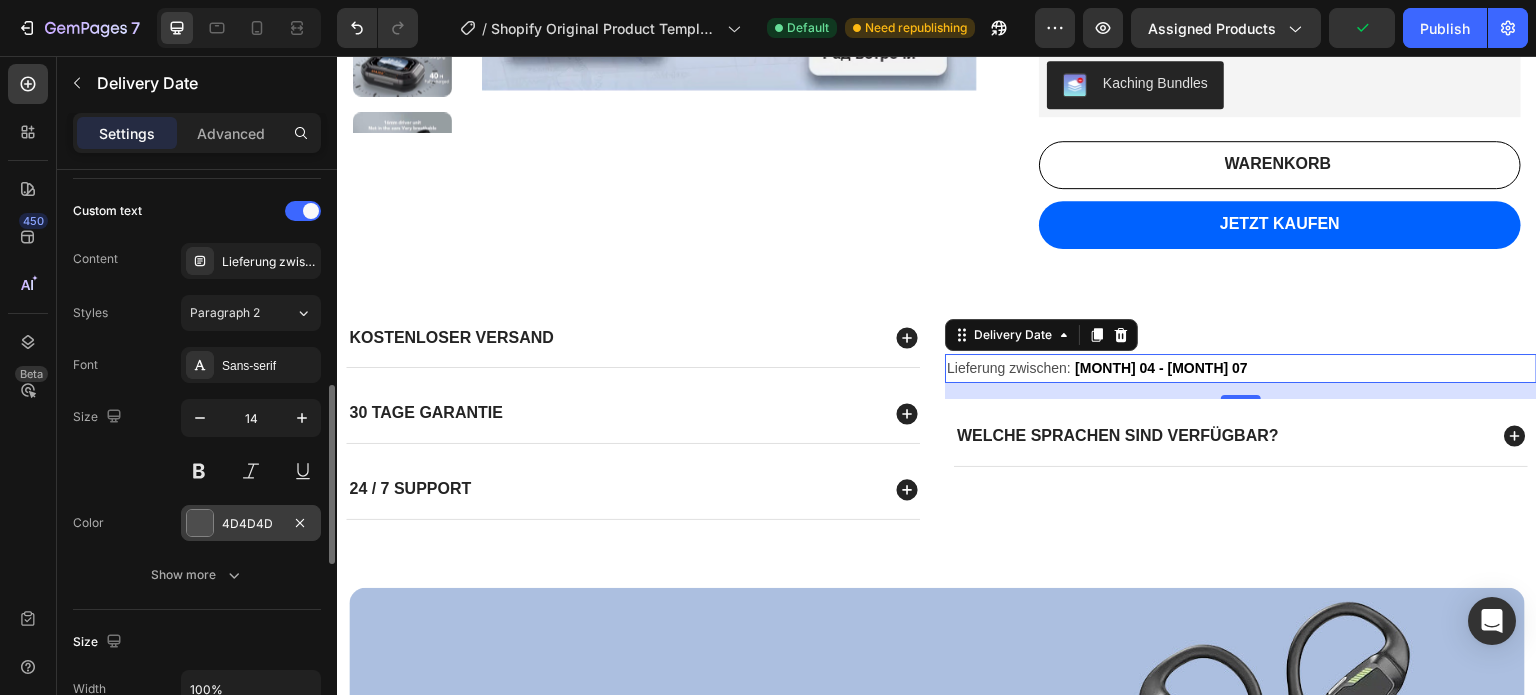 click on "4D4D4D" at bounding box center [251, 523] 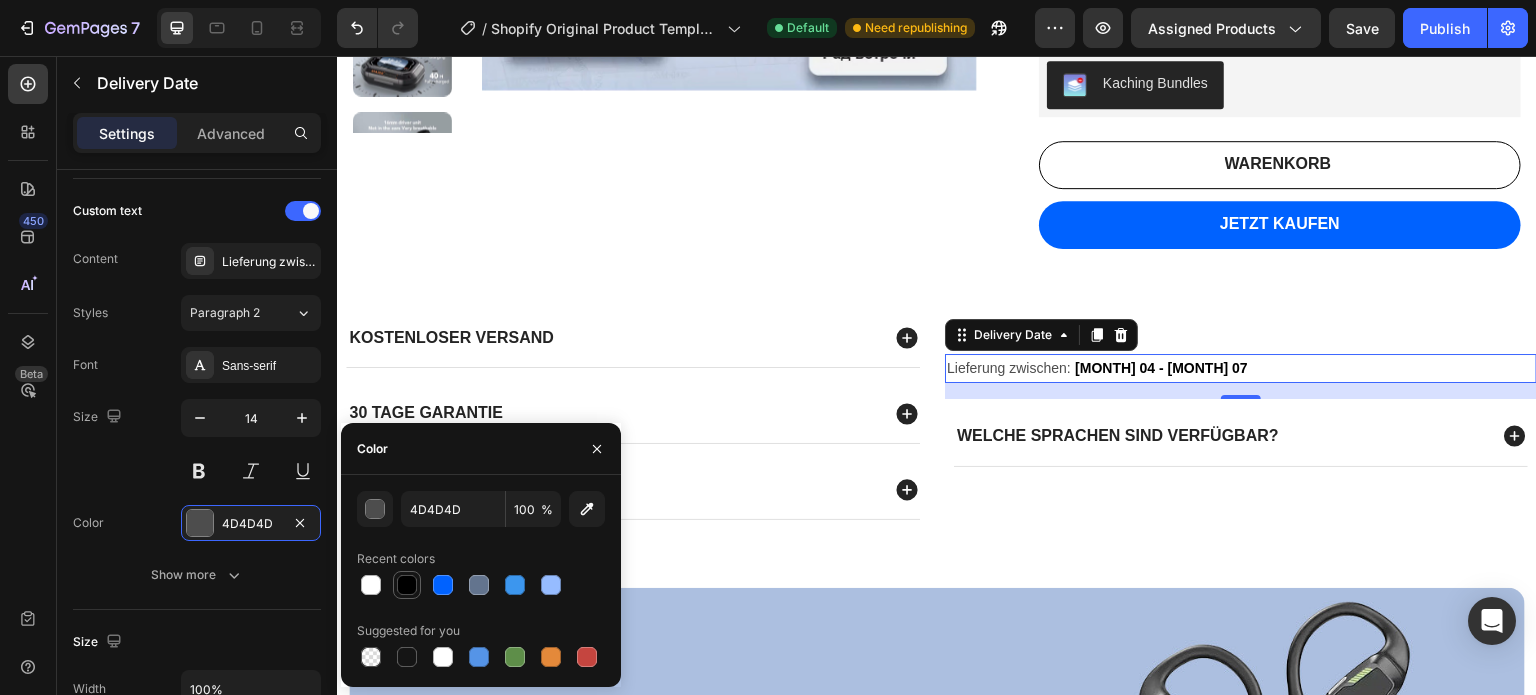 click at bounding box center [407, 585] 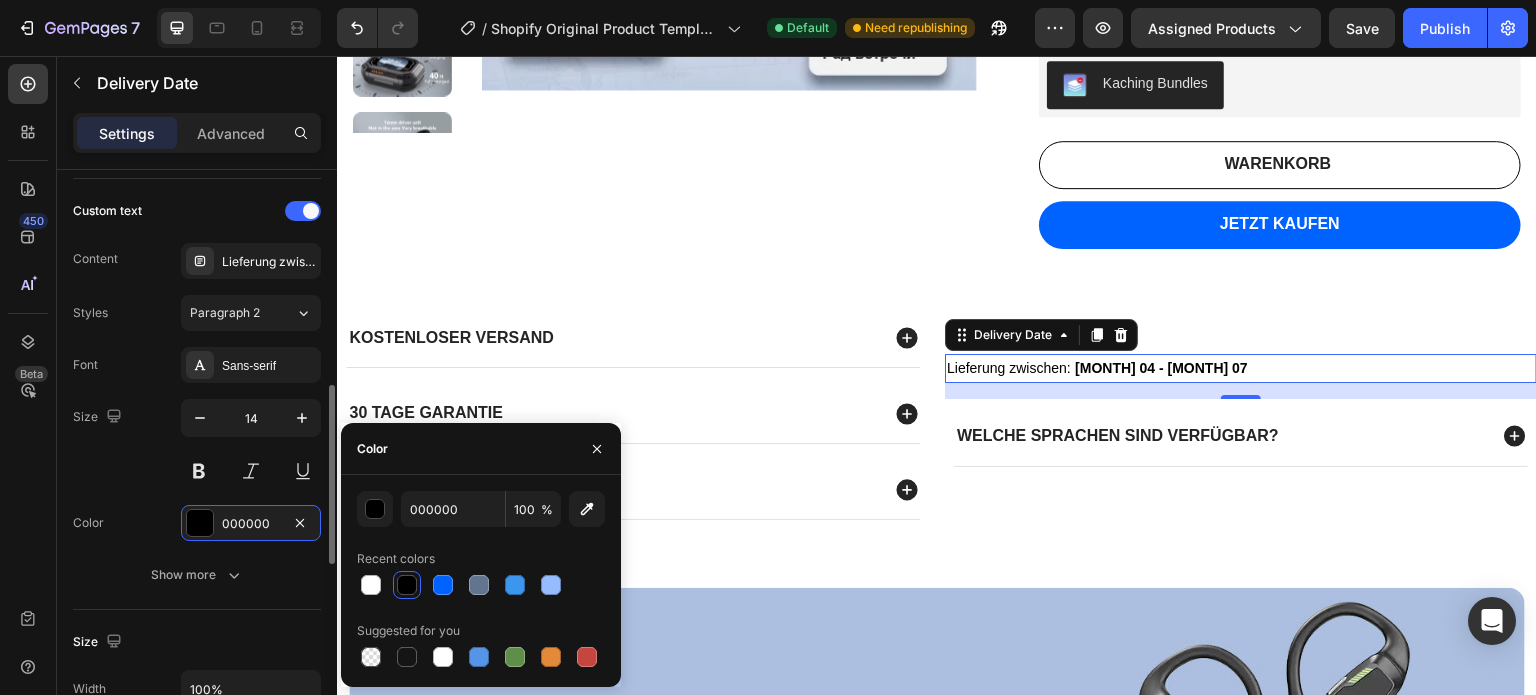click on "Size 14" at bounding box center [197, 444] 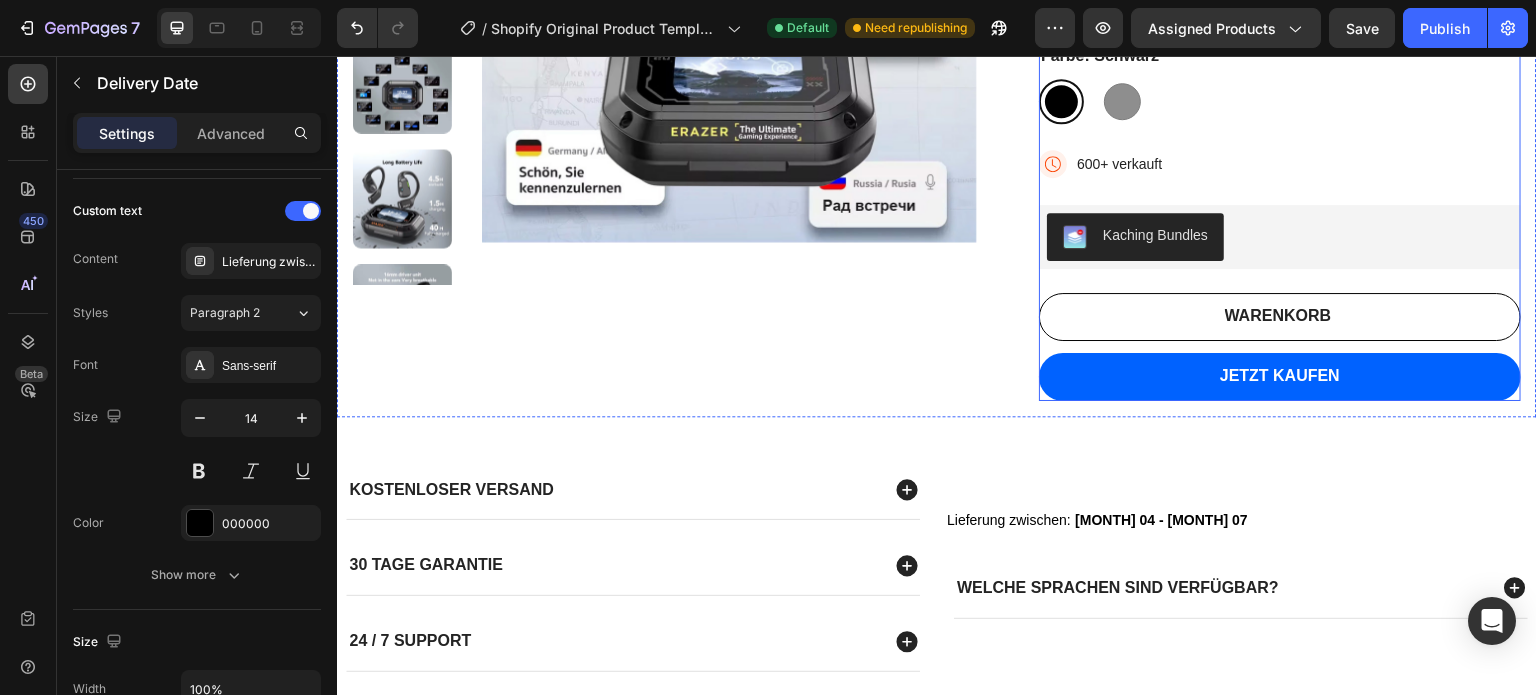 scroll, scrollTop: 600, scrollLeft: 0, axis: vertical 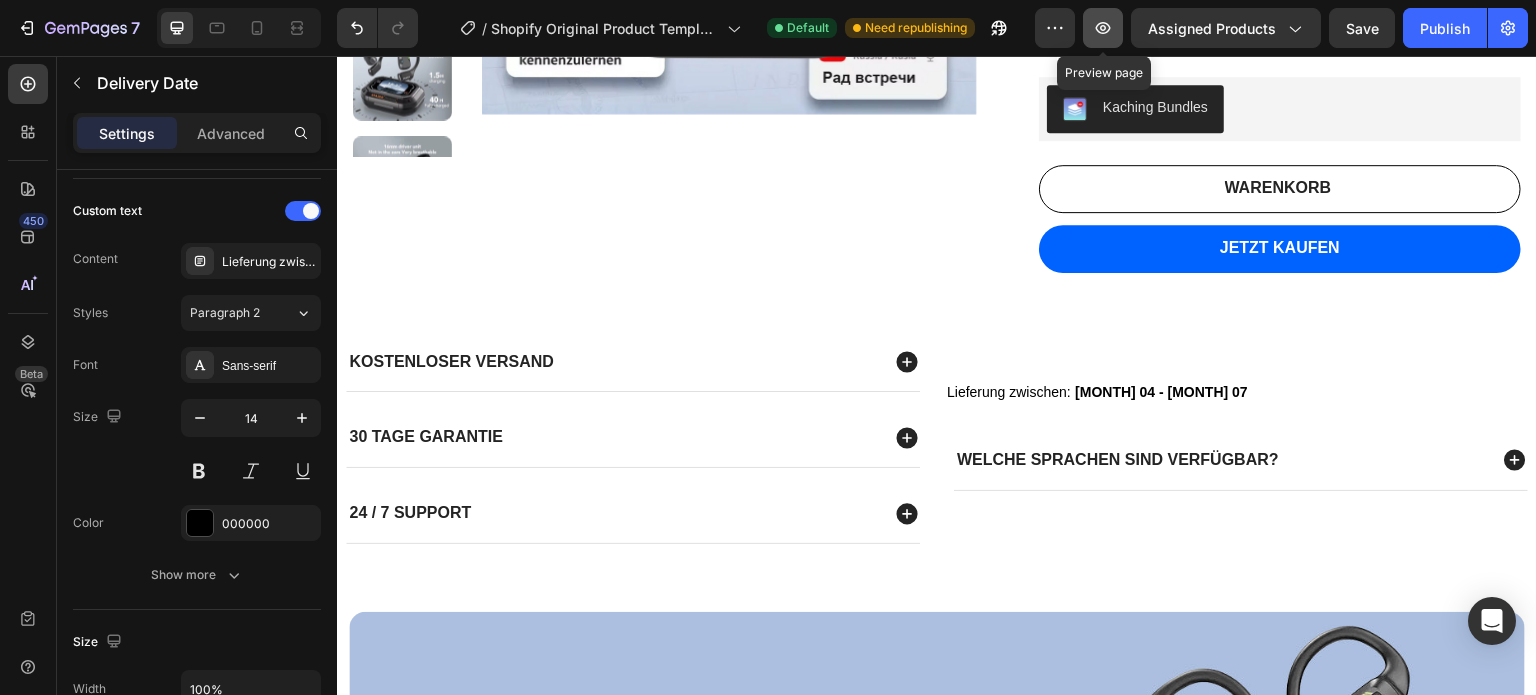 click 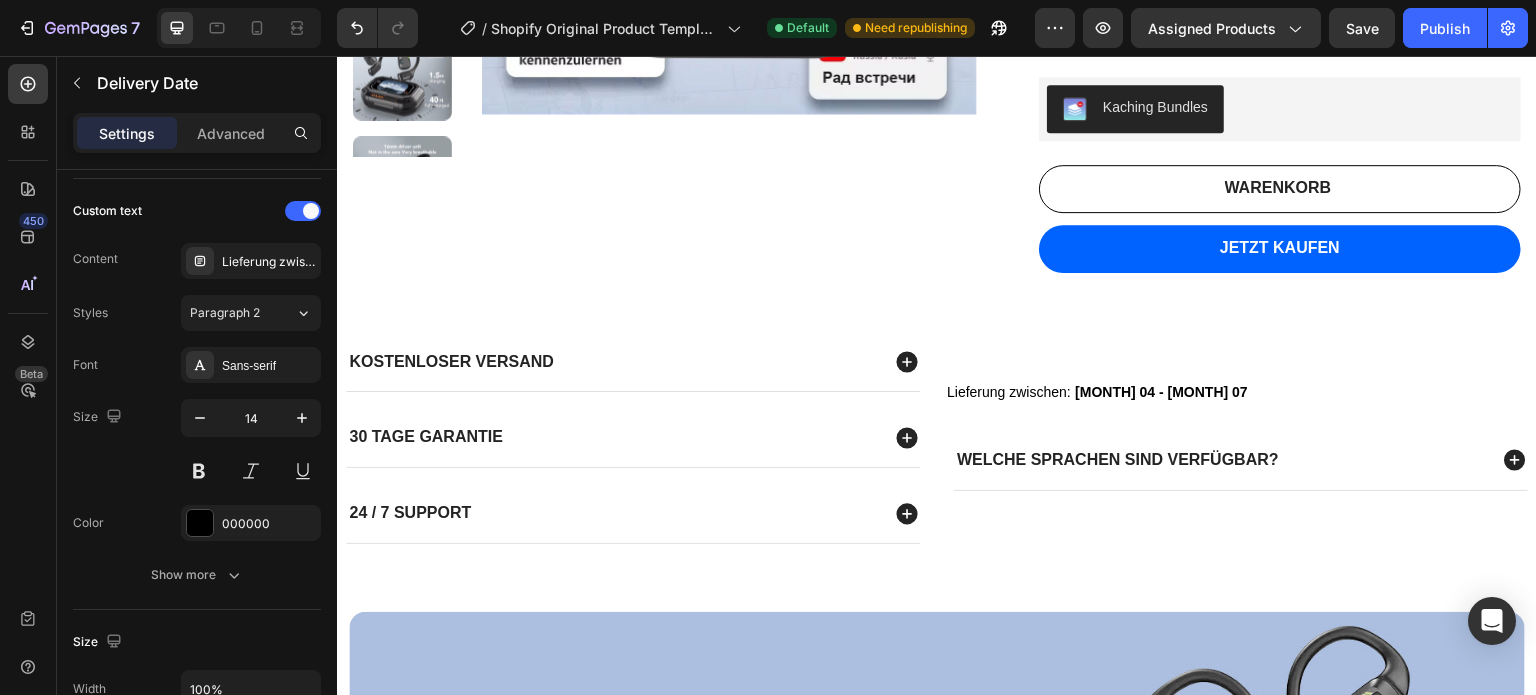 click on "Lieferung zwischen:" at bounding box center (1009, 392) 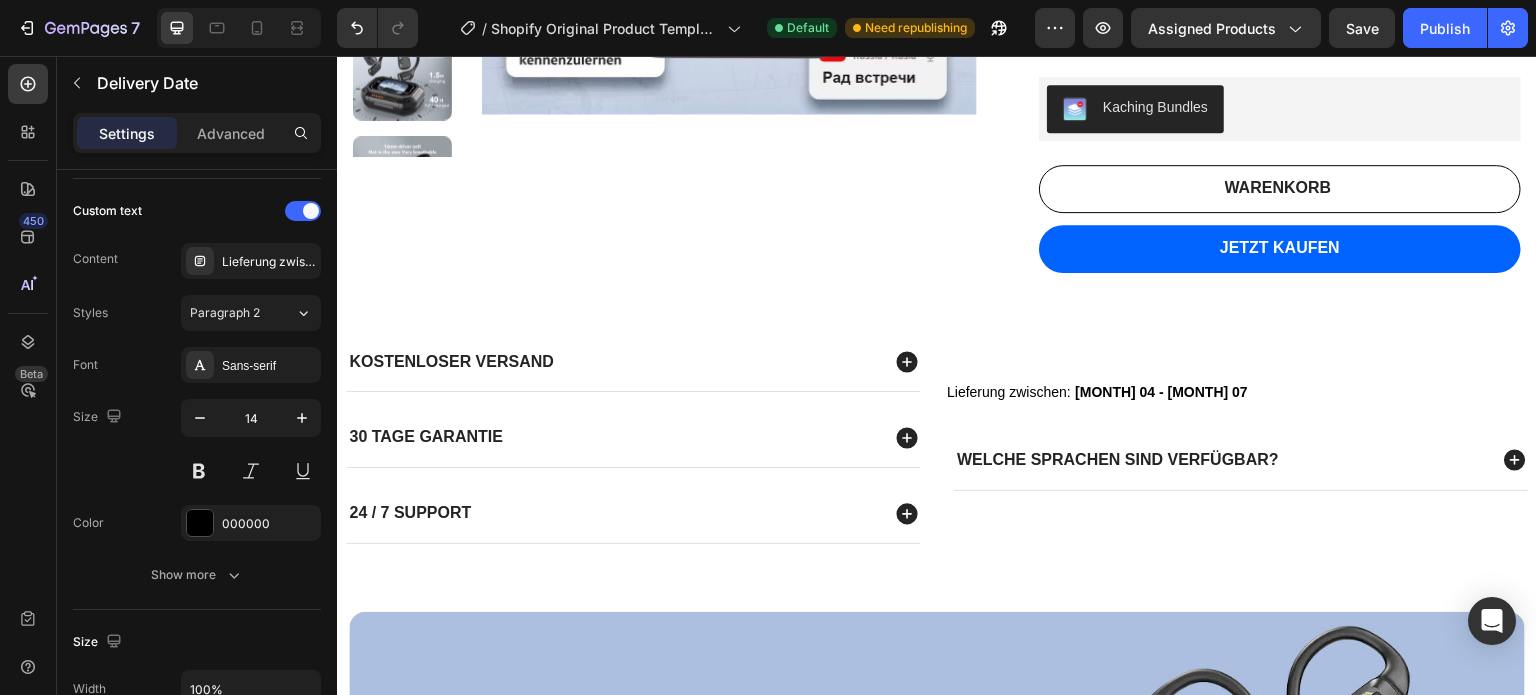 click on "Aug 04 - Aug 07" at bounding box center [1161, 392] 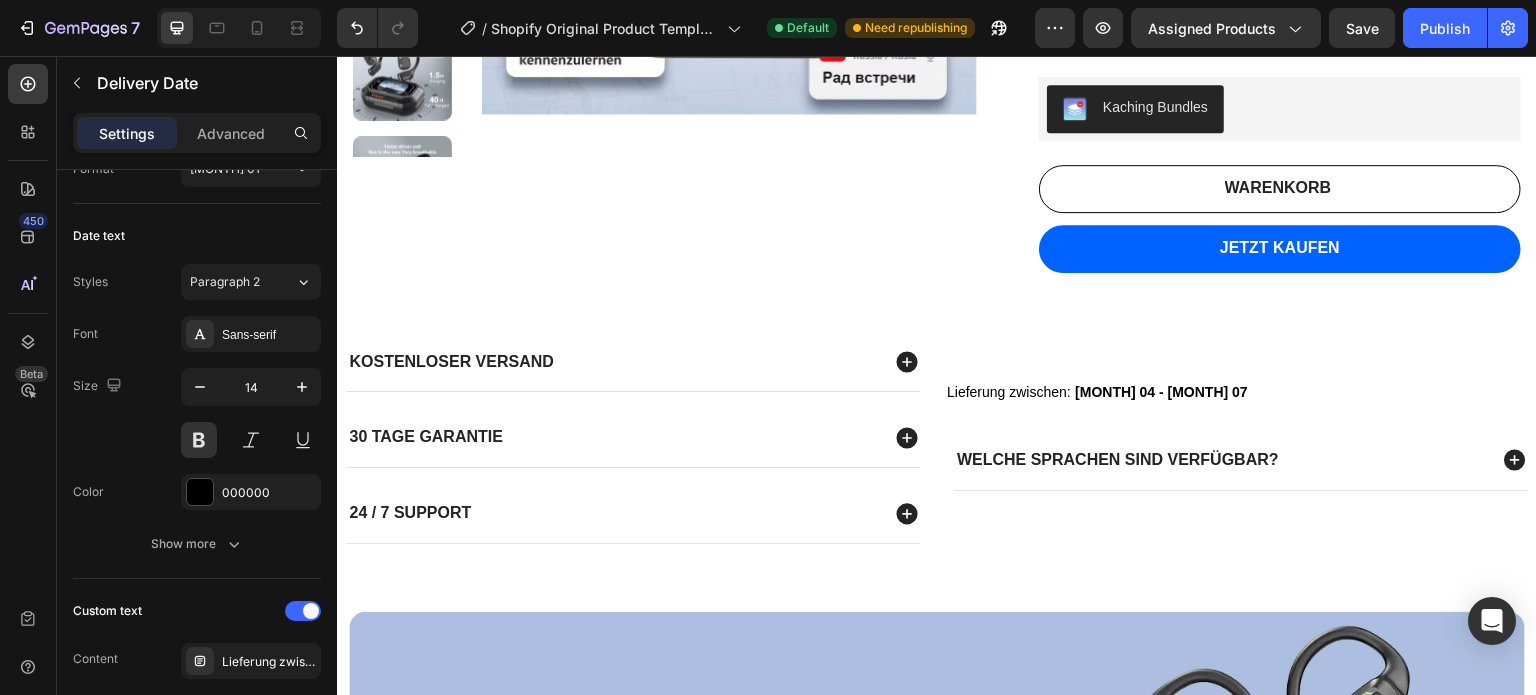 scroll, scrollTop: 0, scrollLeft: 0, axis: both 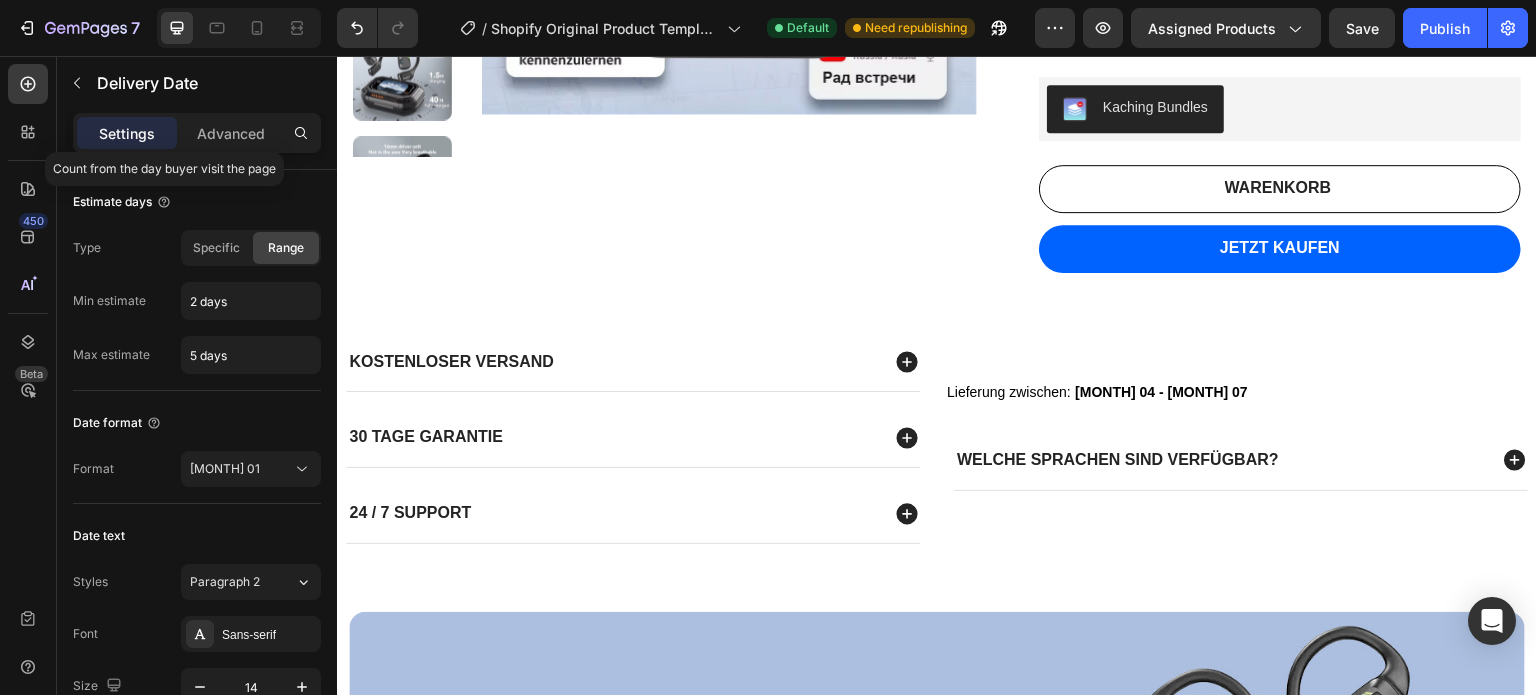click on "Settings Advanced" at bounding box center [197, 133] 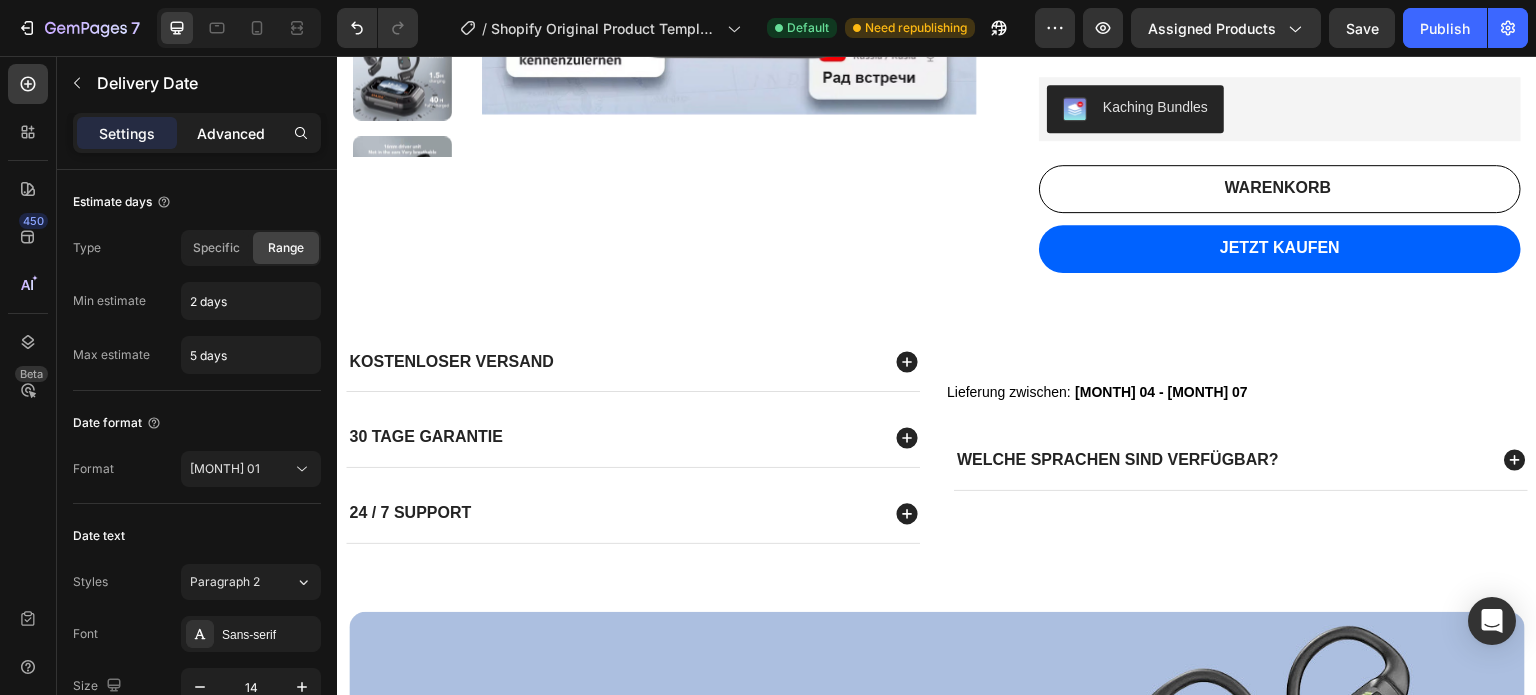 click on "Advanced" at bounding box center [231, 133] 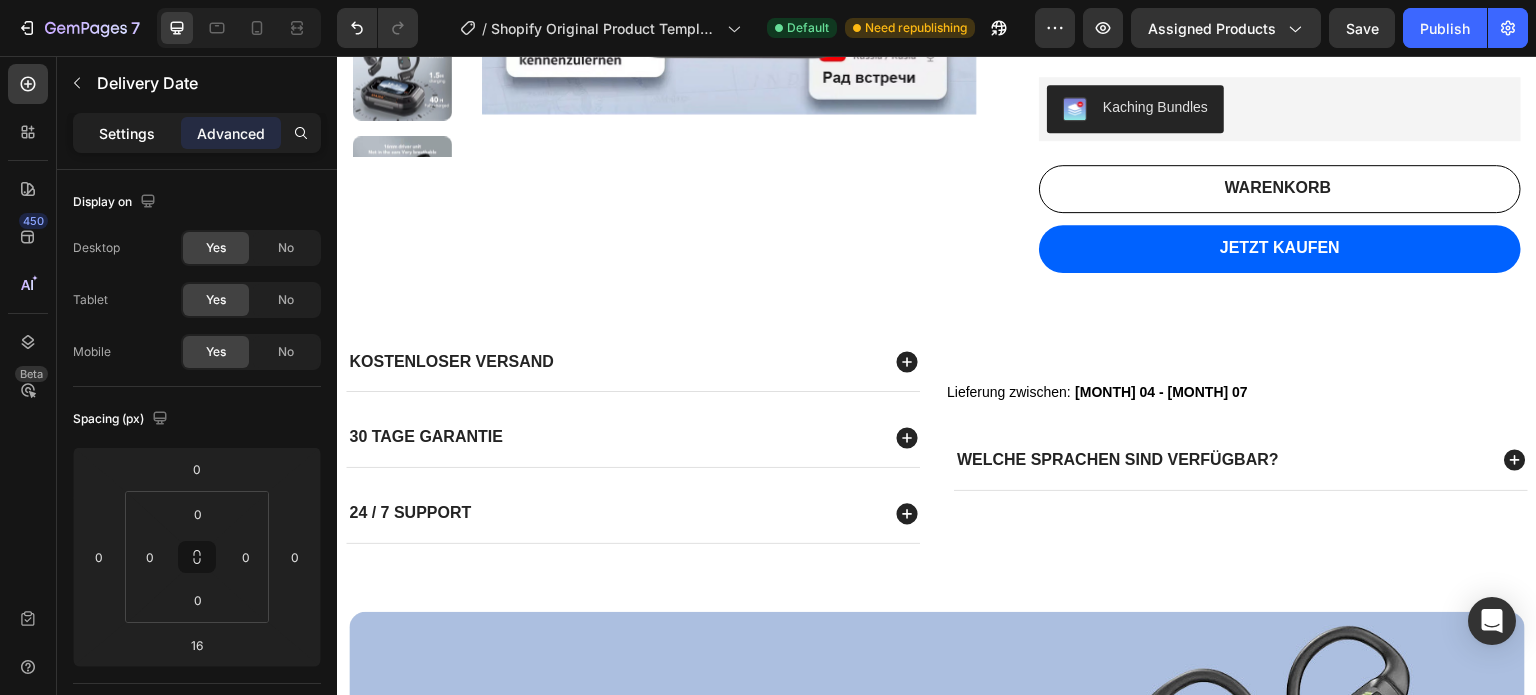 click on "Settings" 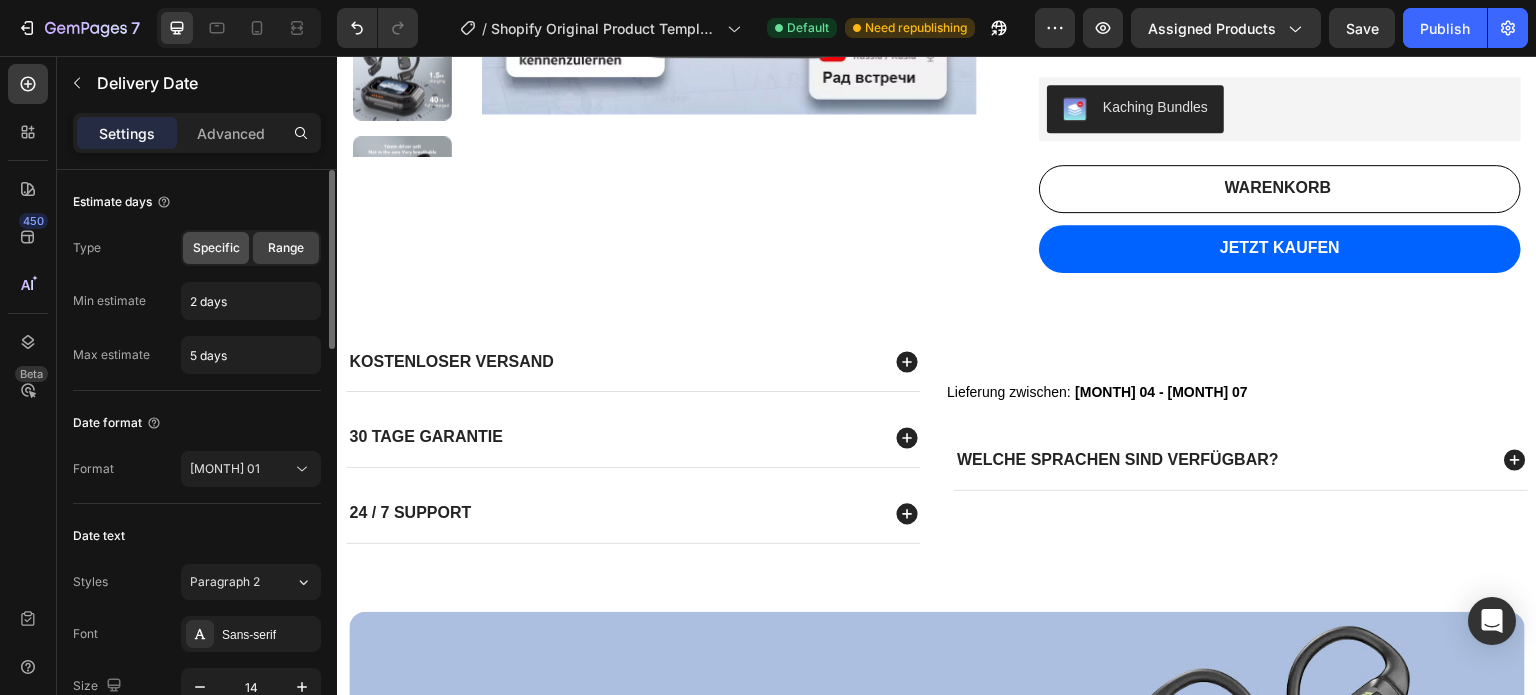 click on "Specific" 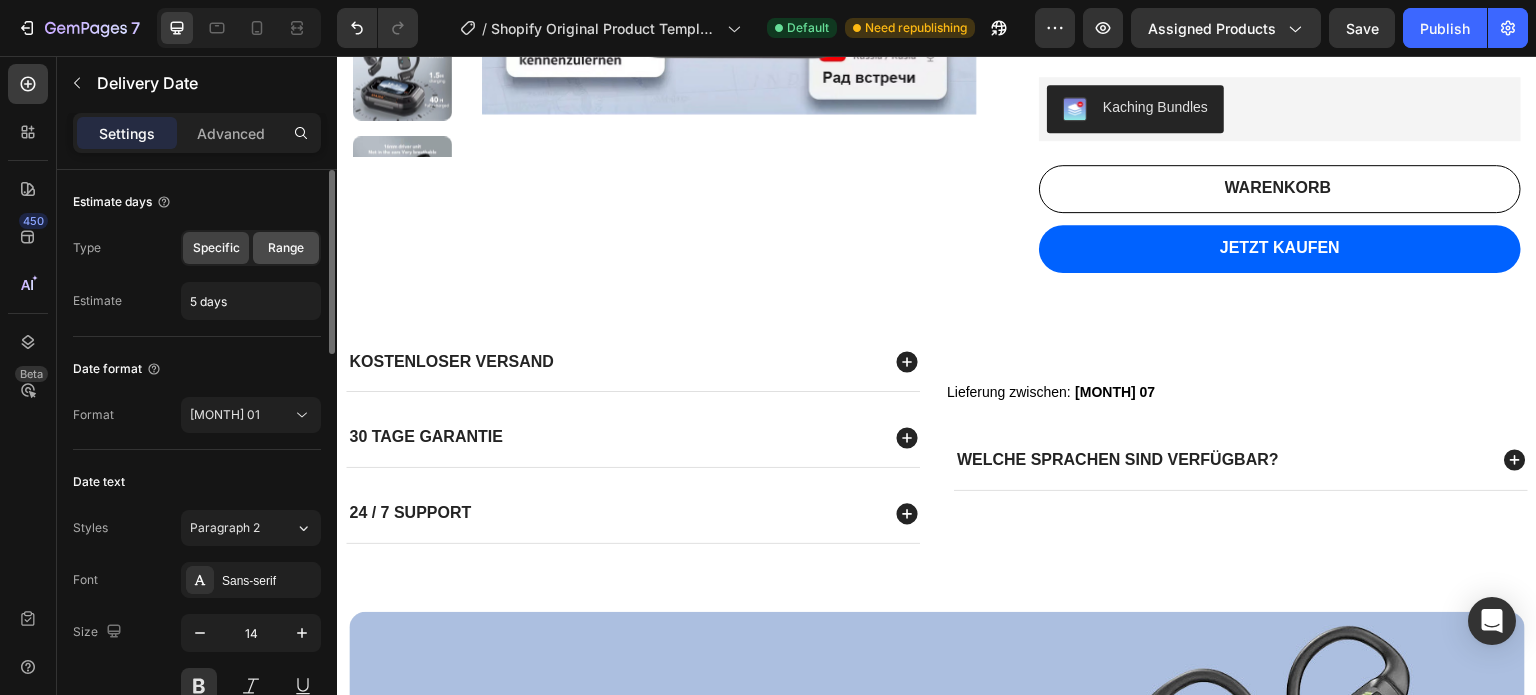 click on "Range" 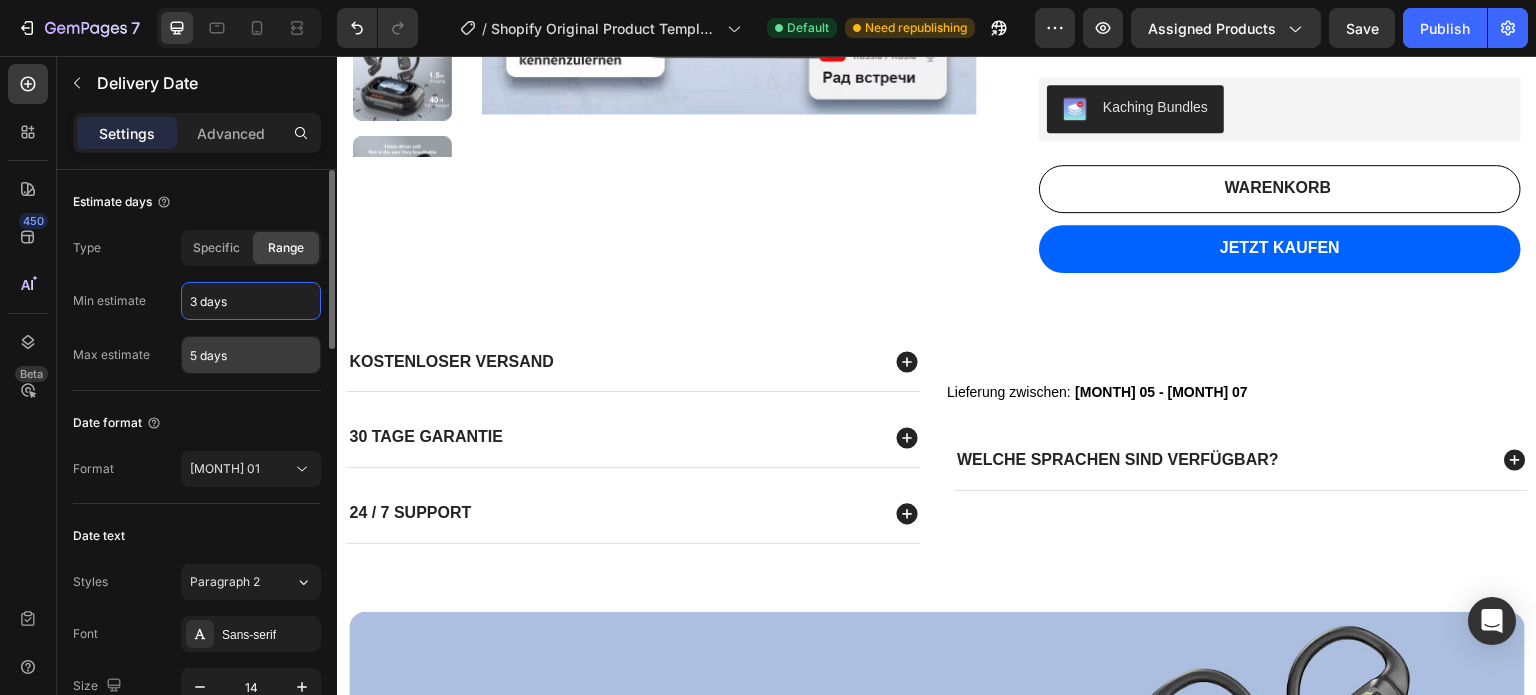 type on "3 days" 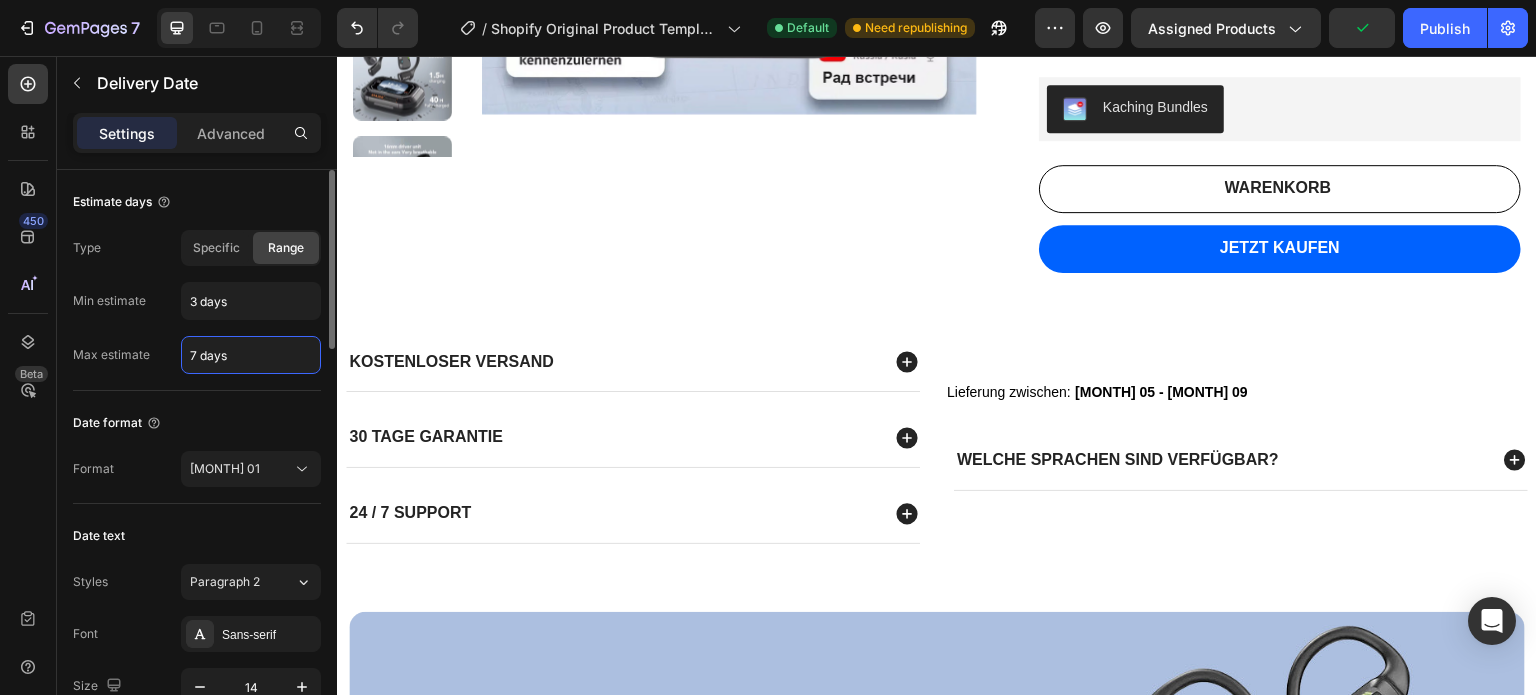 type on "7 days" 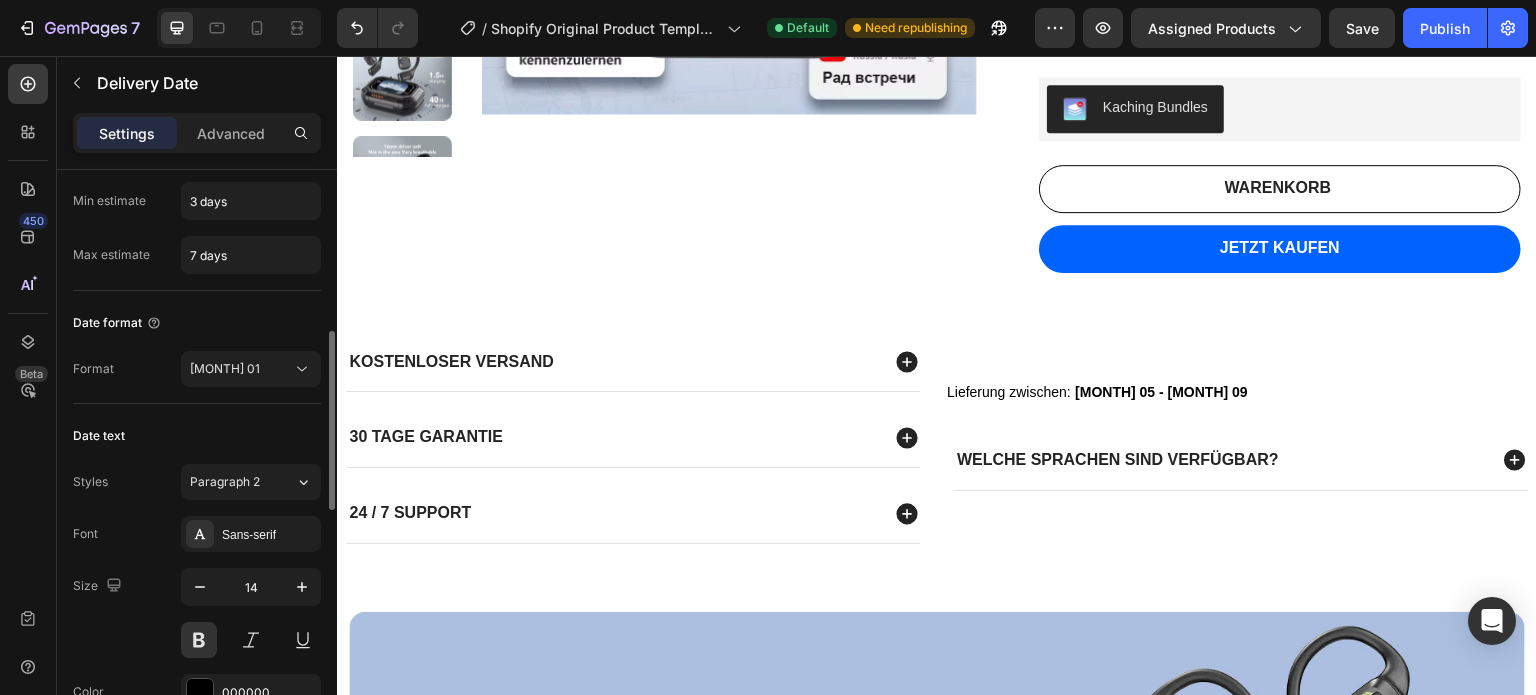 scroll, scrollTop: 200, scrollLeft: 0, axis: vertical 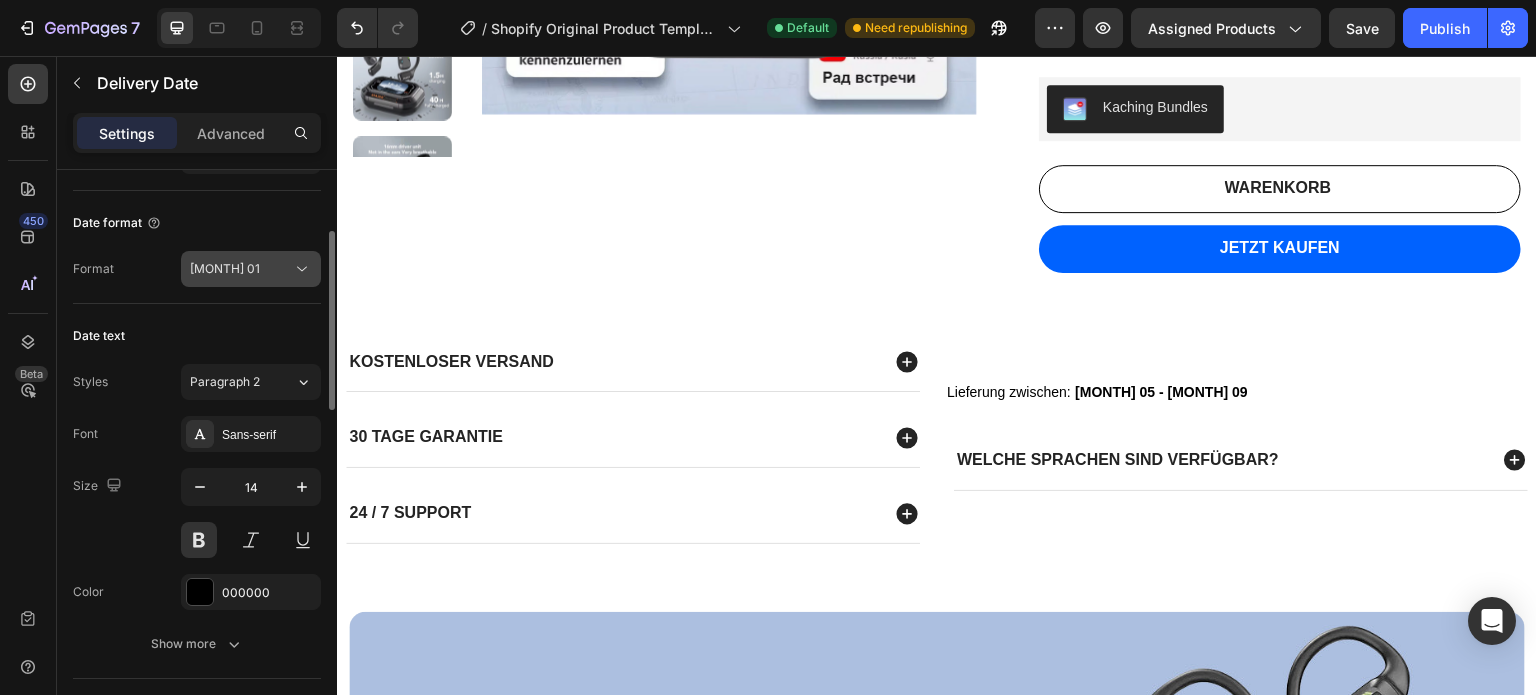 click on "[MONTH] [DAY]" 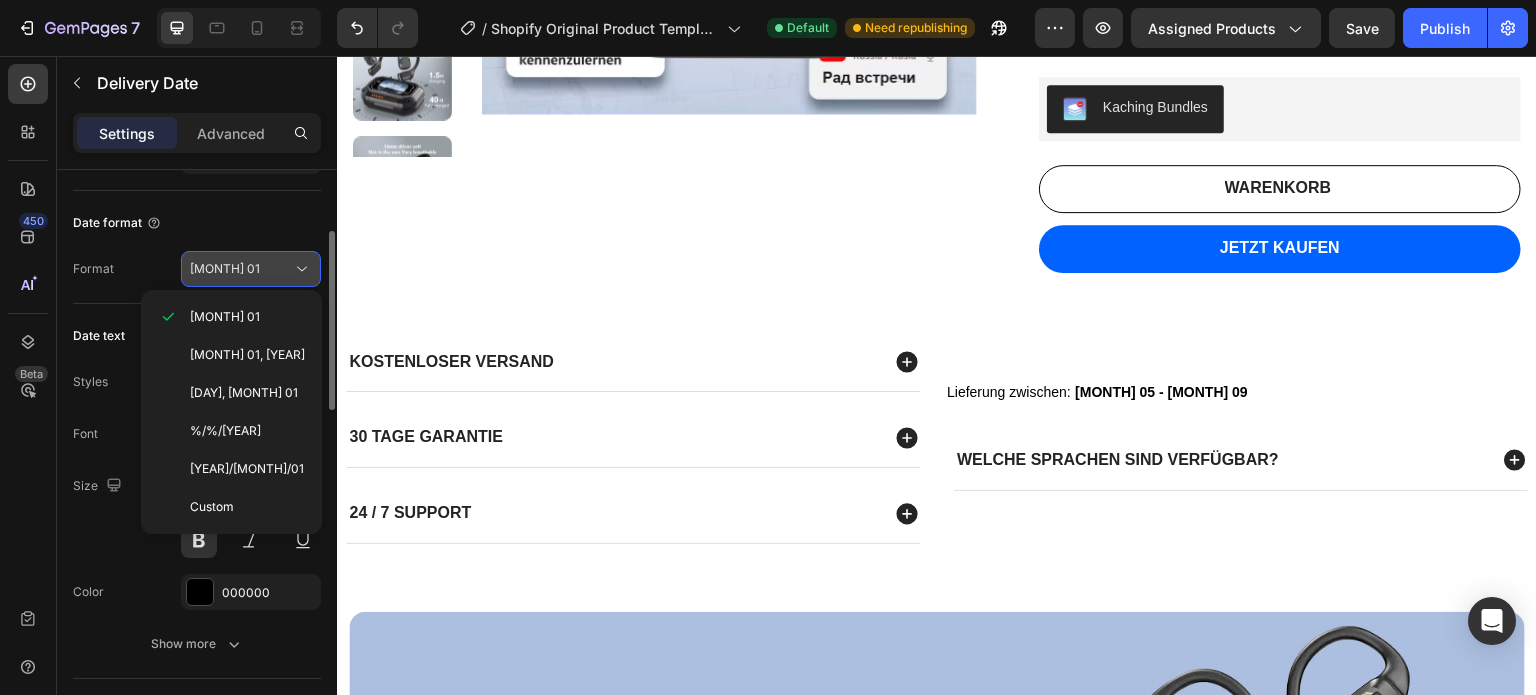 click on "[MONTH] [DAY]" at bounding box center (251, 269) 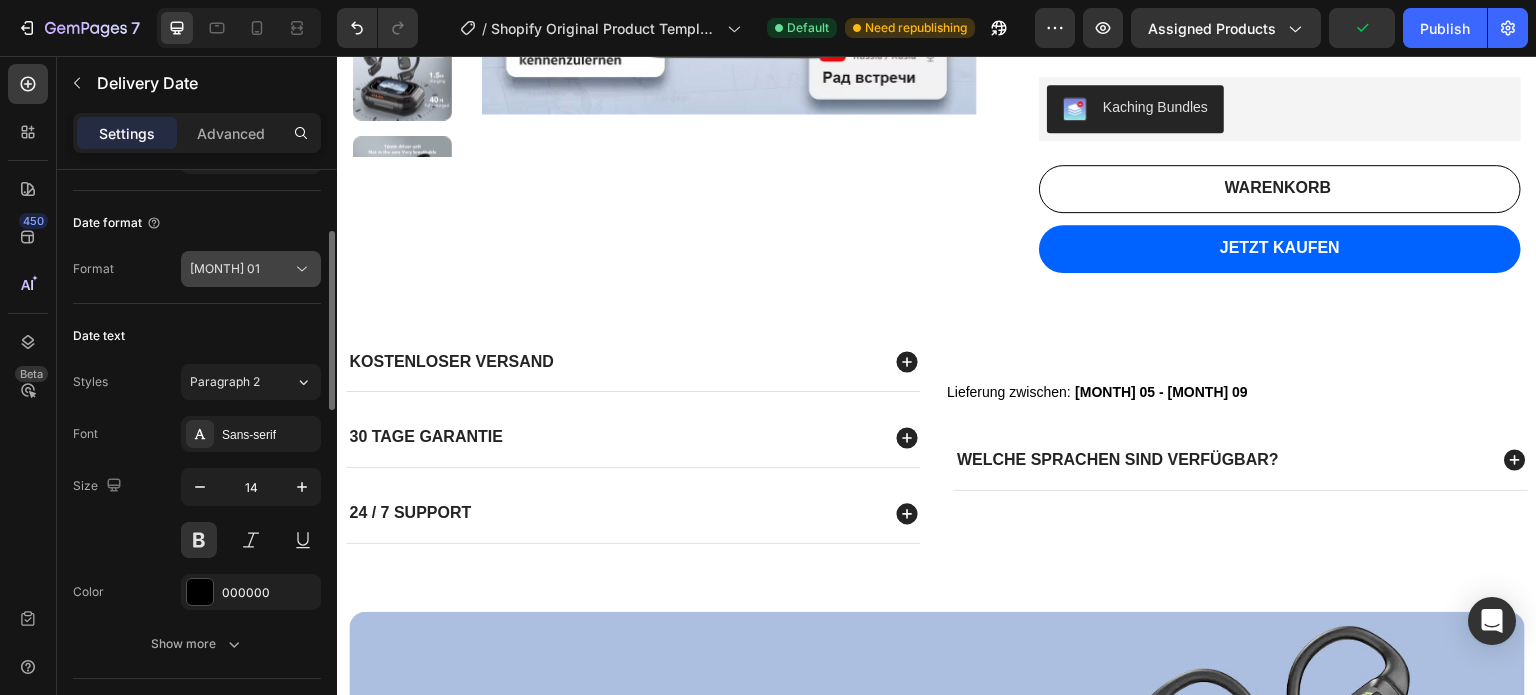 click on "[MONTH] [DAY]" at bounding box center [241, 269] 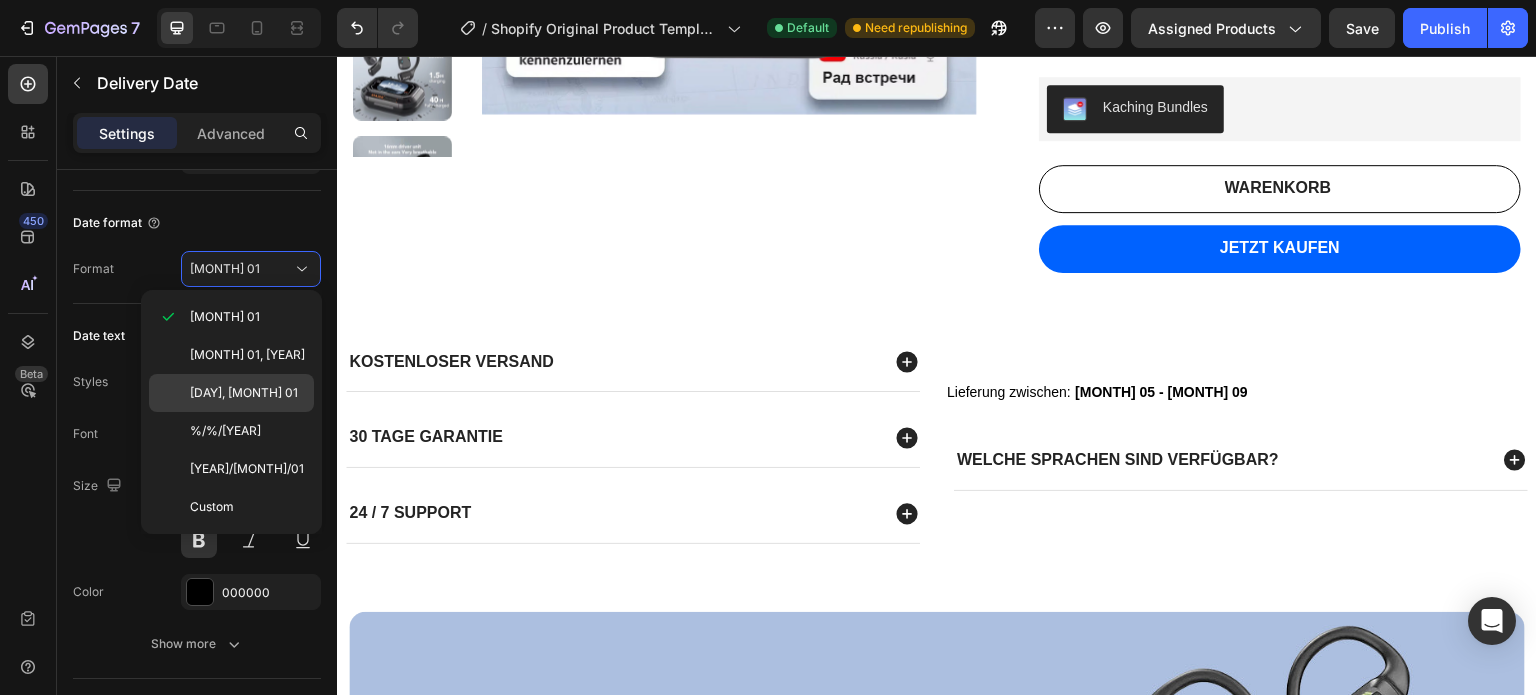 click on "[DAY_OF_WEEK], [MONTH] [DAY]" at bounding box center [247, 393] 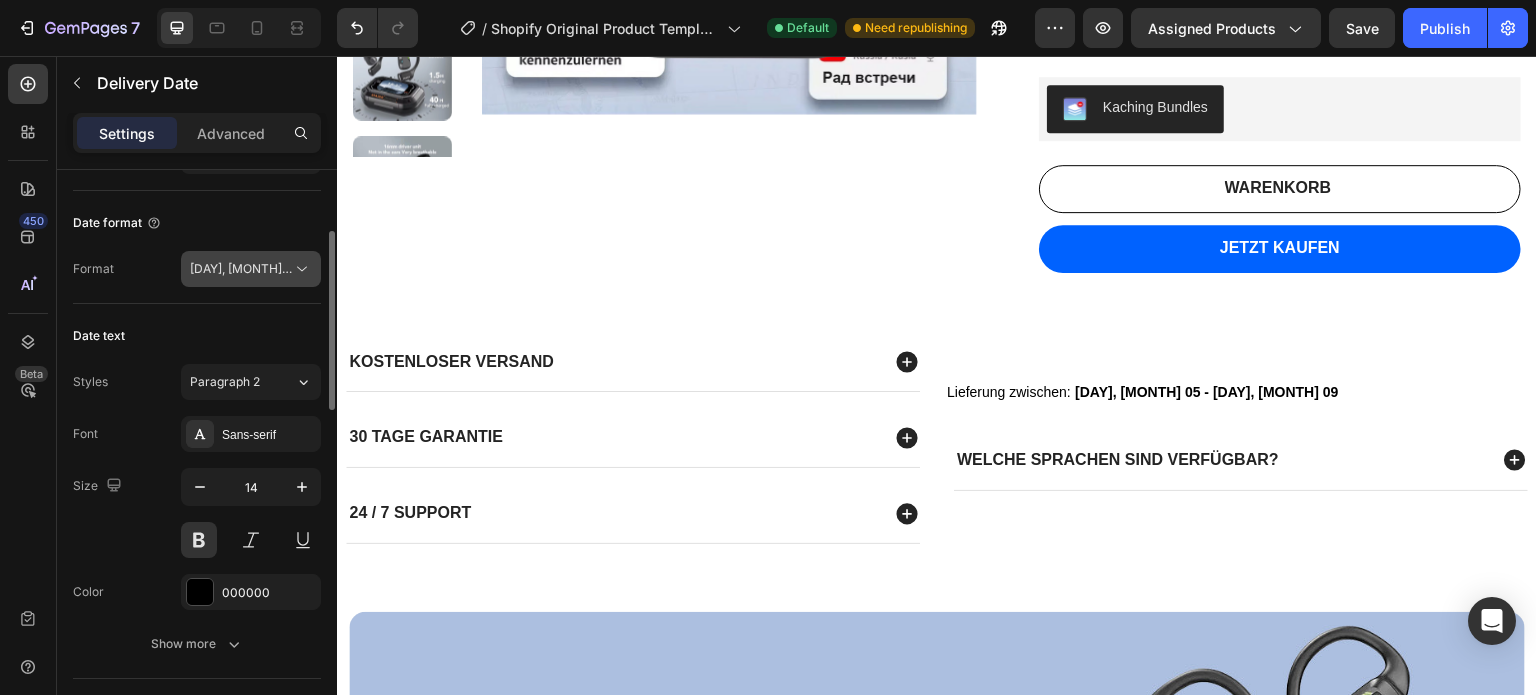 click on "[DAY_OF_WEEK], [MONTH] [DAY]" at bounding box center (241, 269) 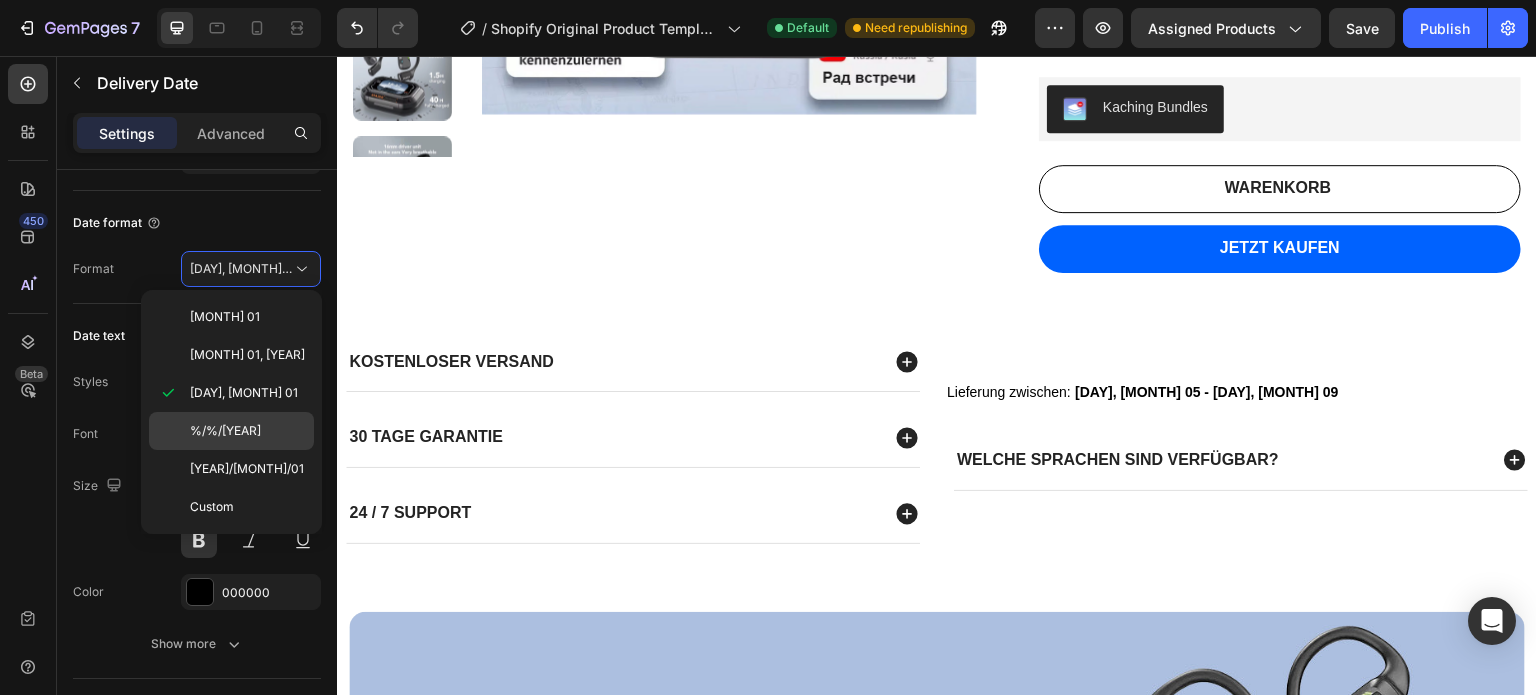 click on "[DAY]/[MONTH]/[YEAR]" 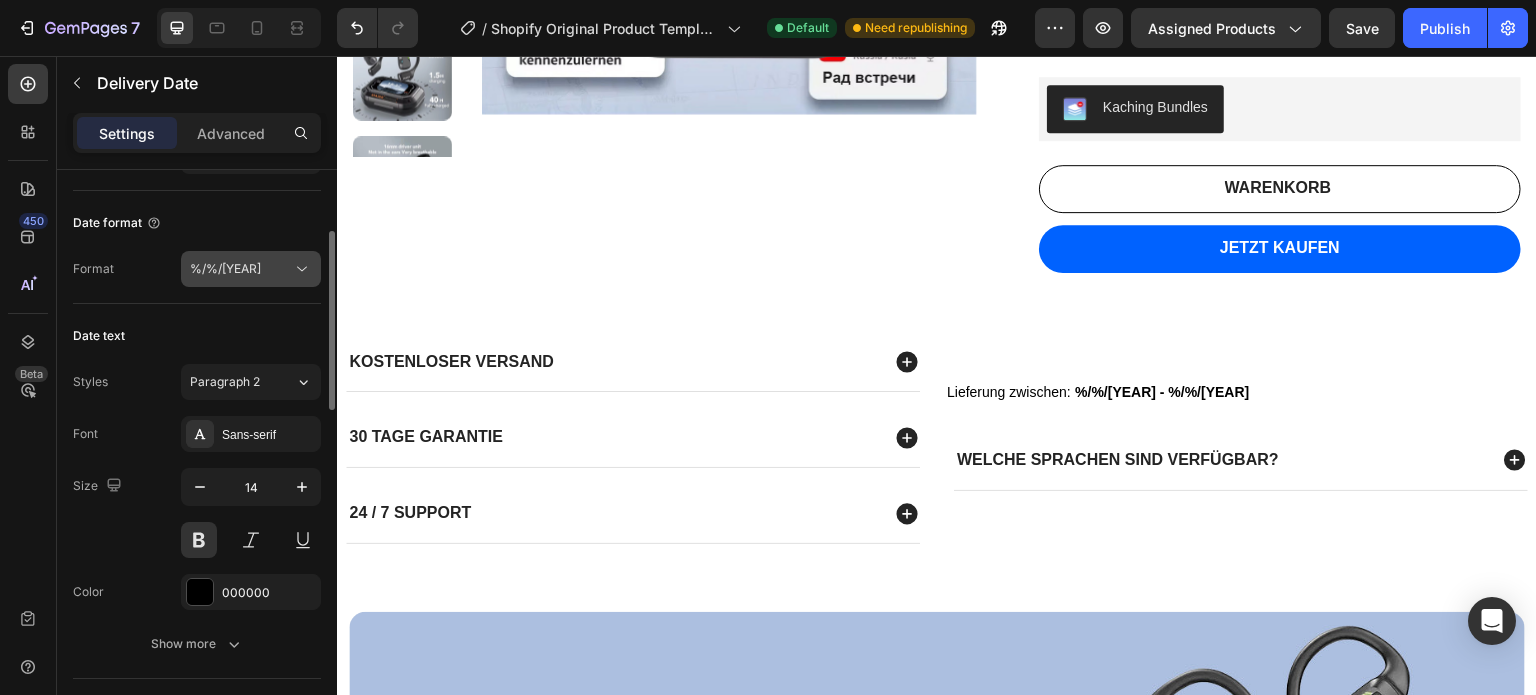 click on "[DAY]/[MONTH]/[YEAR]" at bounding box center [251, 269] 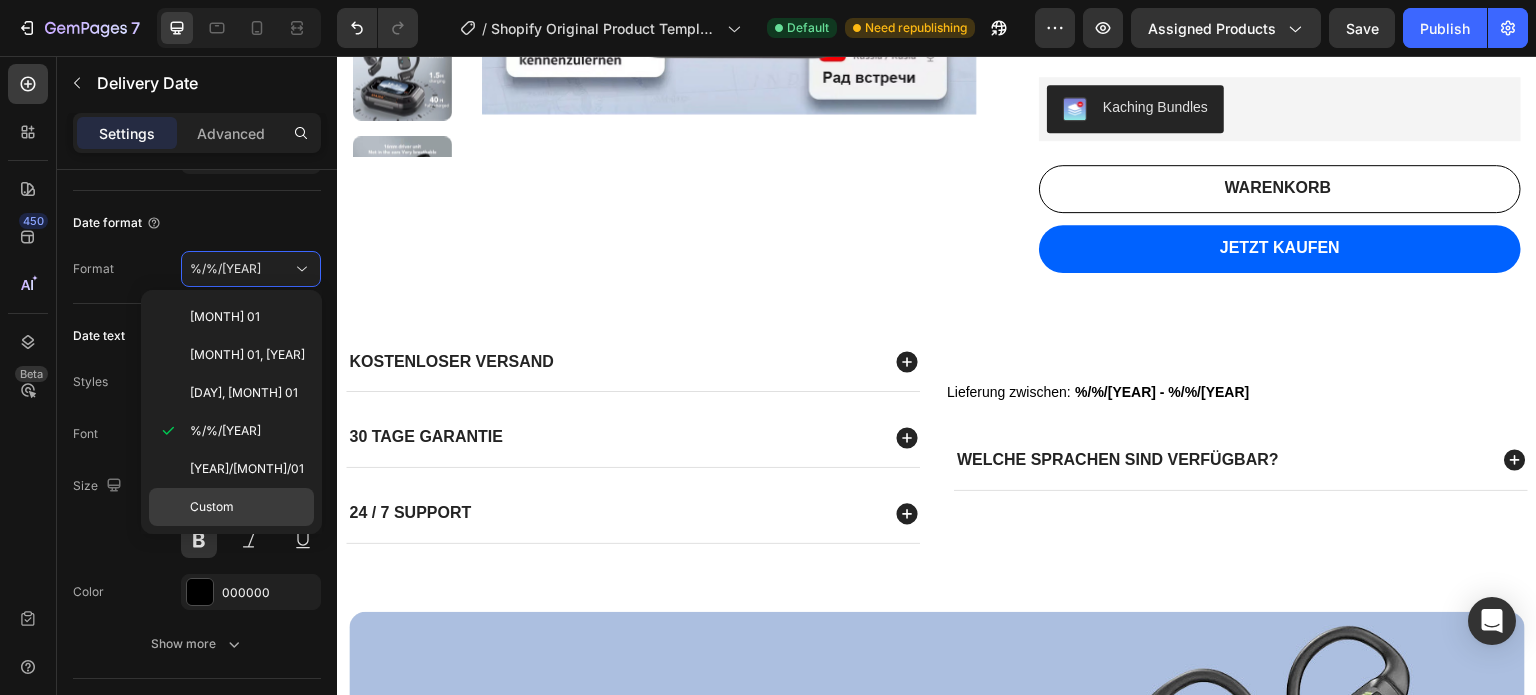 click on "Custom" 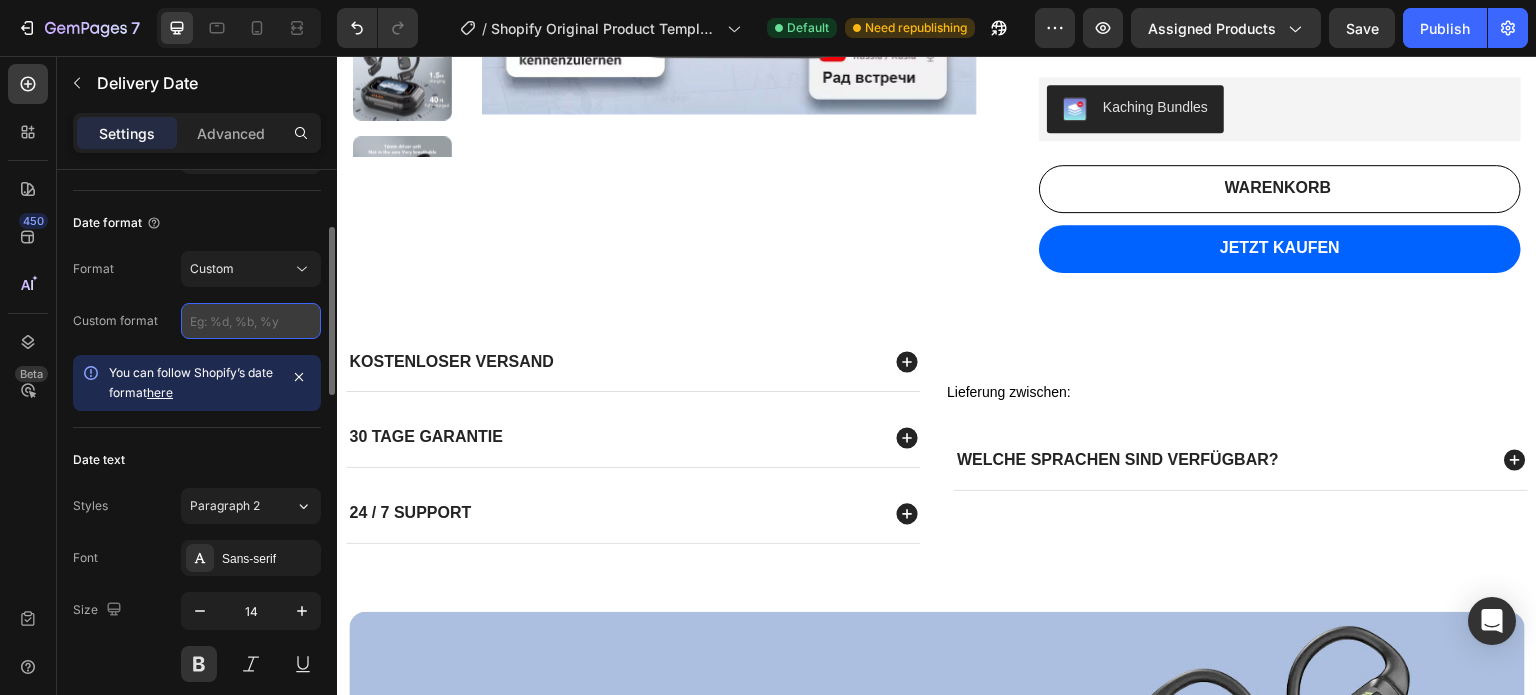 click at bounding box center (251, 321) 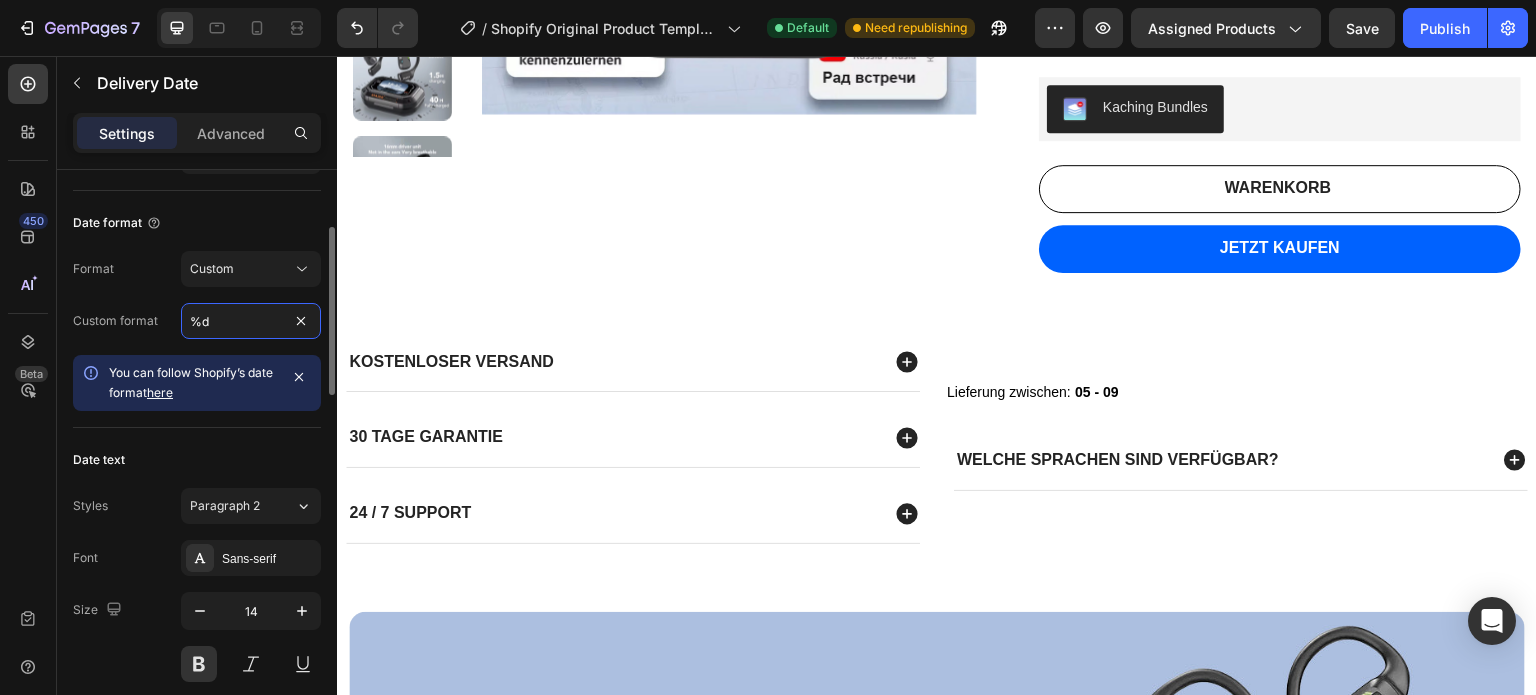 type on "%" 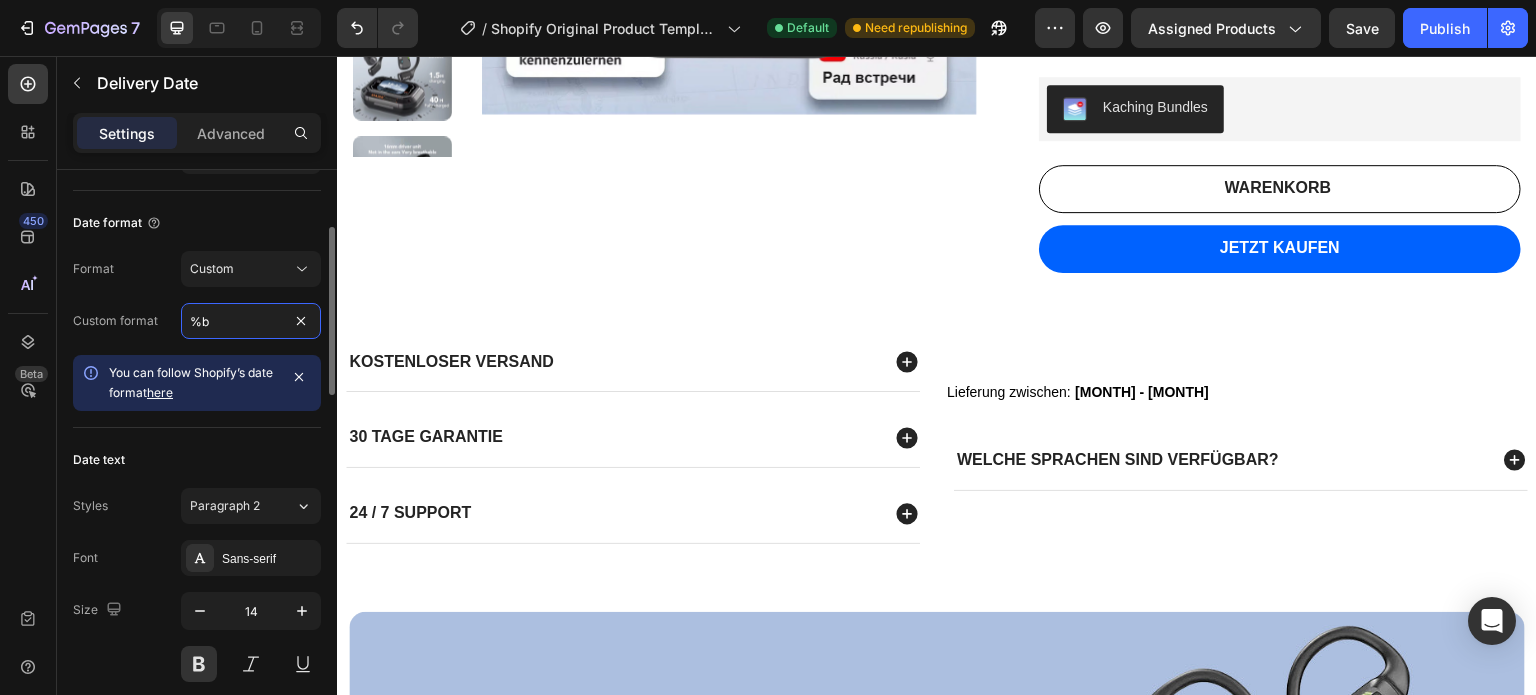type on "%" 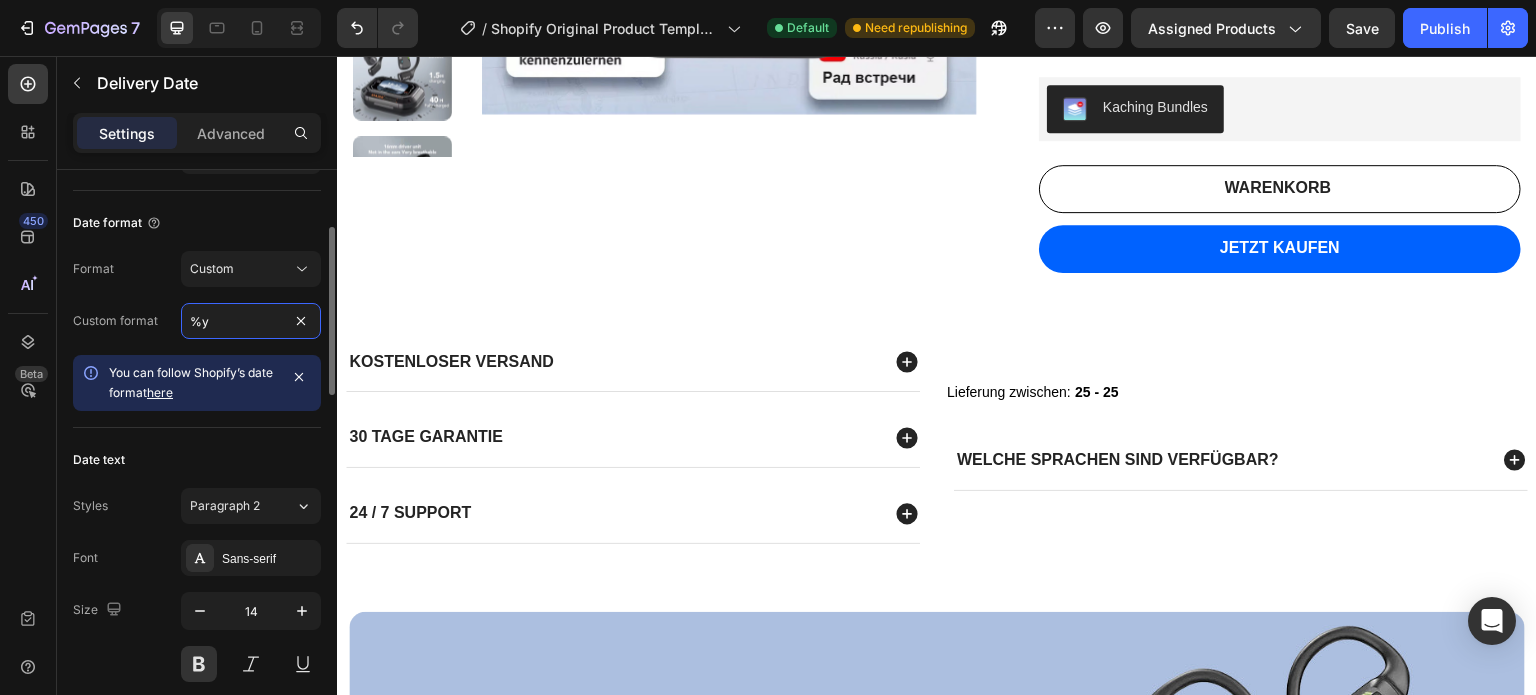type on "%" 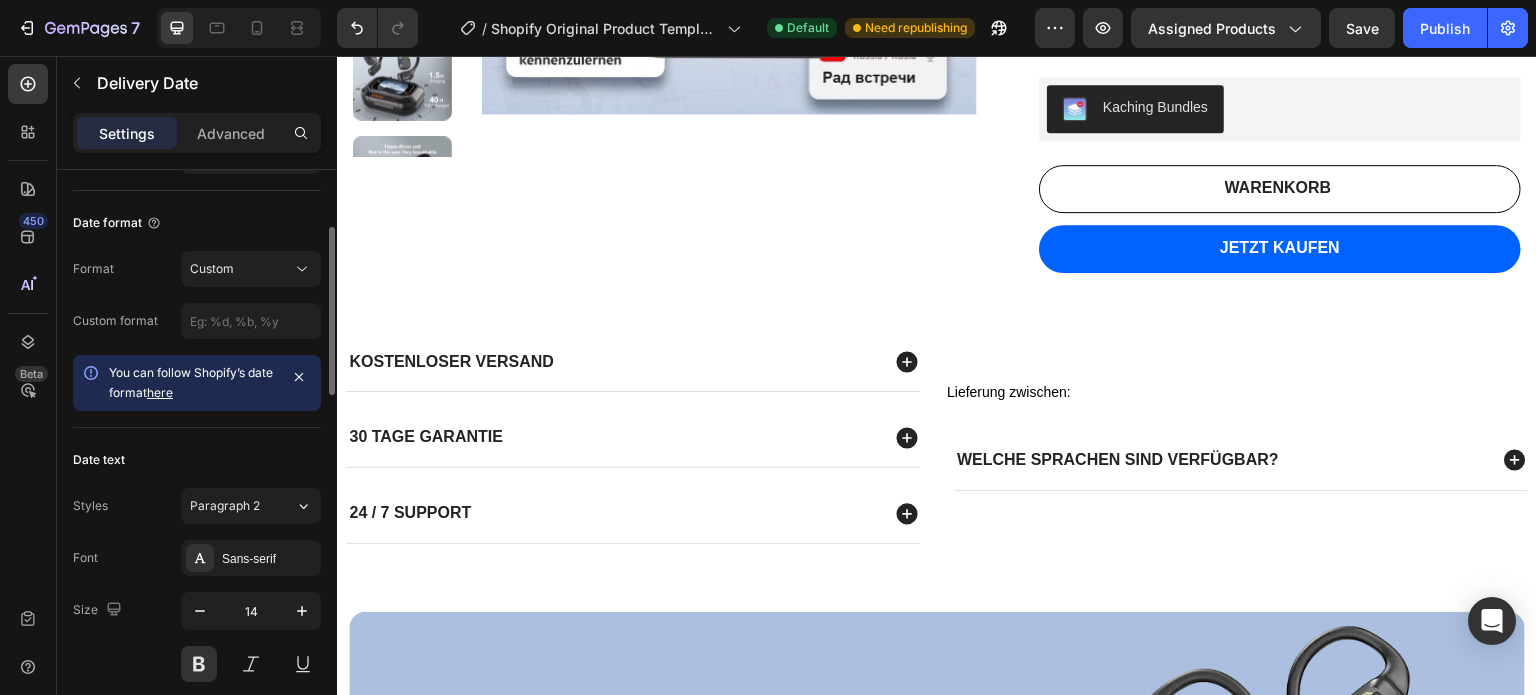 click on "here" at bounding box center (160, 392) 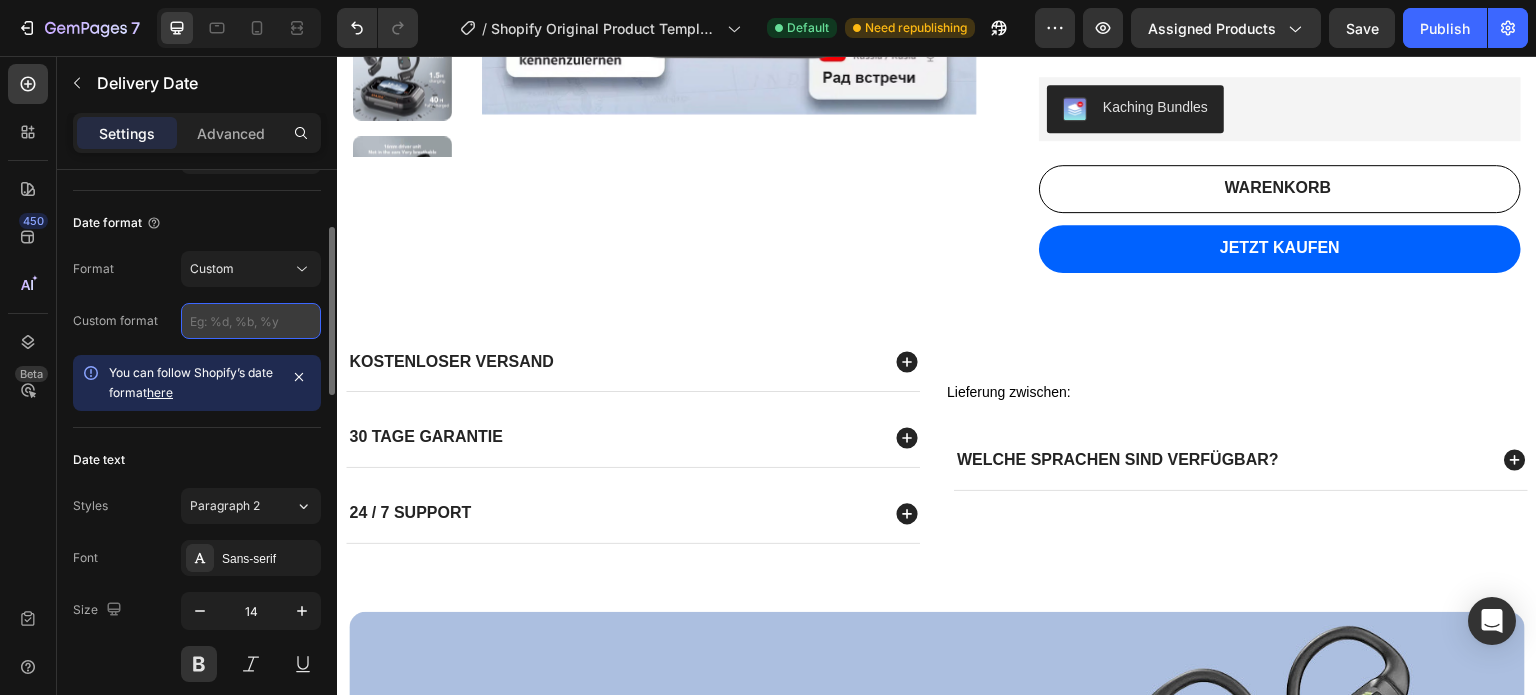click at bounding box center [251, 321] 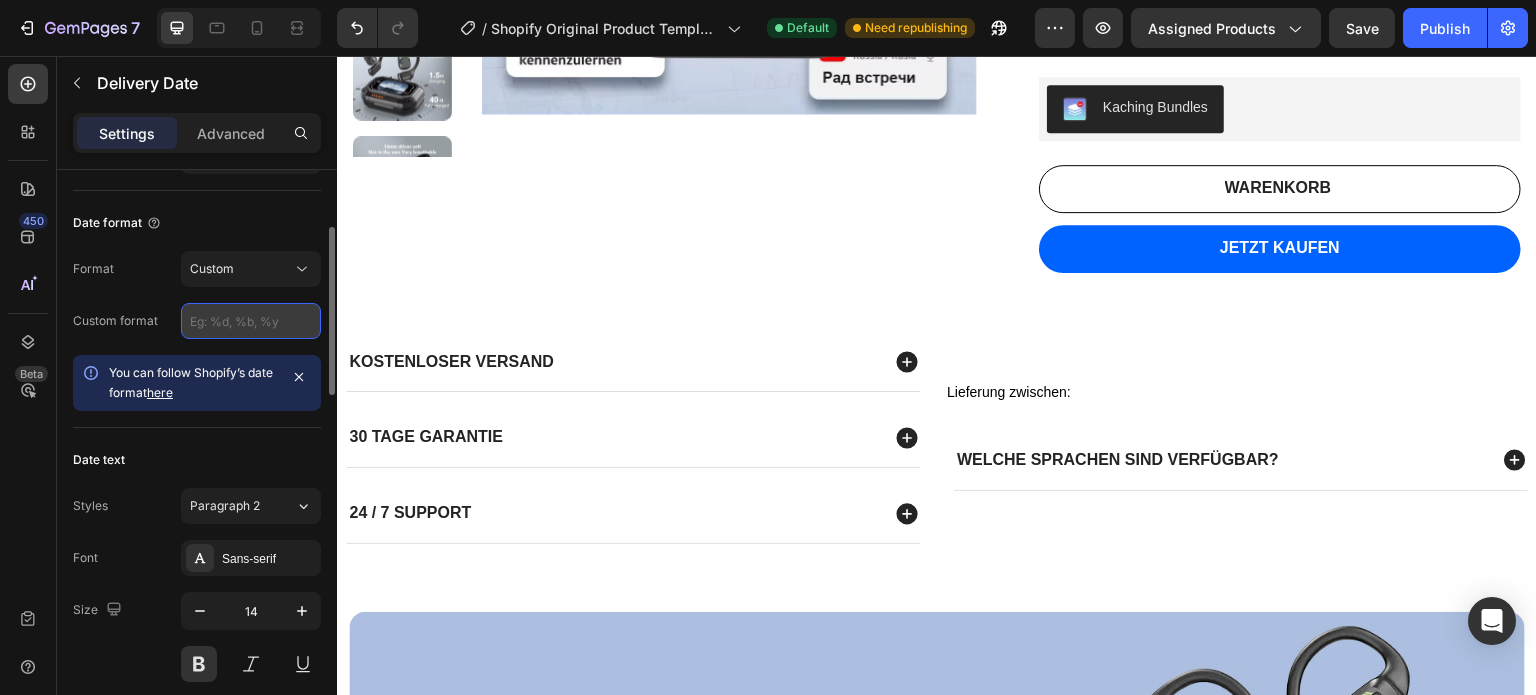 type on "&" 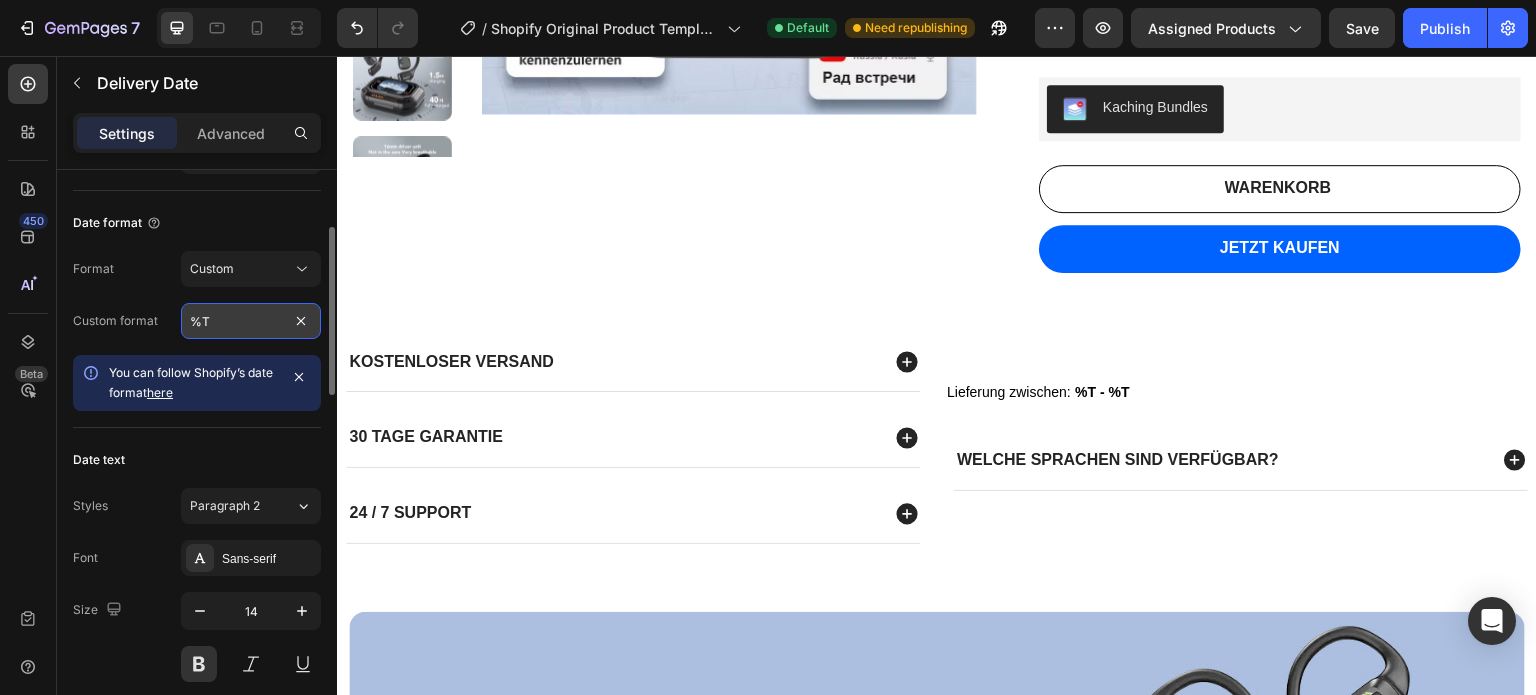 type on "%" 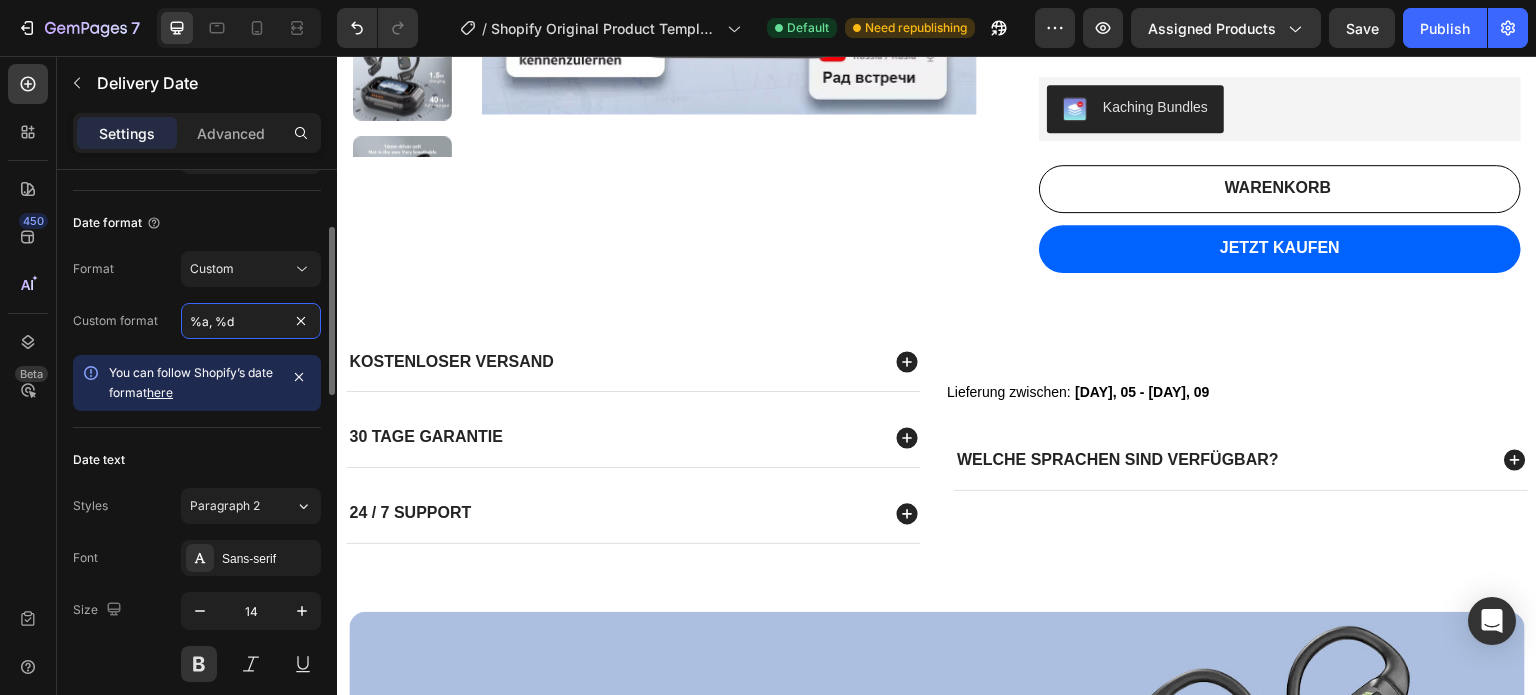 scroll, scrollTop: 100, scrollLeft: 0, axis: vertical 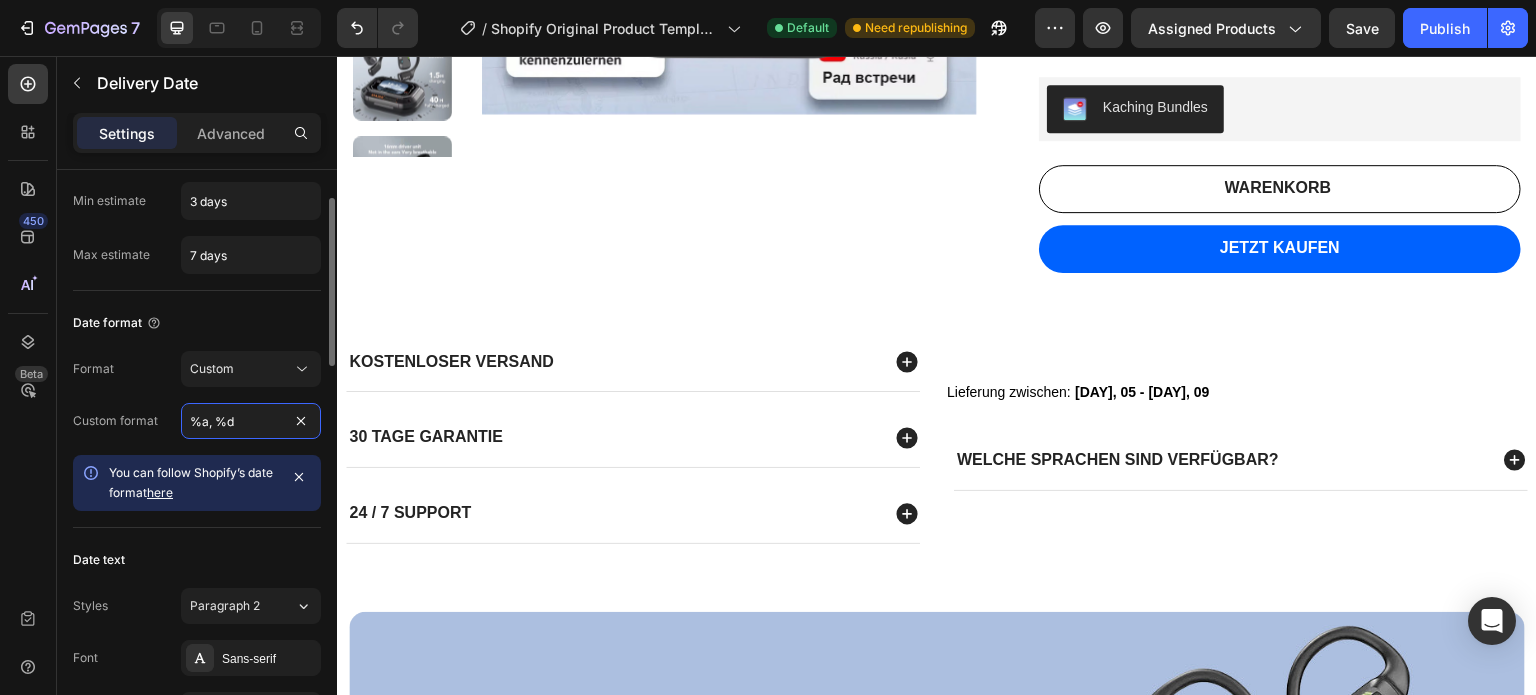 type on "%a, %d" 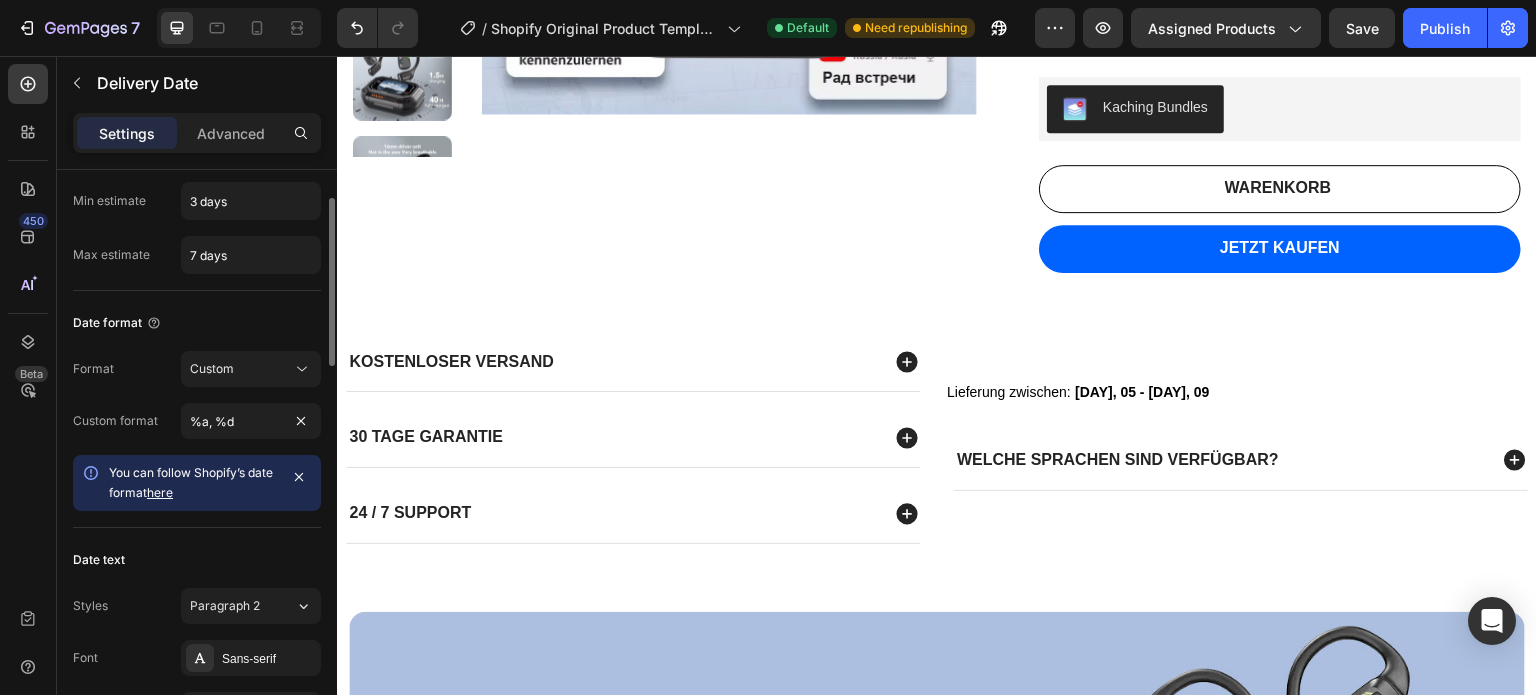 click on "Custom format" at bounding box center [115, 421] 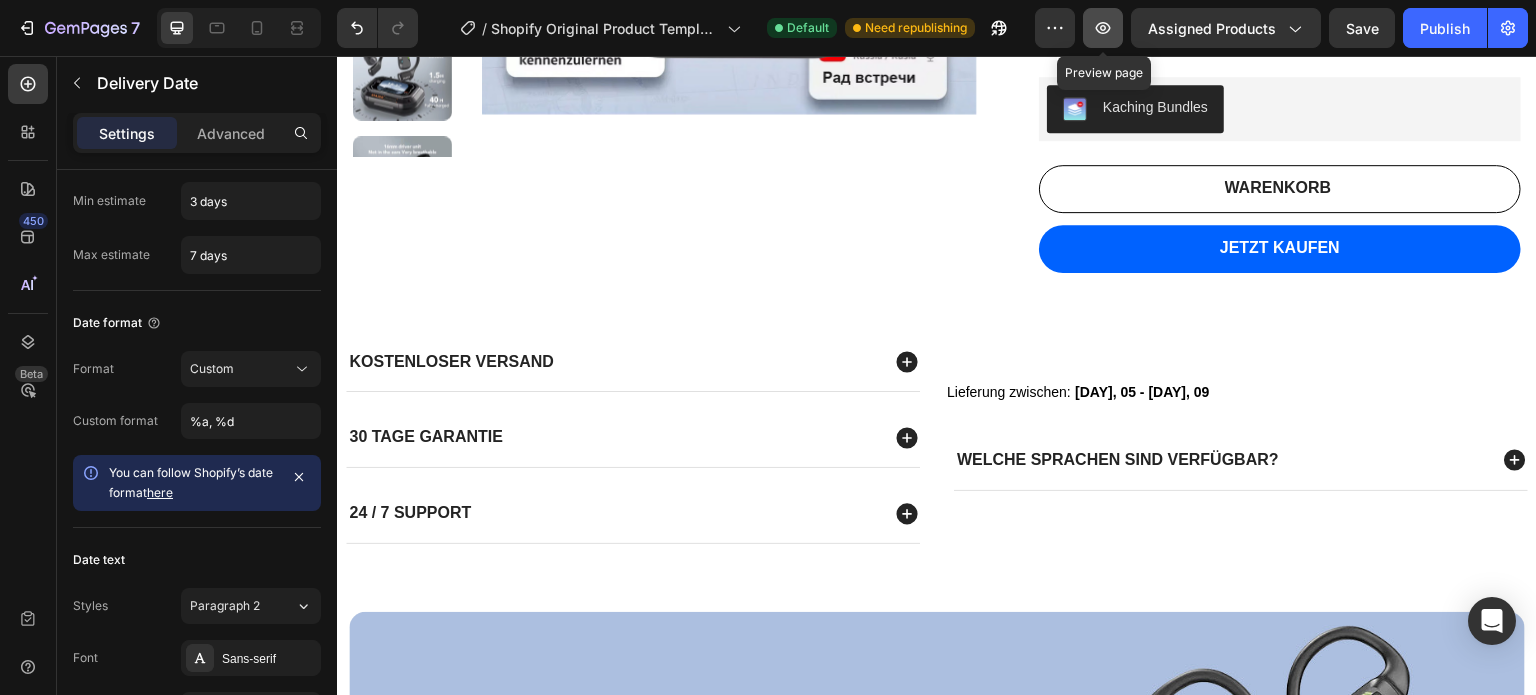 click 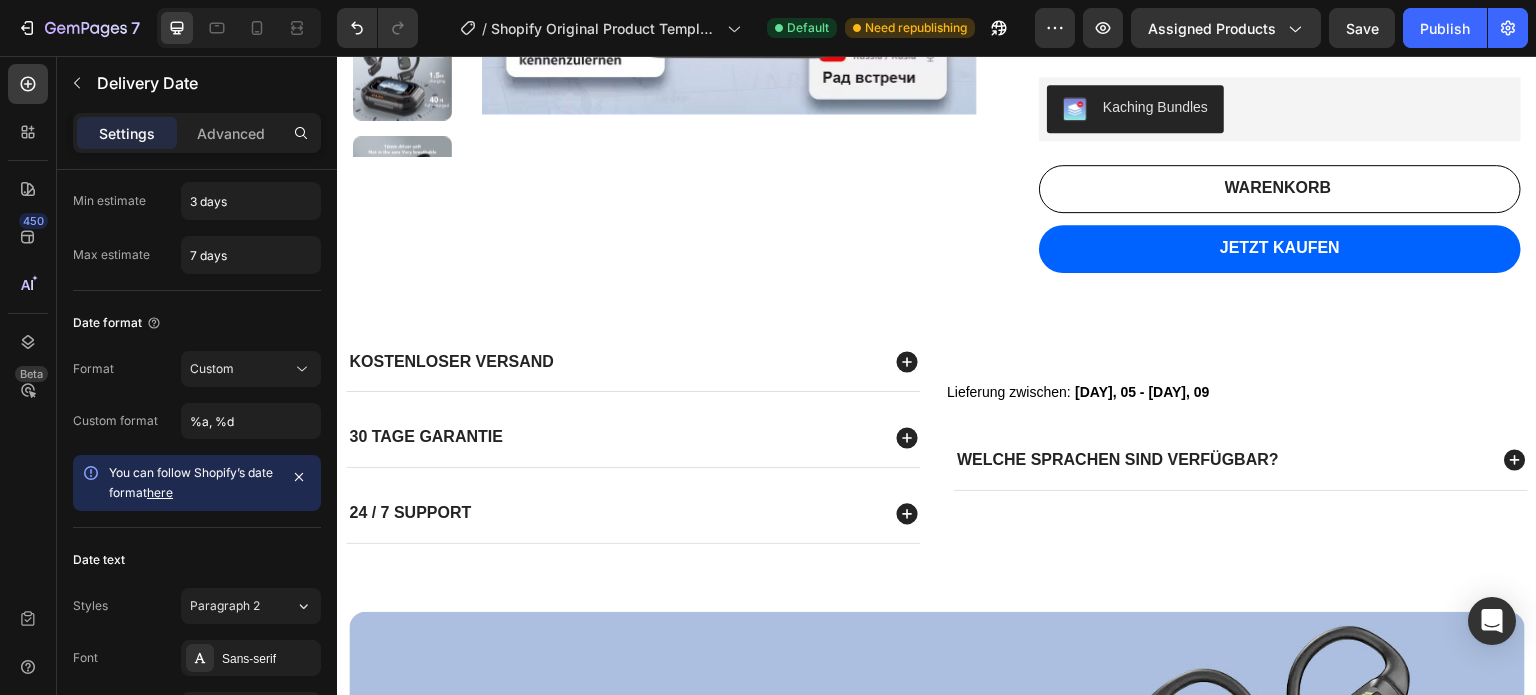 click on "Lieferung zwischen:" at bounding box center [1009, 392] 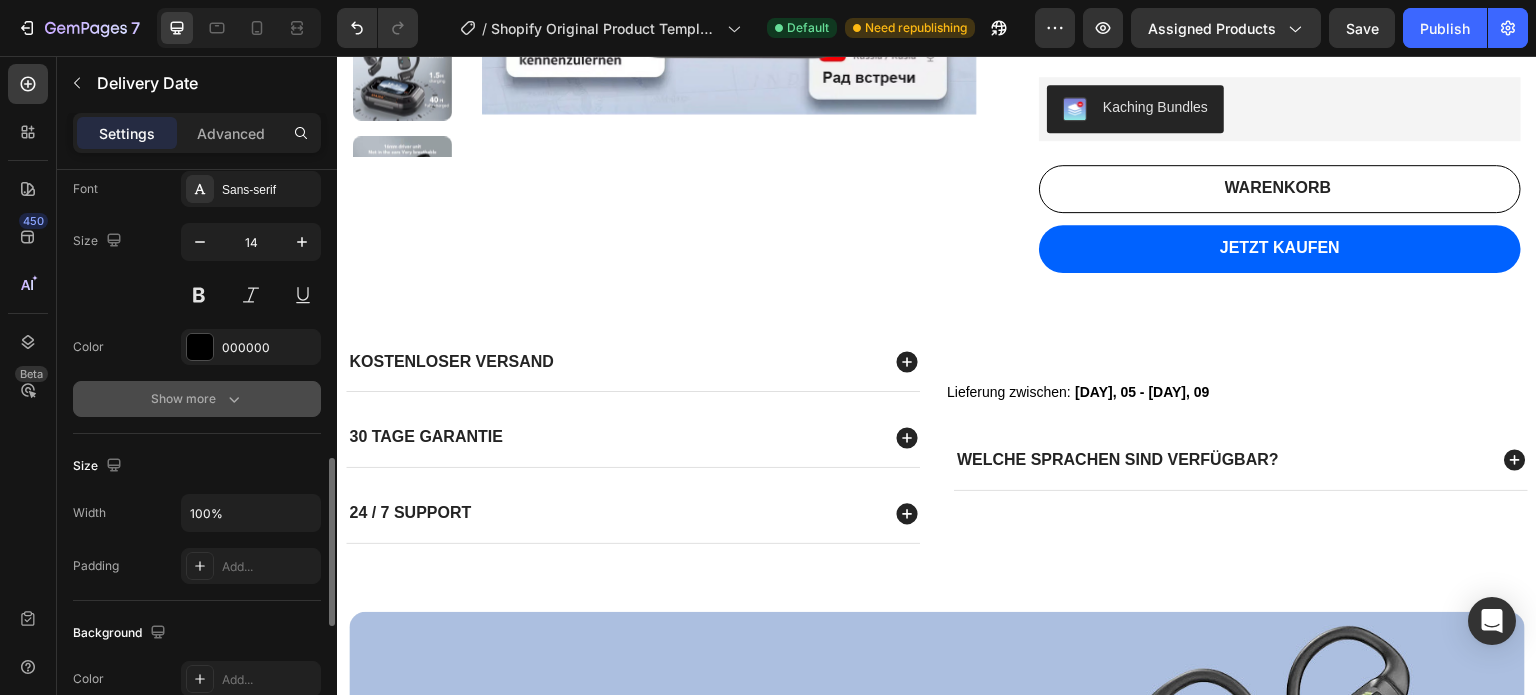 scroll, scrollTop: 1100, scrollLeft: 0, axis: vertical 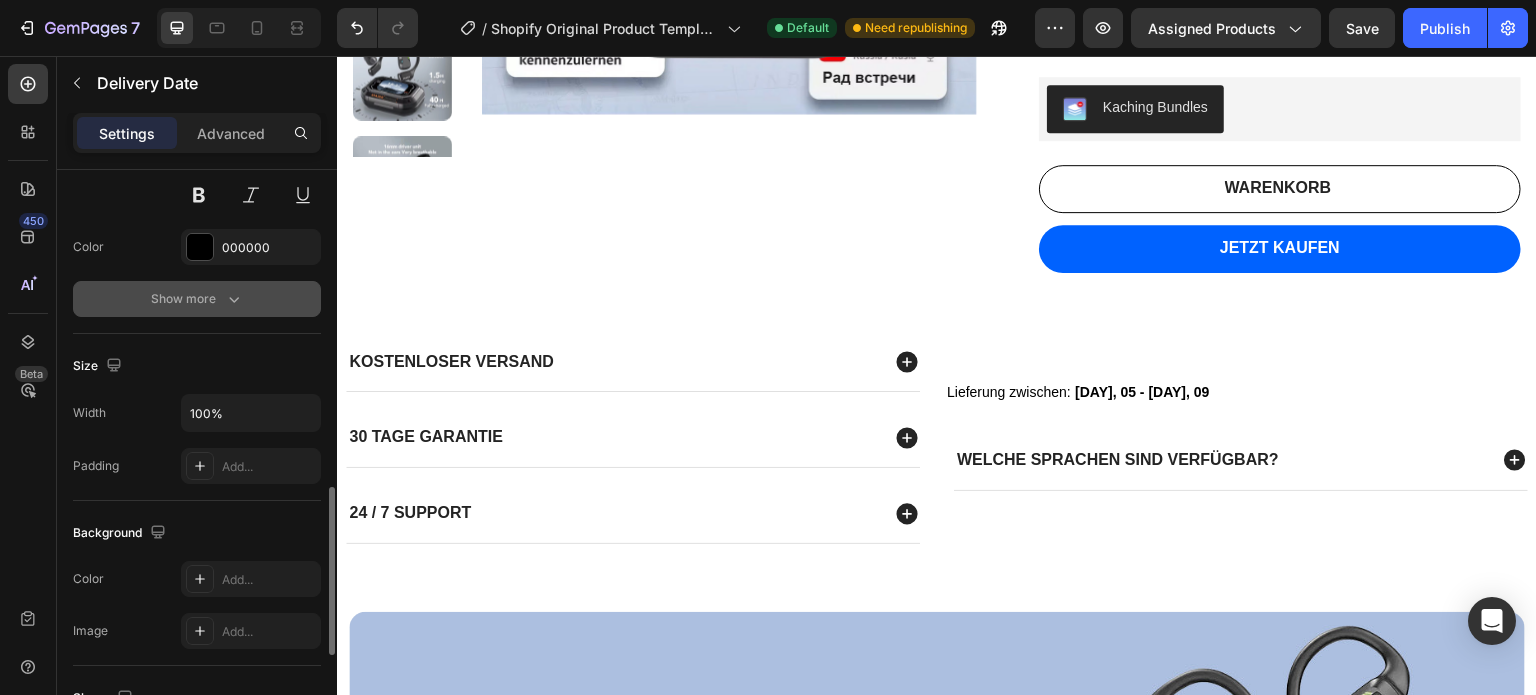 click on "Show more" at bounding box center (197, 299) 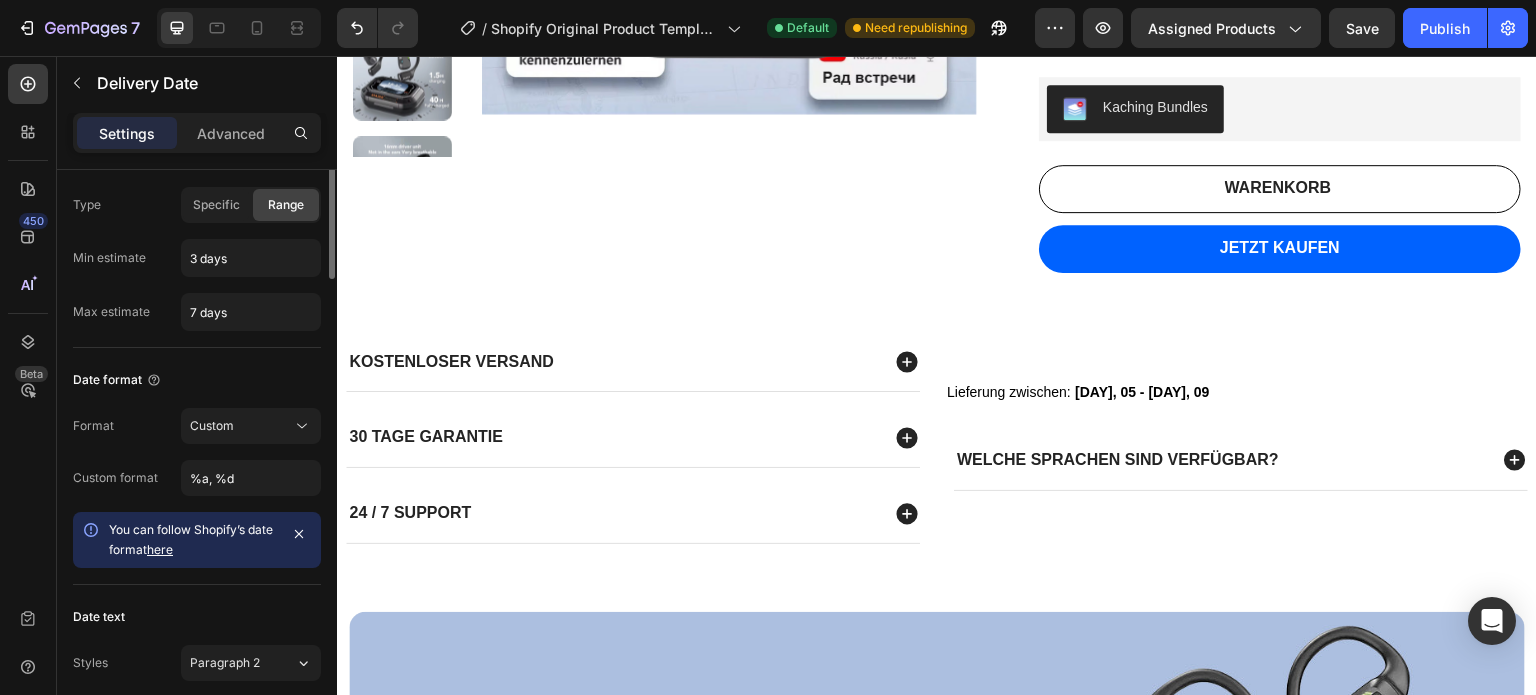 scroll, scrollTop: 0, scrollLeft: 0, axis: both 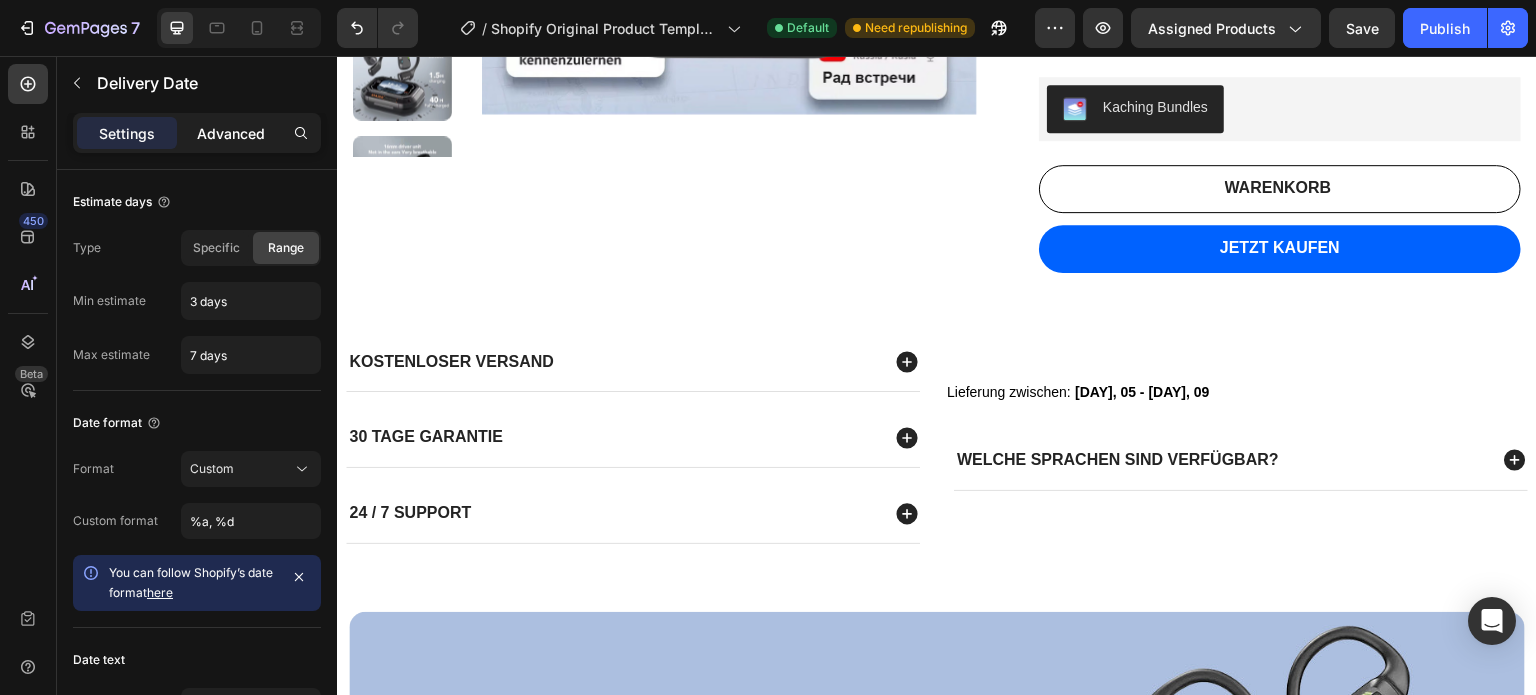 click on "Advanced" at bounding box center (231, 133) 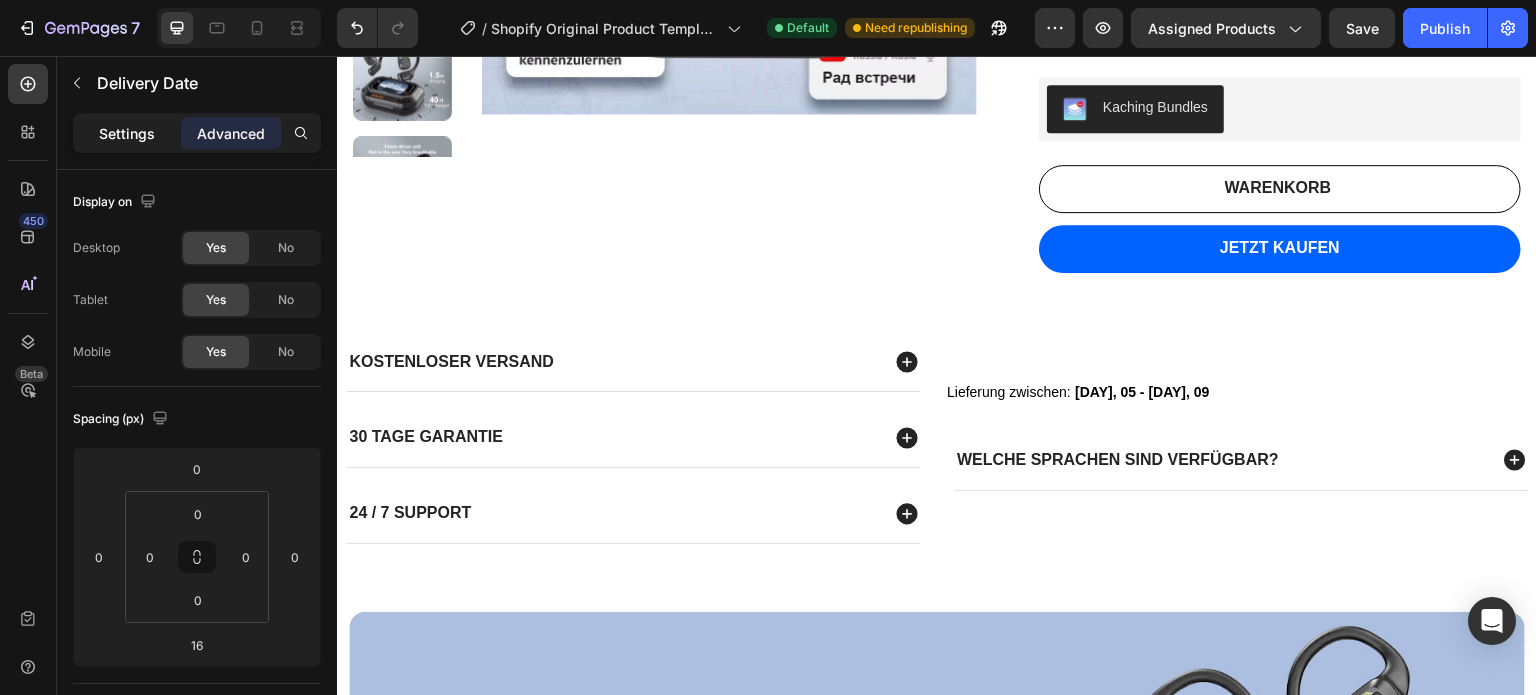 click on "Settings" at bounding box center [127, 133] 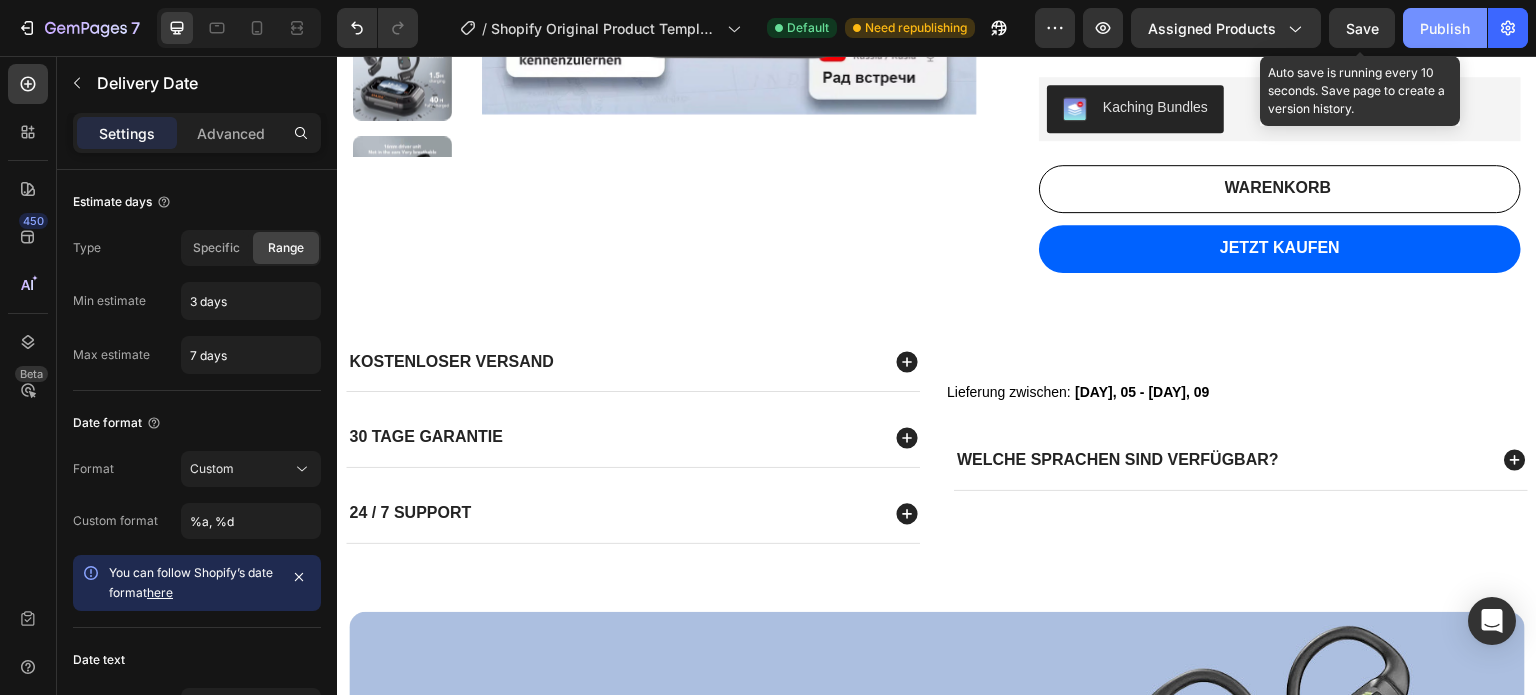 click on "Publish" at bounding box center [1445, 28] 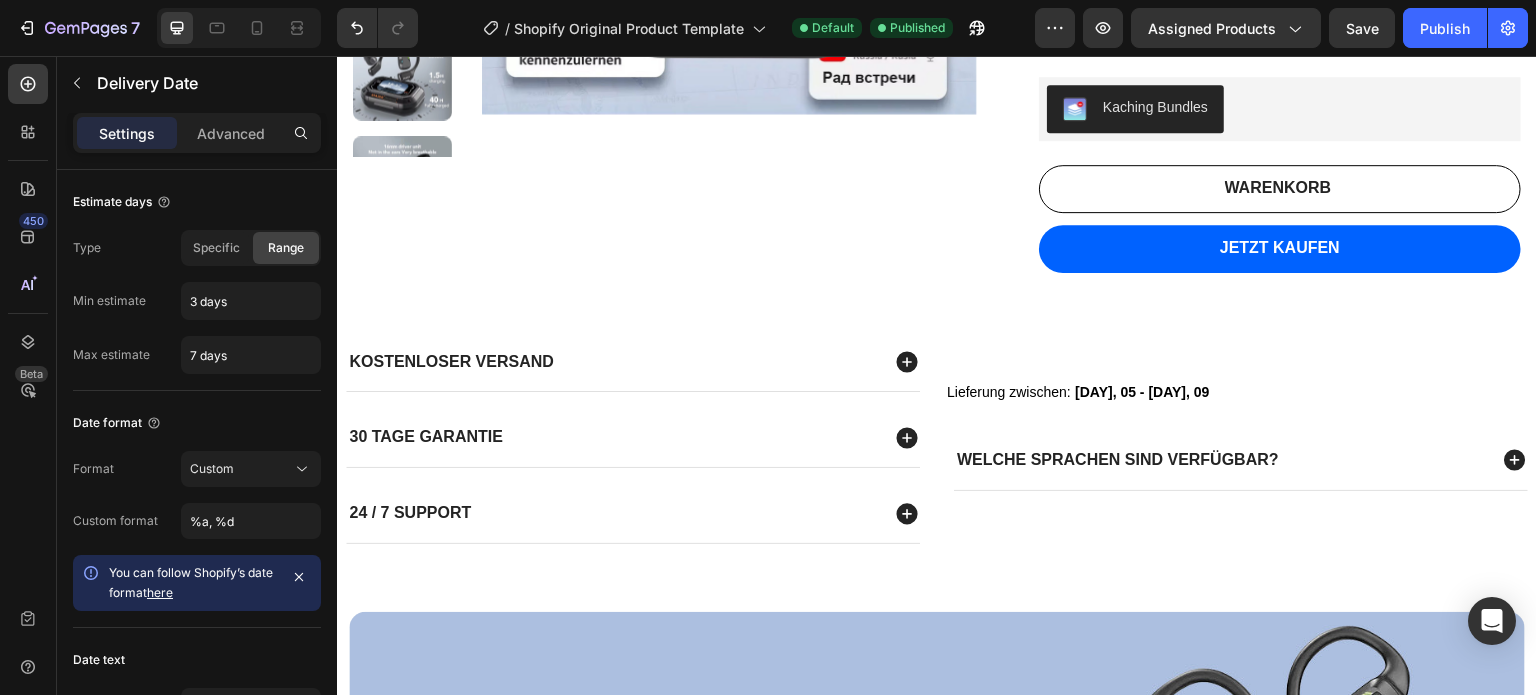 click on "Lieferung zwischen:" at bounding box center (1009, 392) 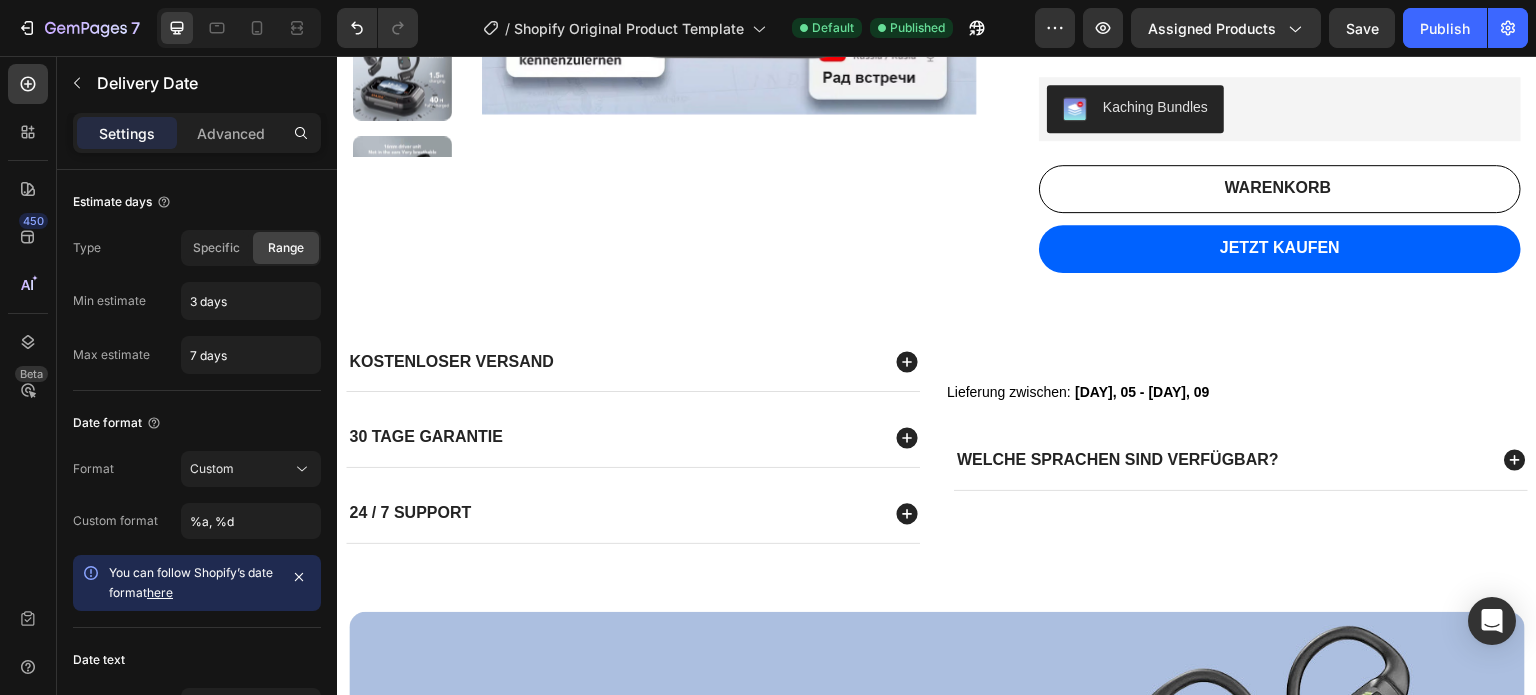 click on "[DAY_OF_WEEK], [DAY] - [DAY_OF_WEEK], [DAY]" at bounding box center (1142, 392) 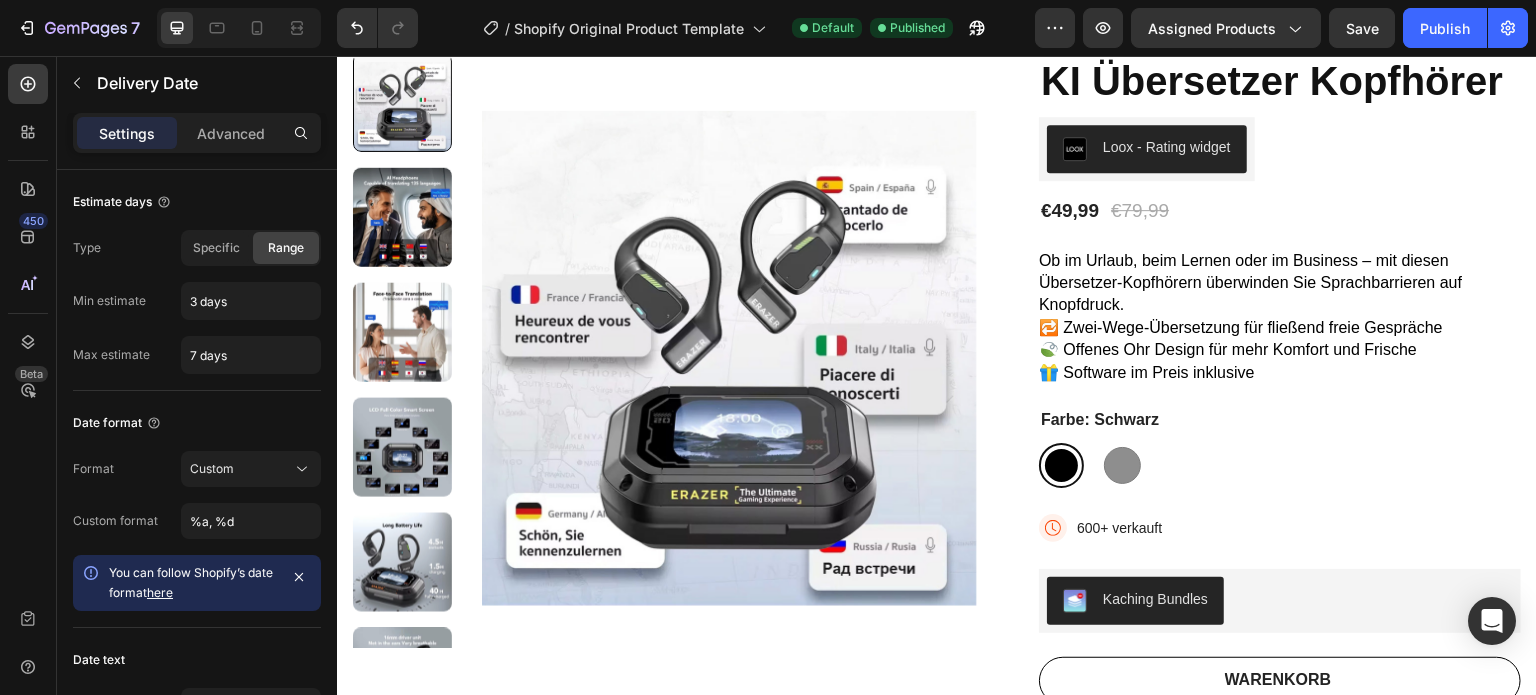 scroll, scrollTop: 0, scrollLeft: 0, axis: both 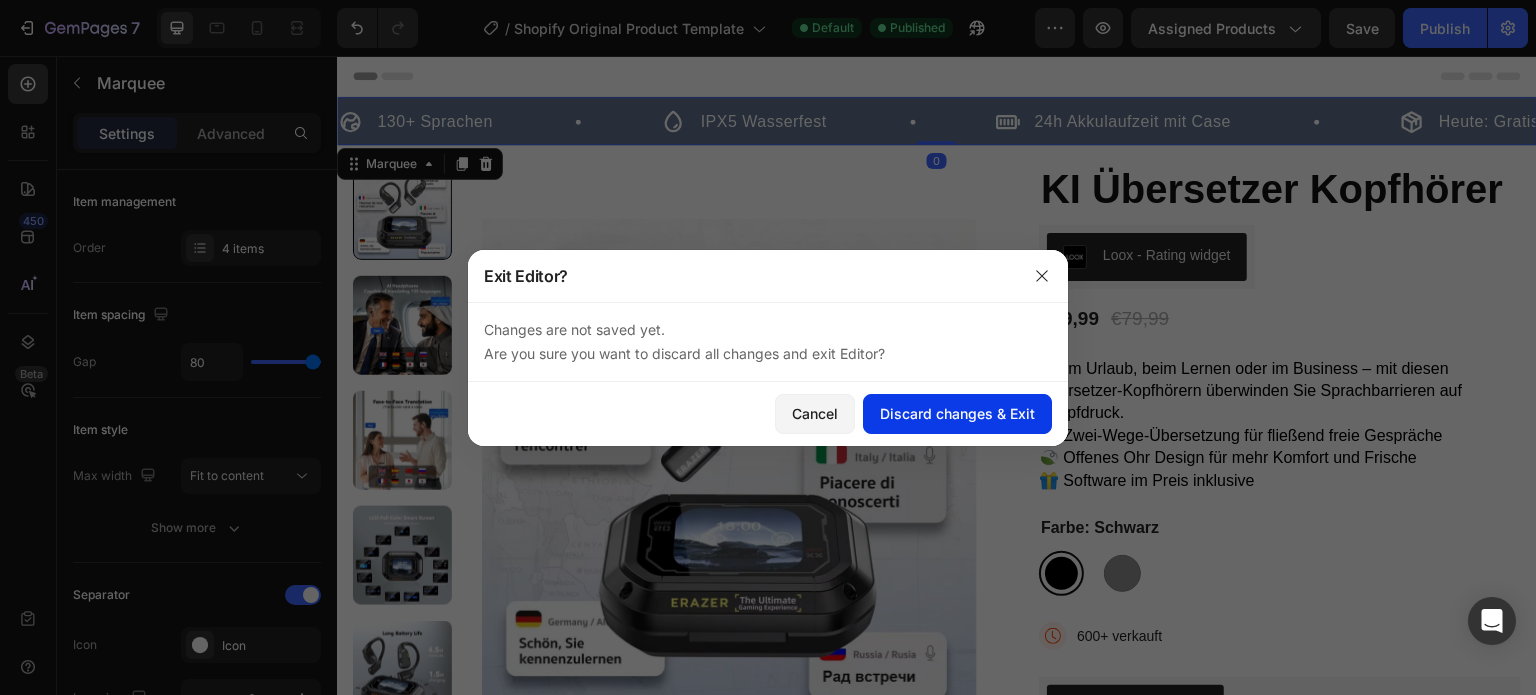 click on "Discard changes & Exit" 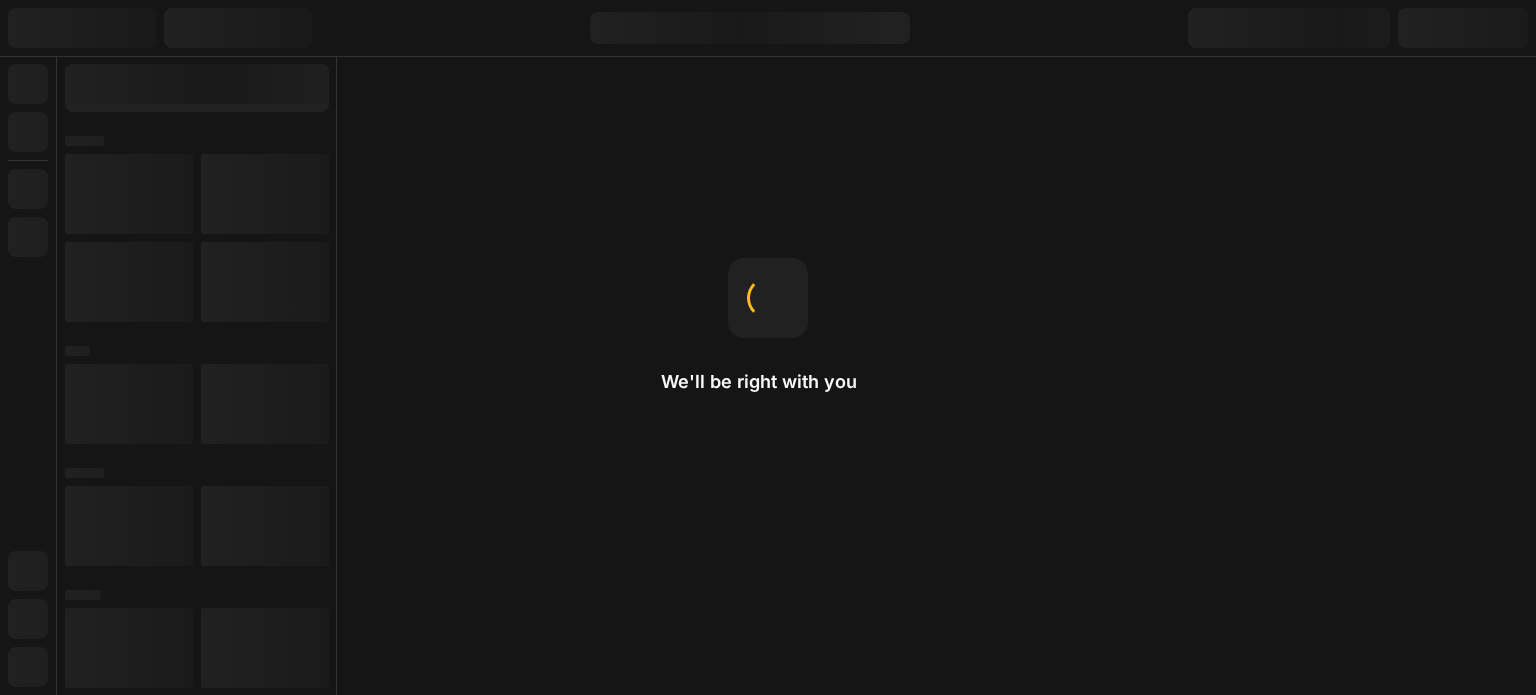 scroll, scrollTop: 0, scrollLeft: 0, axis: both 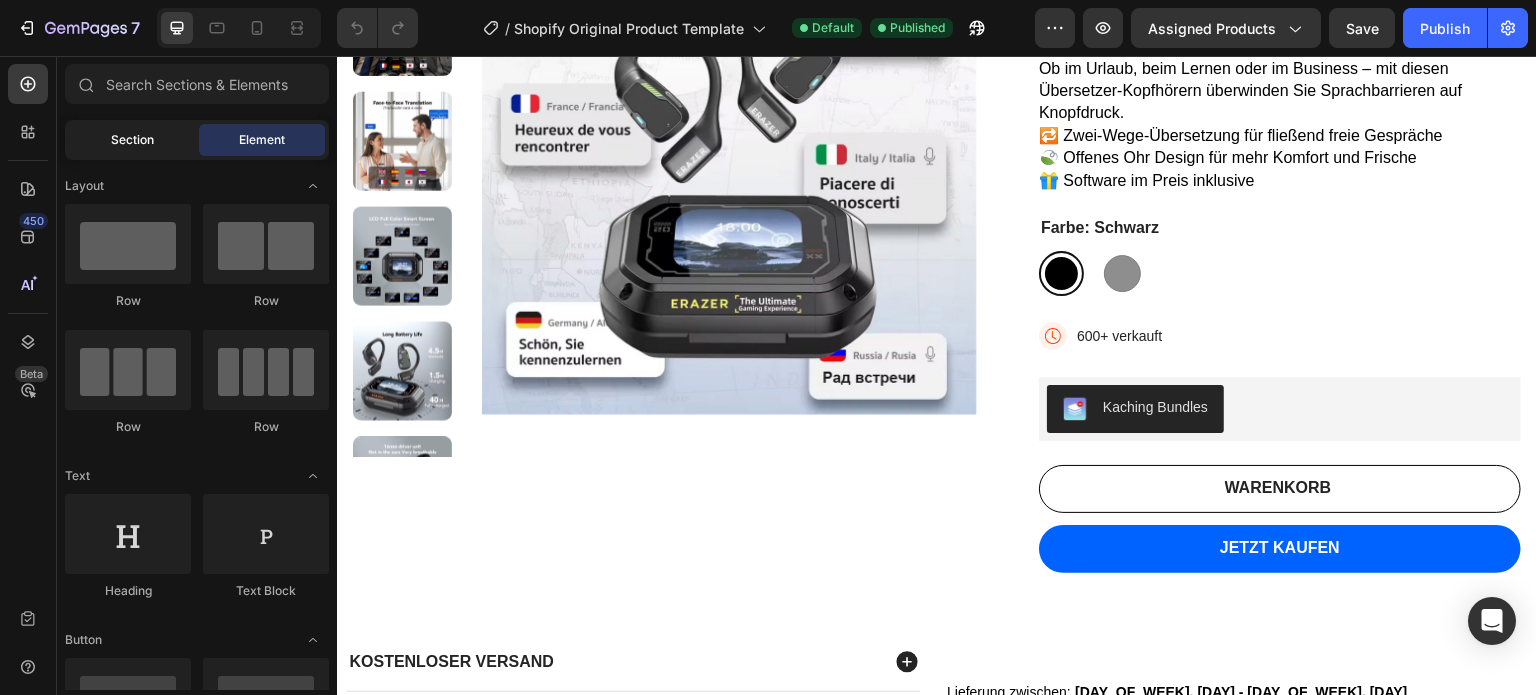 click on "Section" at bounding box center [132, 140] 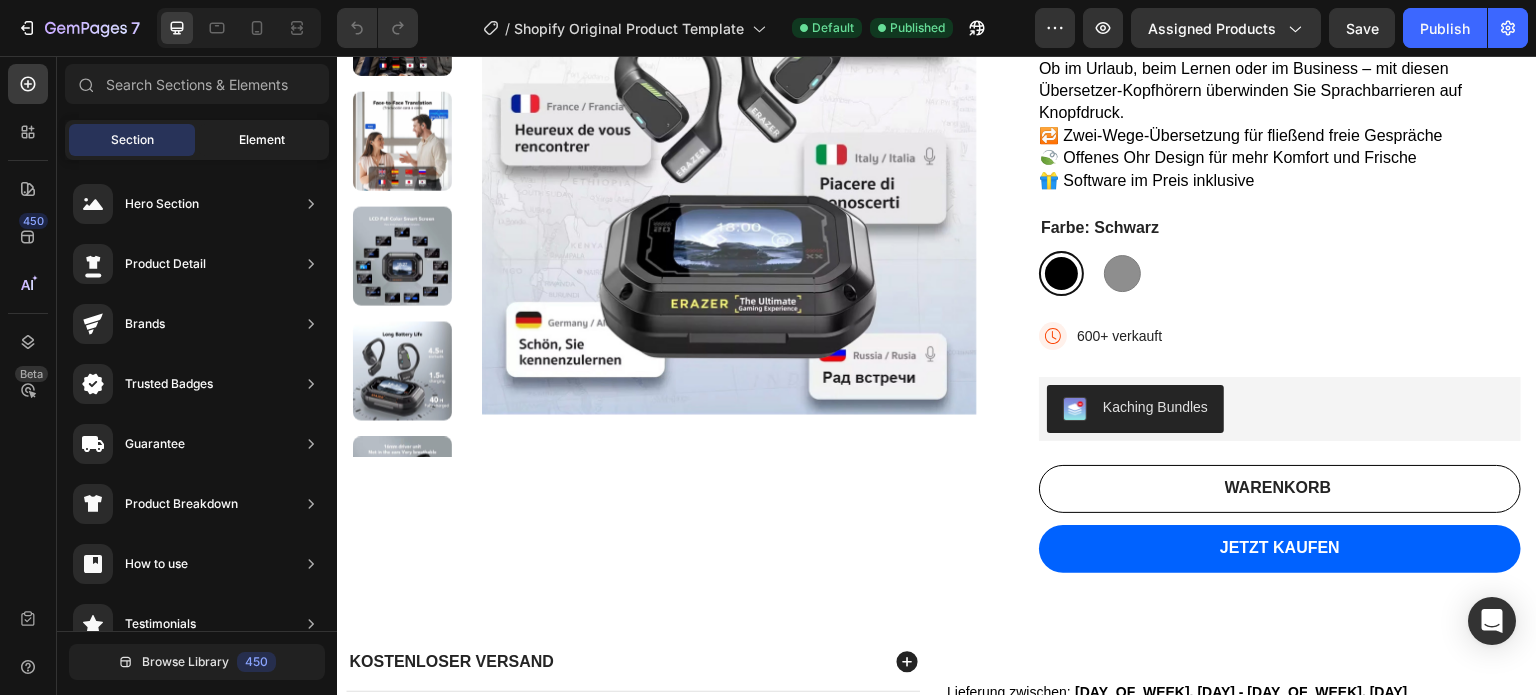 click on "Element" at bounding box center (262, 140) 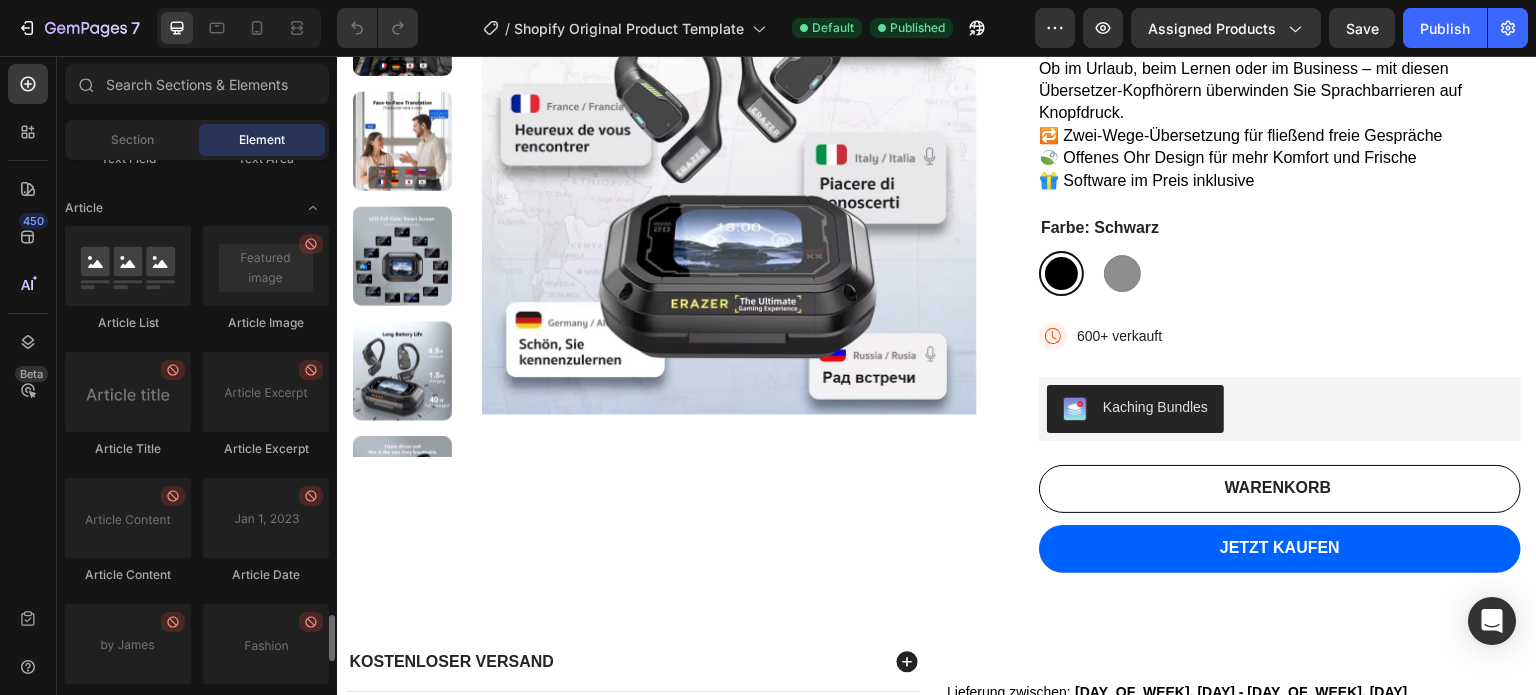 scroll, scrollTop: 5528, scrollLeft: 0, axis: vertical 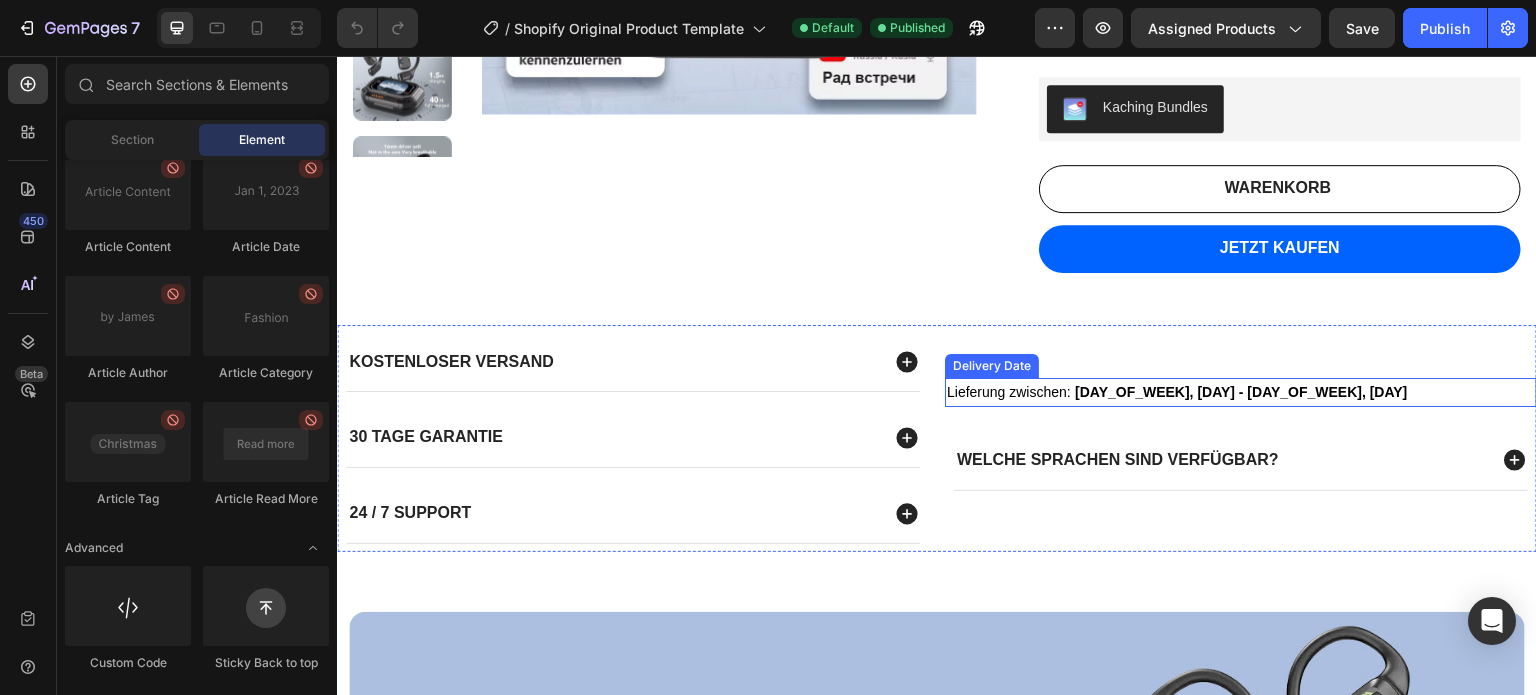 click on "Lieferung zwischen:" at bounding box center [1009, 392] 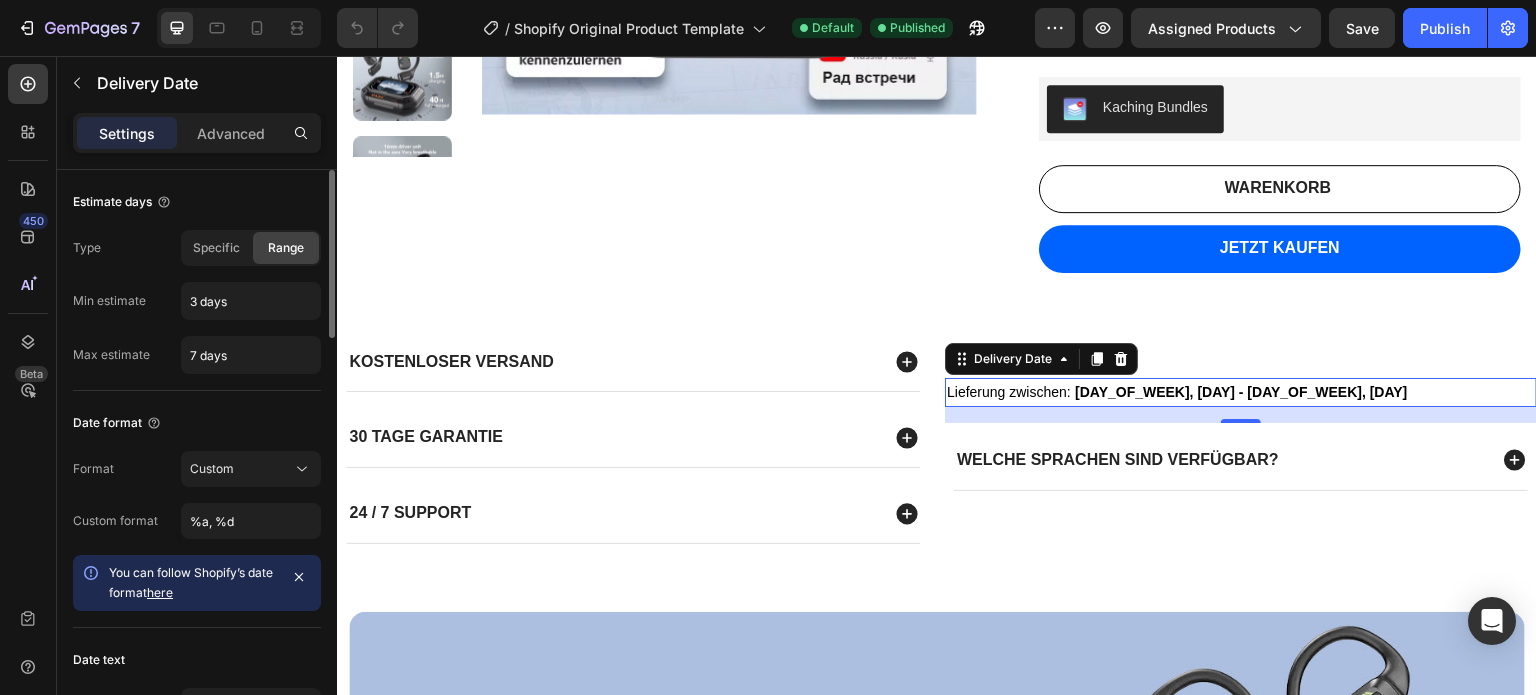 click on "You can follow Shopify’s date format" at bounding box center (191, 582) 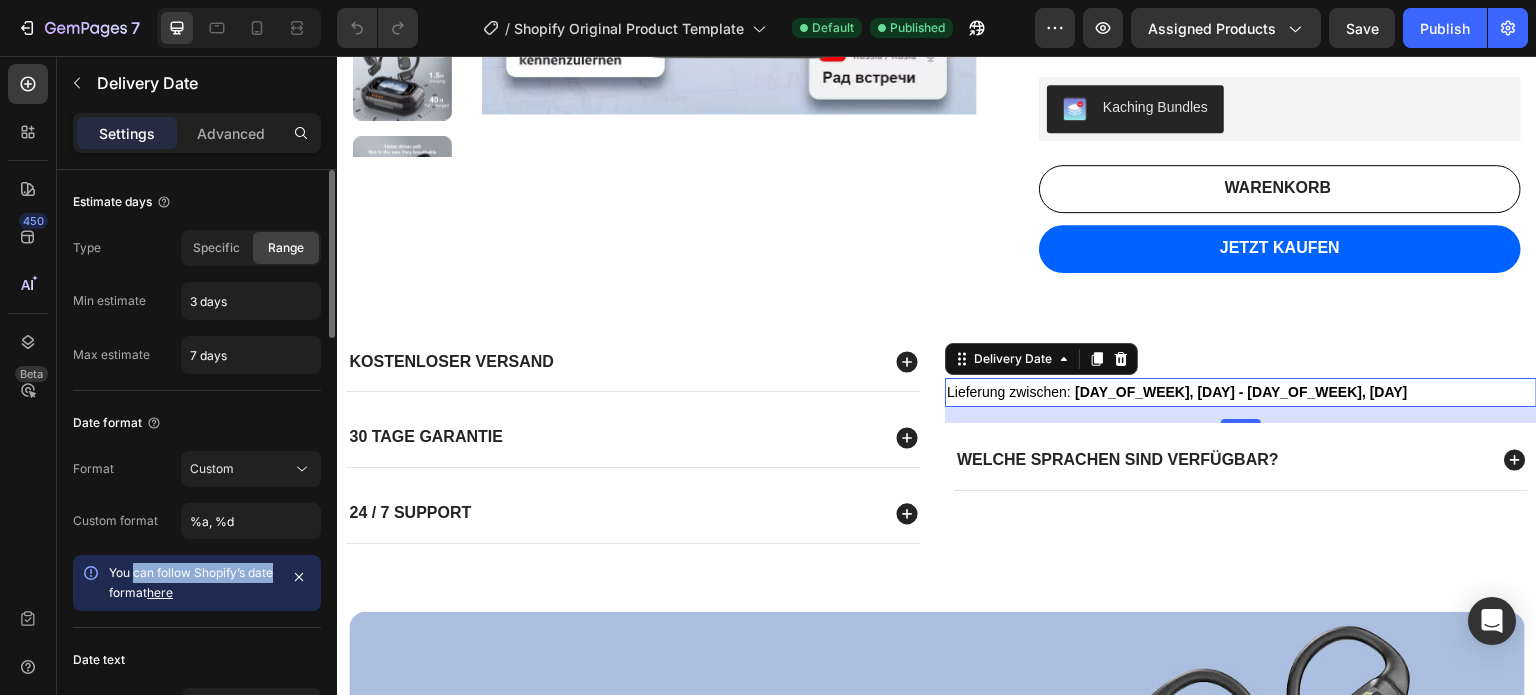 drag, startPoint x: 136, startPoint y: 575, endPoint x: 260, endPoint y: 569, distance: 124.14507 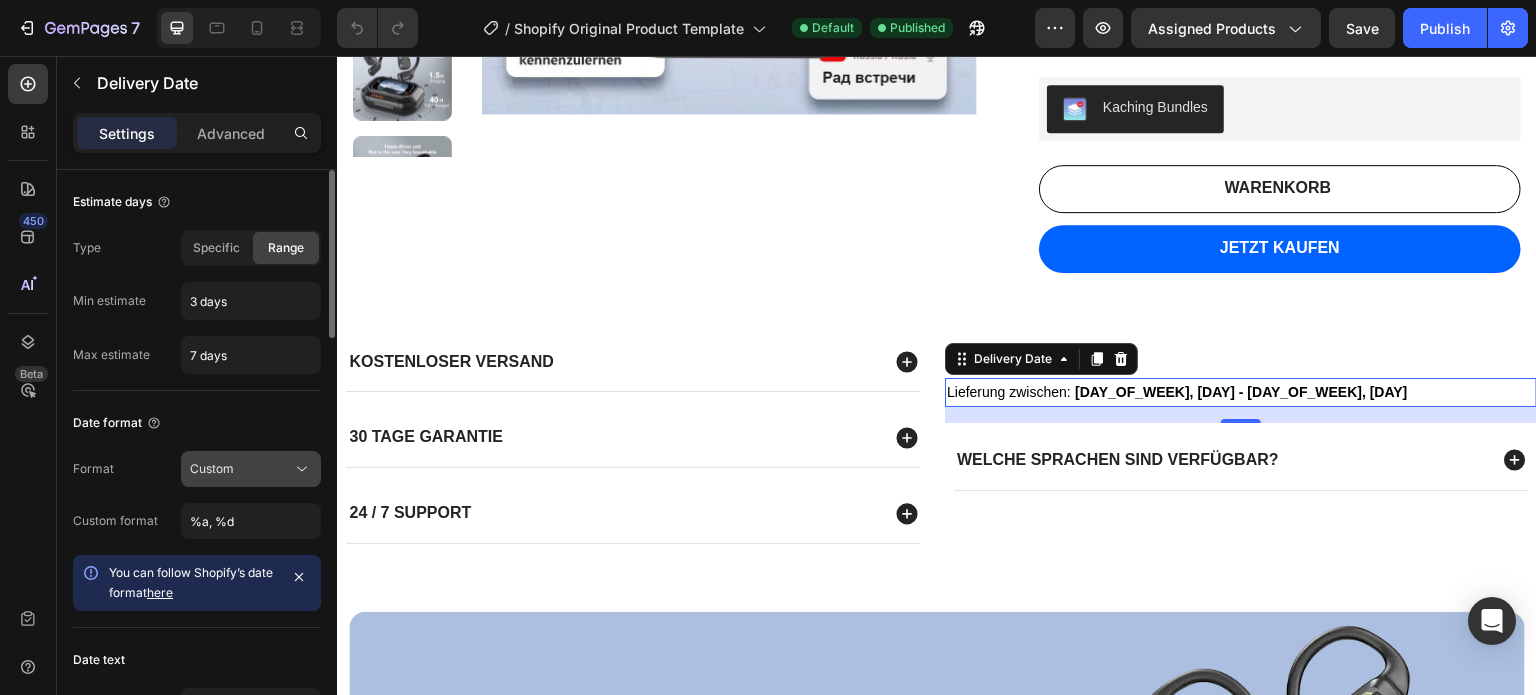 click on "Custom" at bounding box center [241, 469] 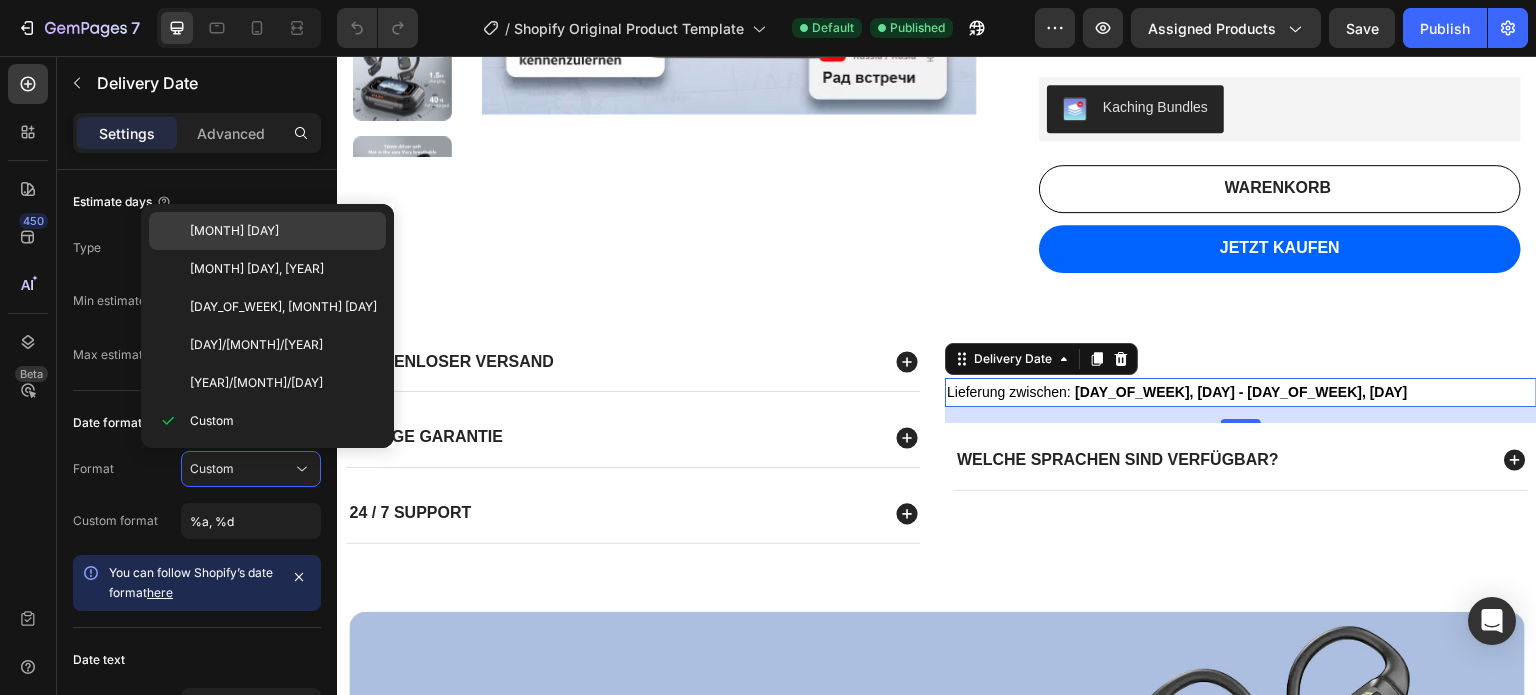 click on "[MONTH] [DAY]" at bounding box center [283, 231] 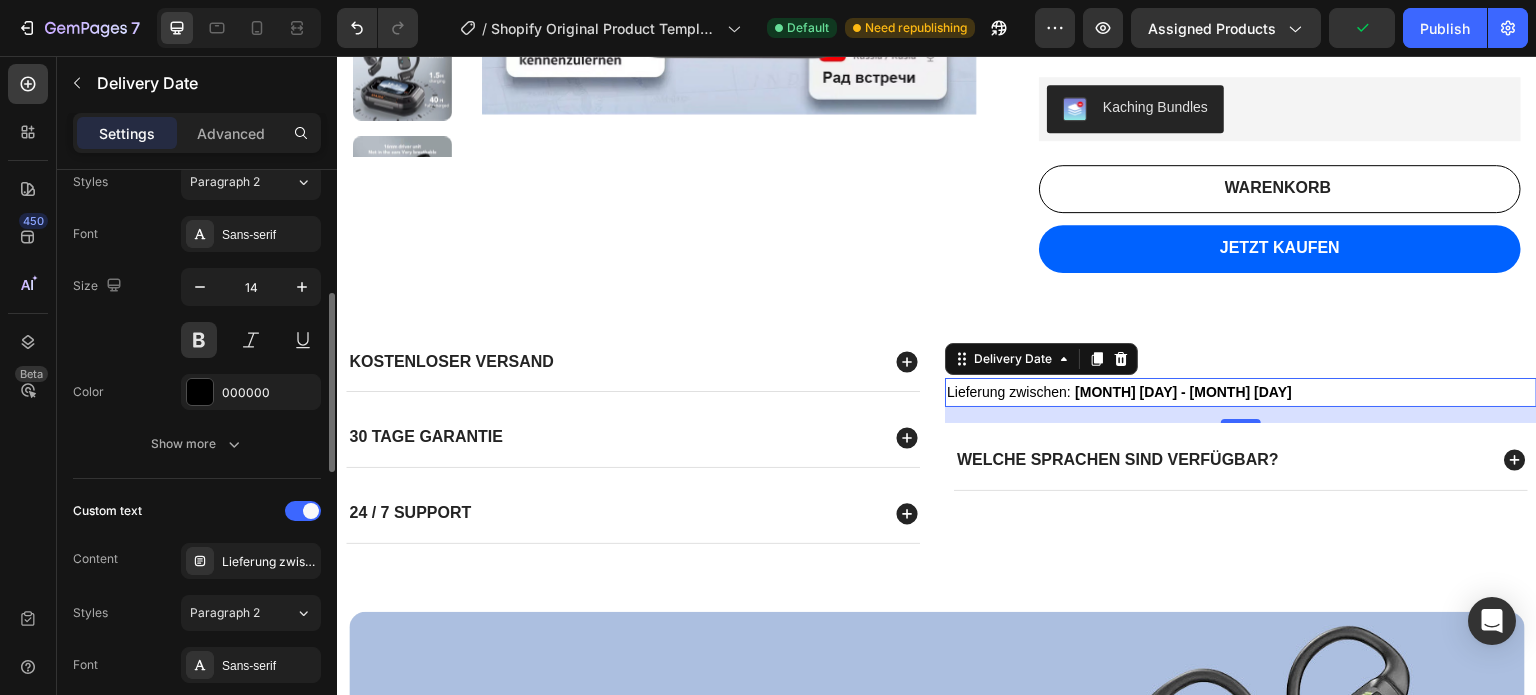 scroll, scrollTop: 500, scrollLeft: 0, axis: vertical 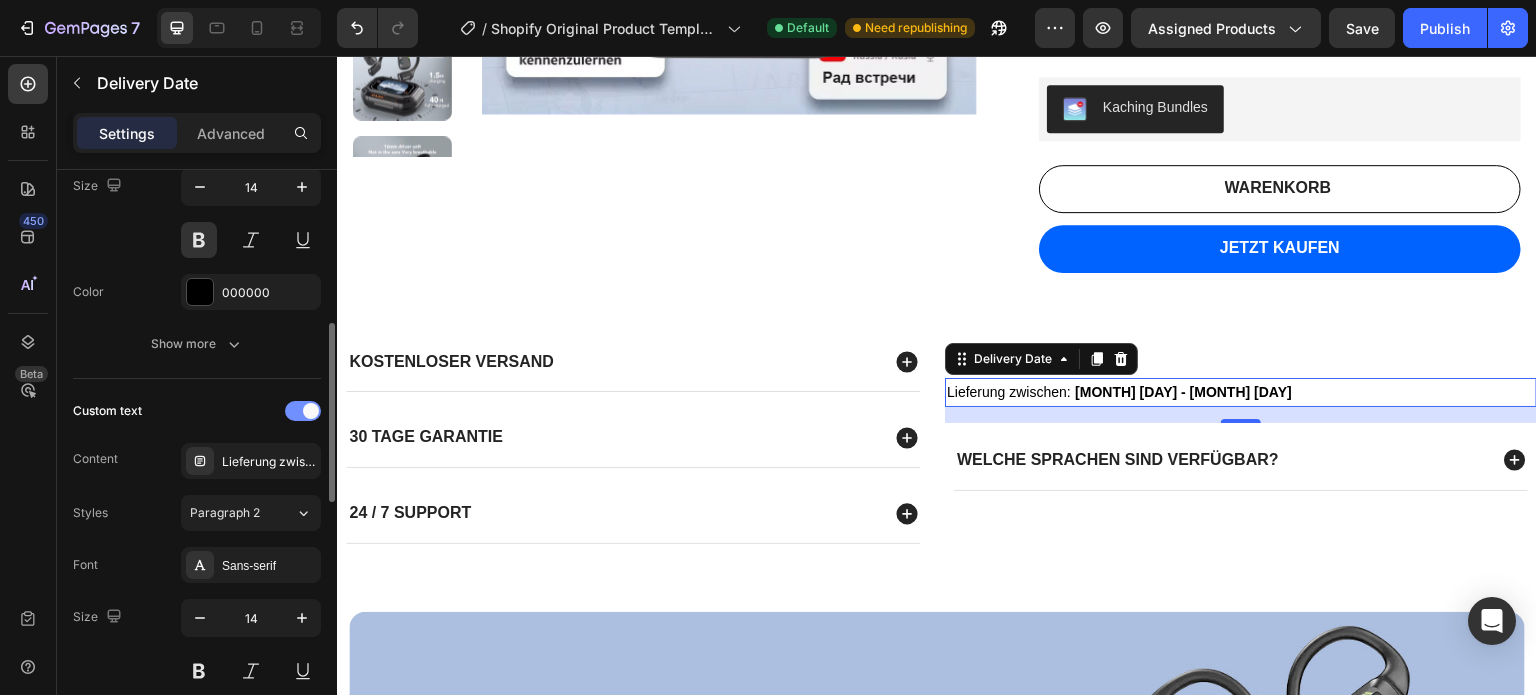 click at bounding box center [303, 411] 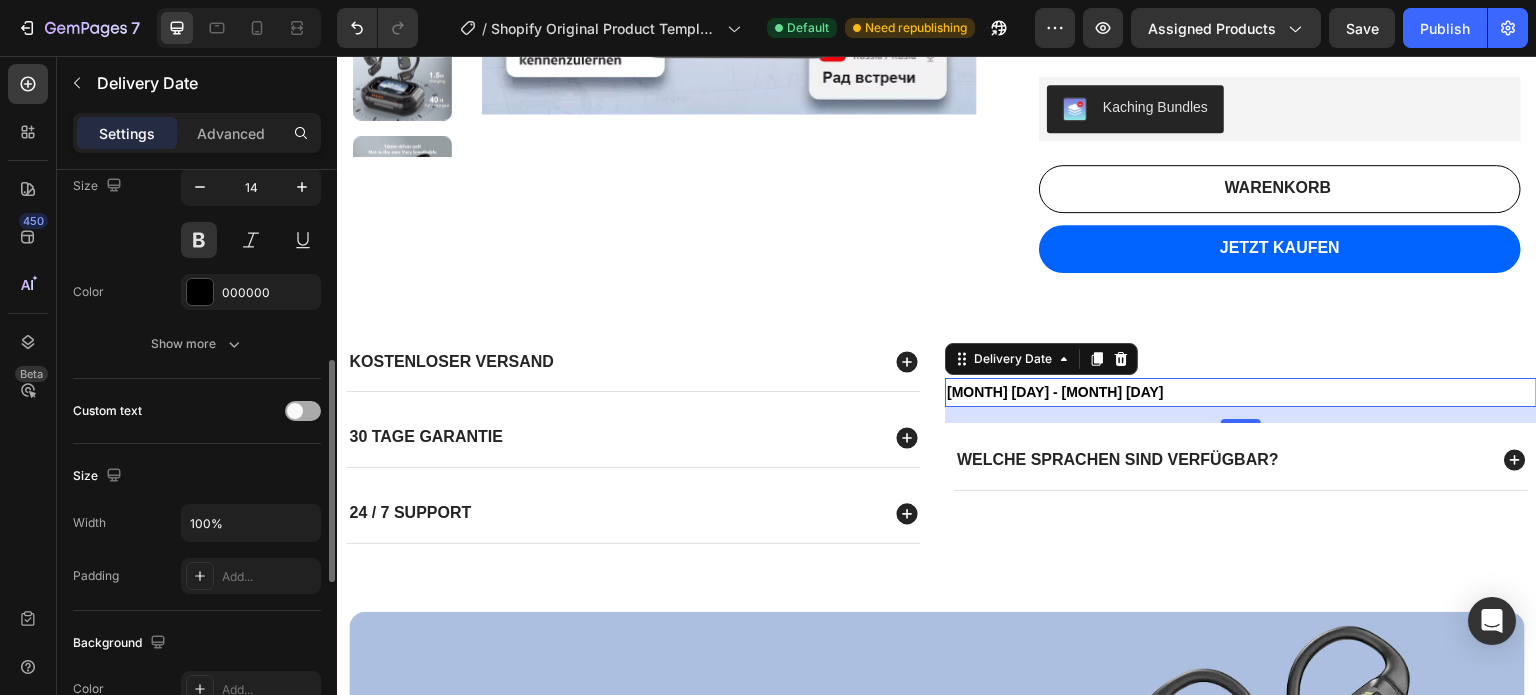 click at bounding box center [303, 411] 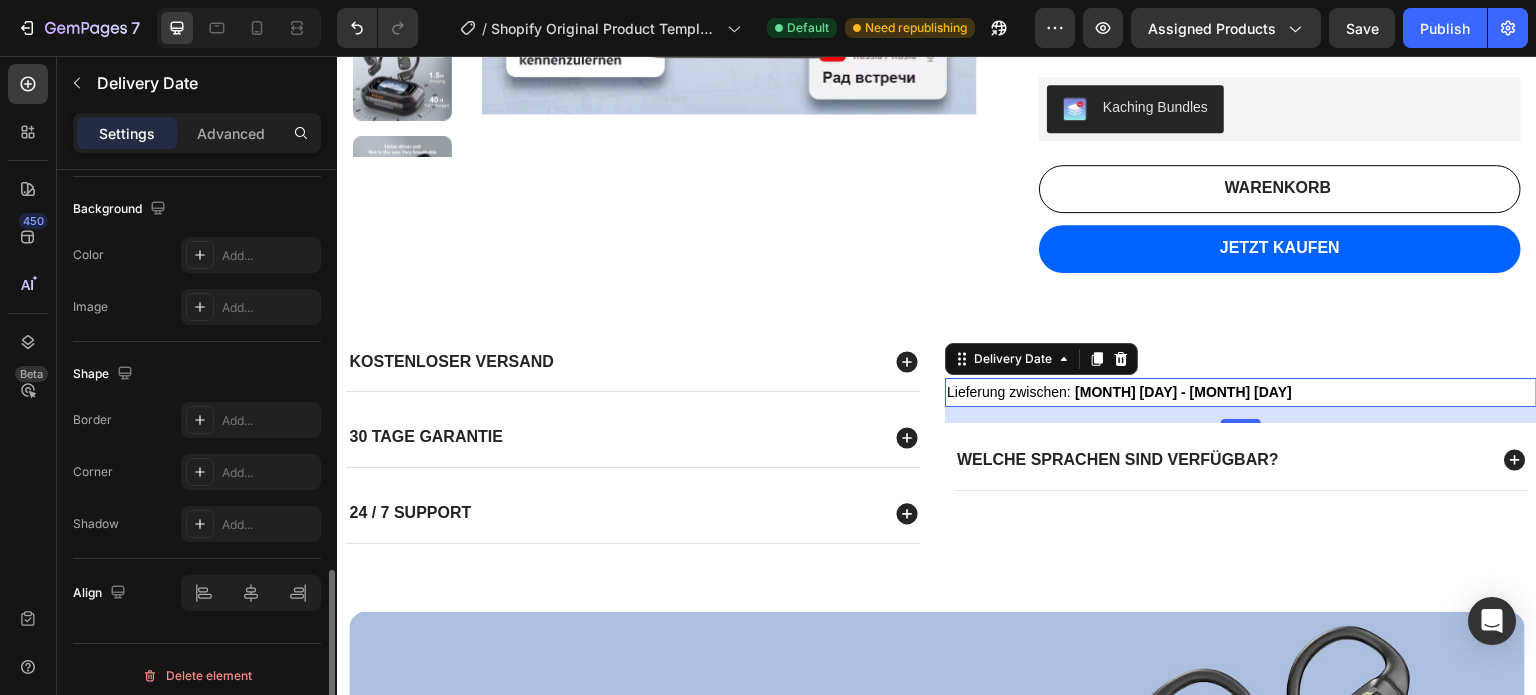 scroll, scrollTop: 1308, scrollLeft: 0, axis: vertical 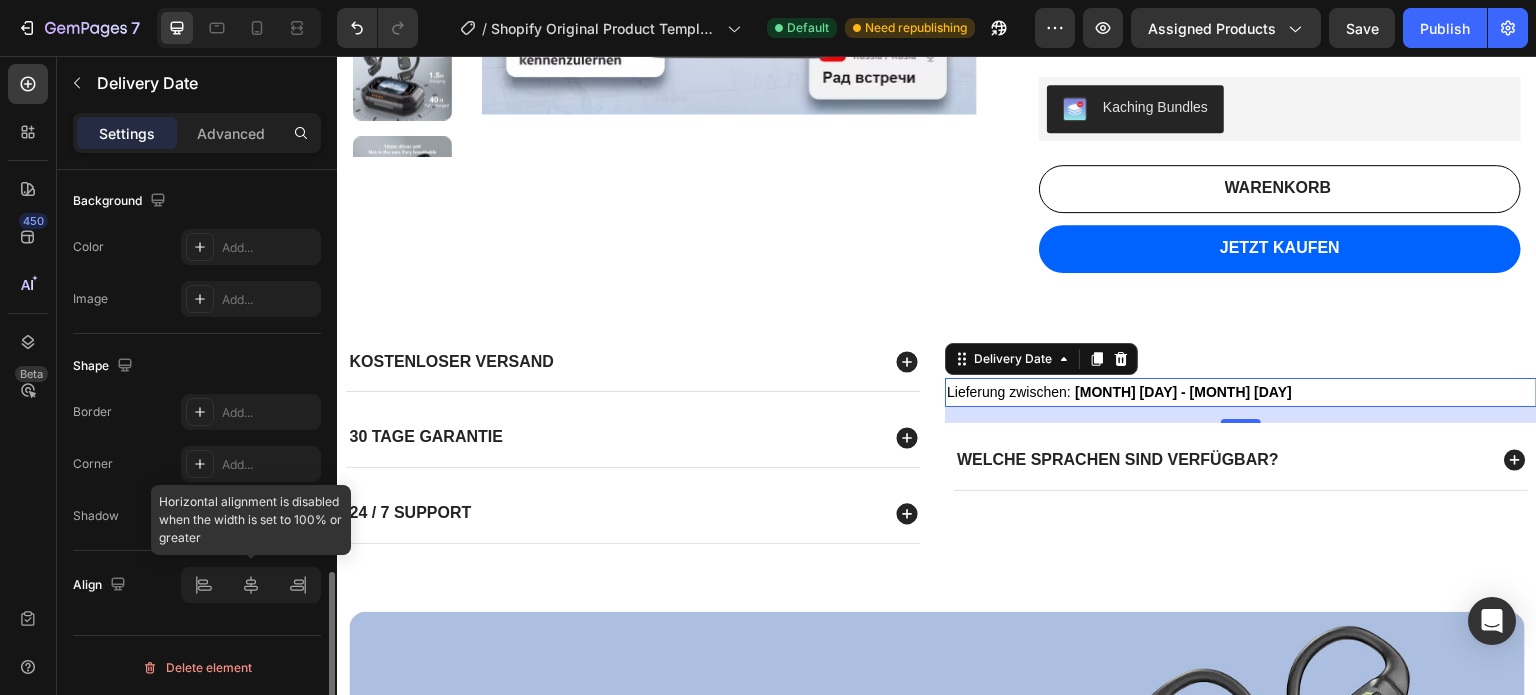 click 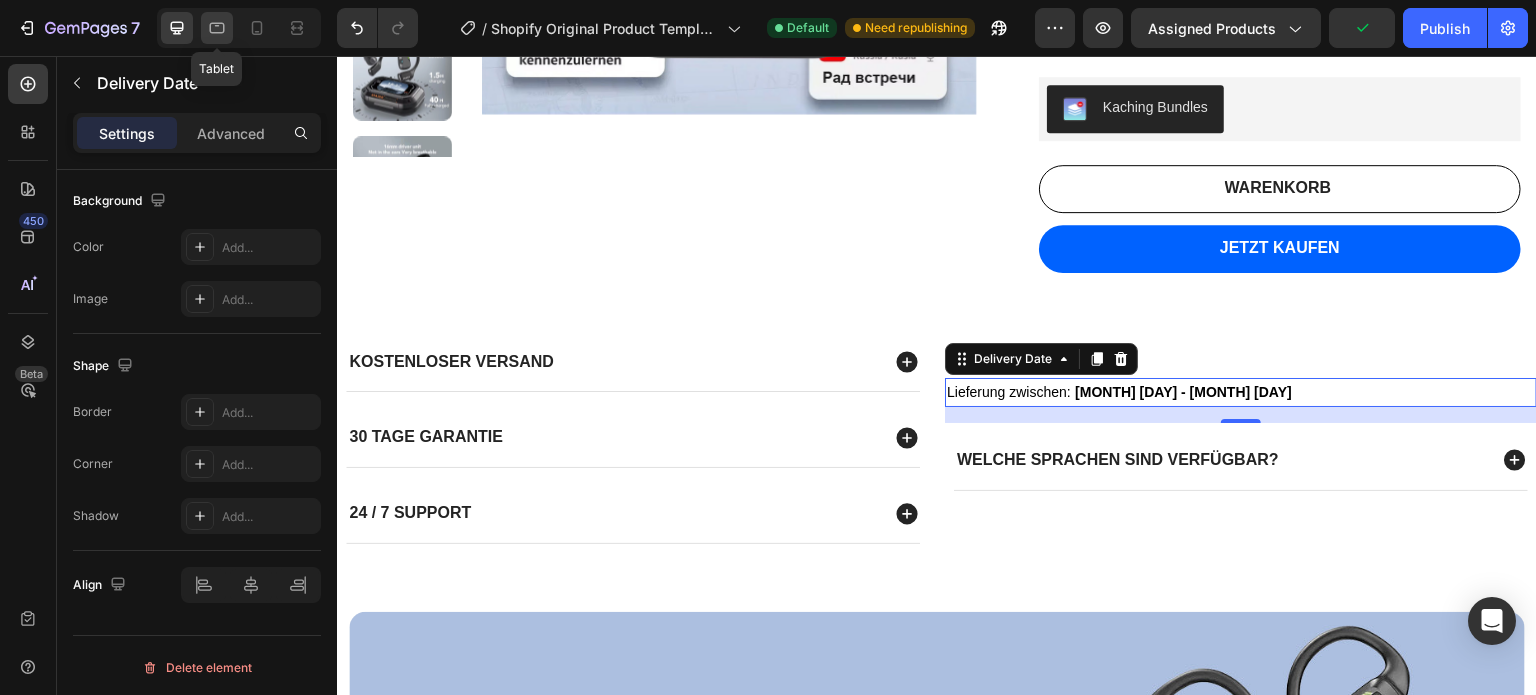 click 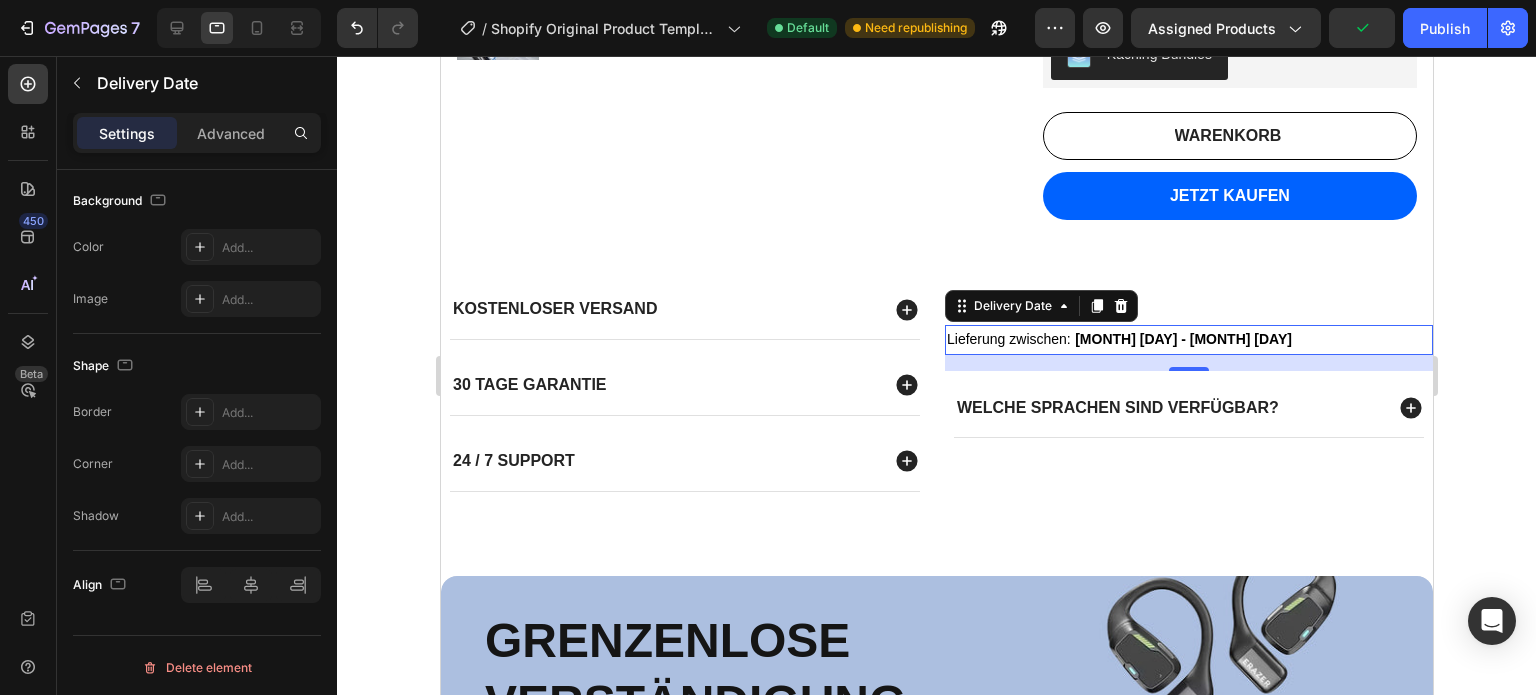 scroll, scrollTop: 840, scrollLeft: 0, axis: vertical 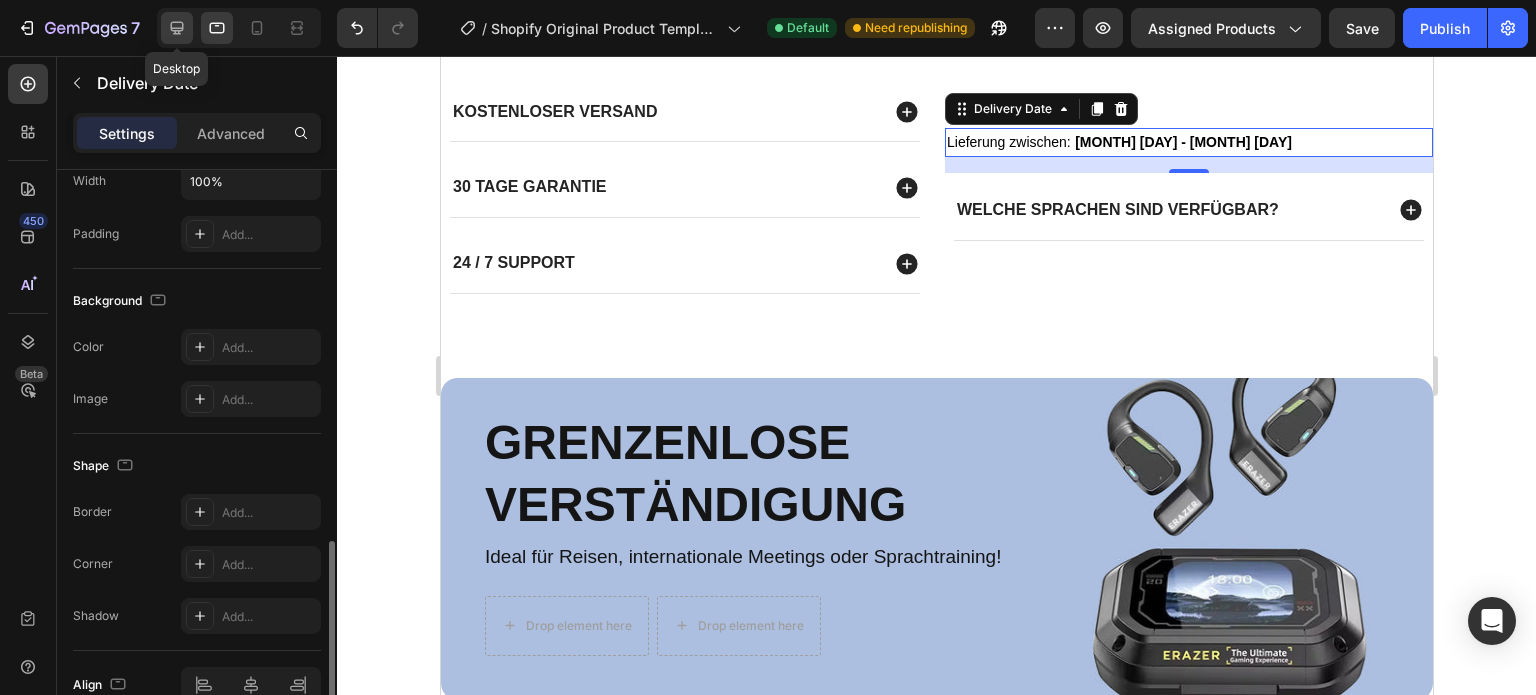 click 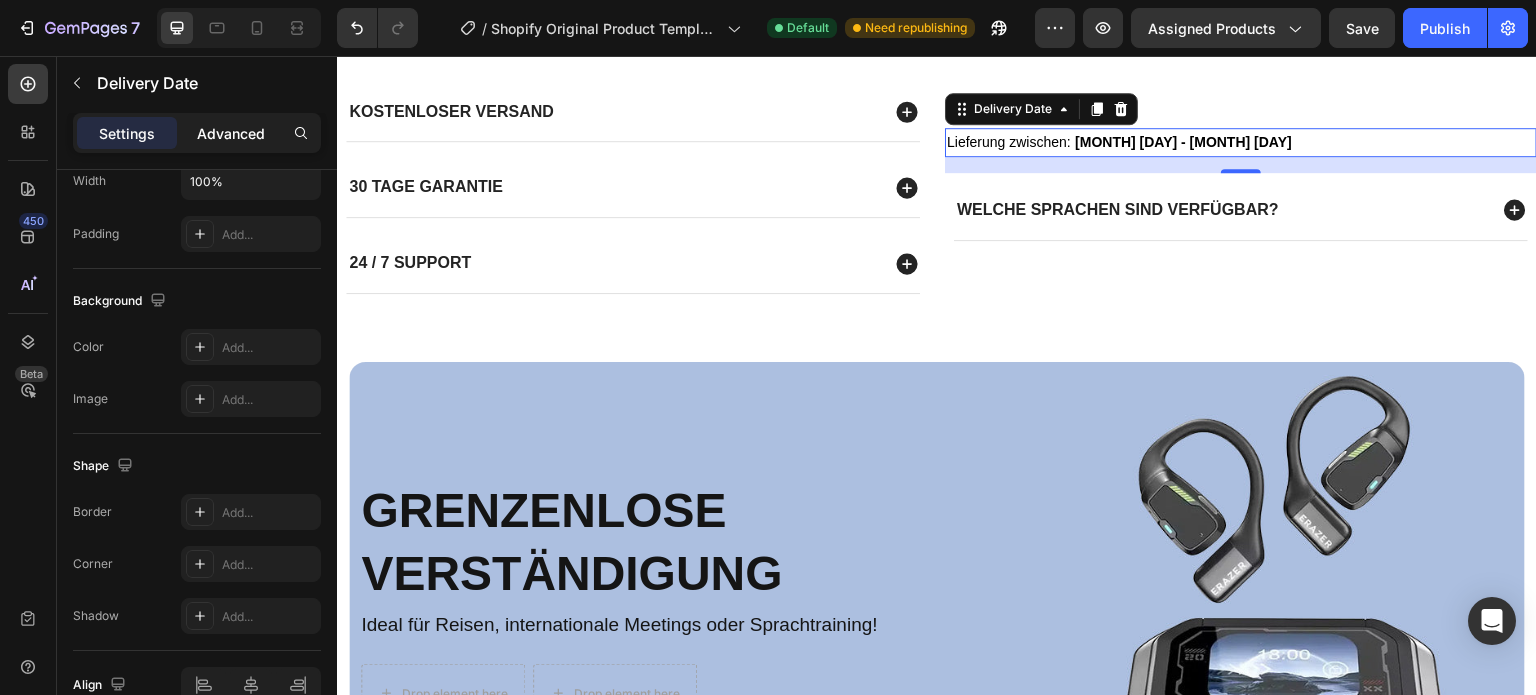 click on "Advanced" at bounding box center (231, 133) 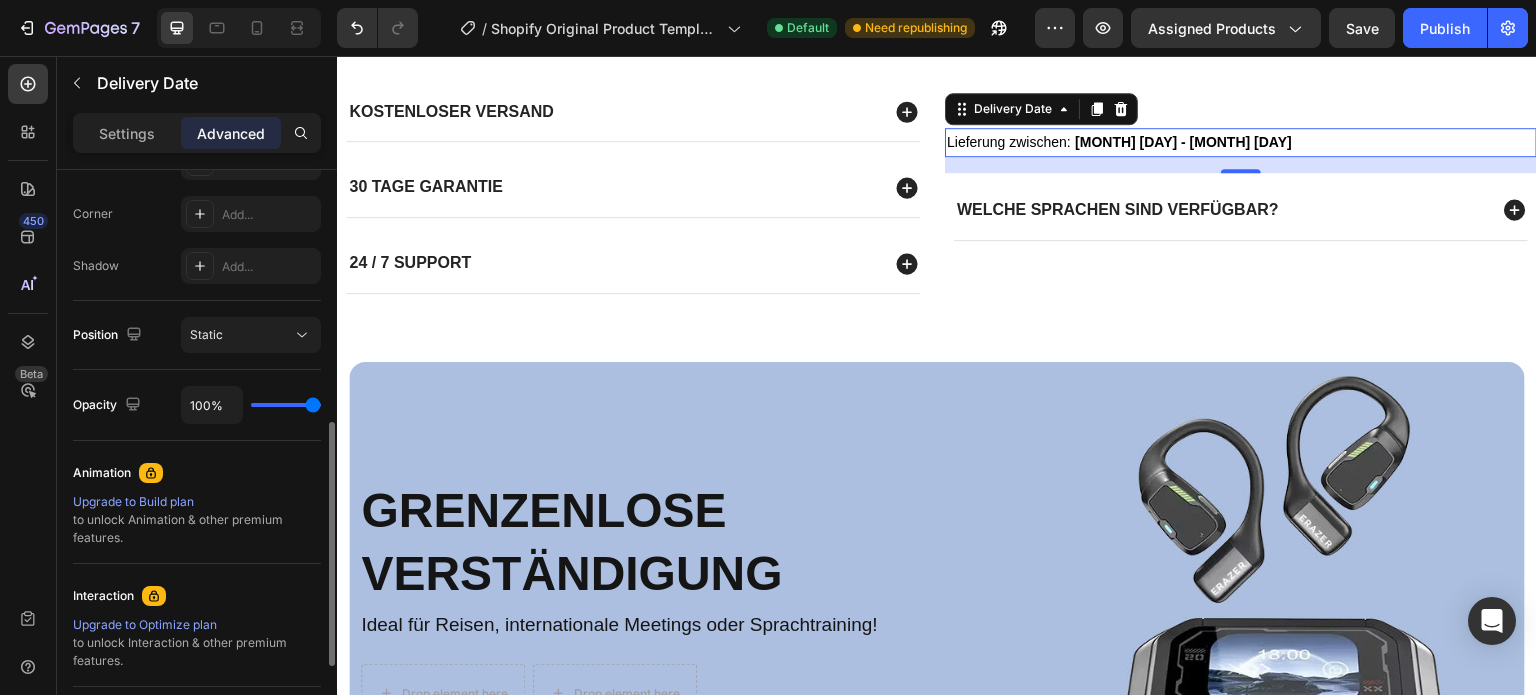 scroll, scrollTop: 804, scrollLeft: 0, axis: vertical 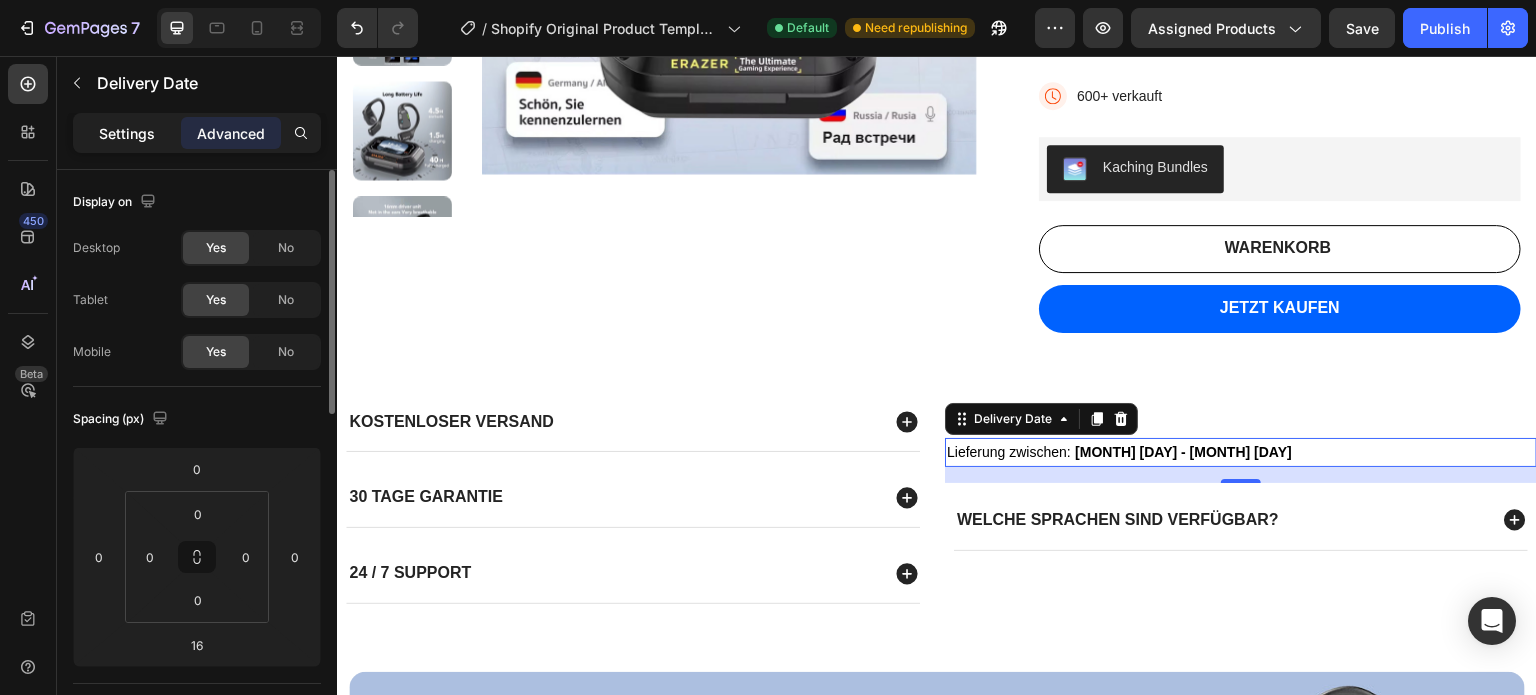 click on "Settings" at bounding box center (127, 133) 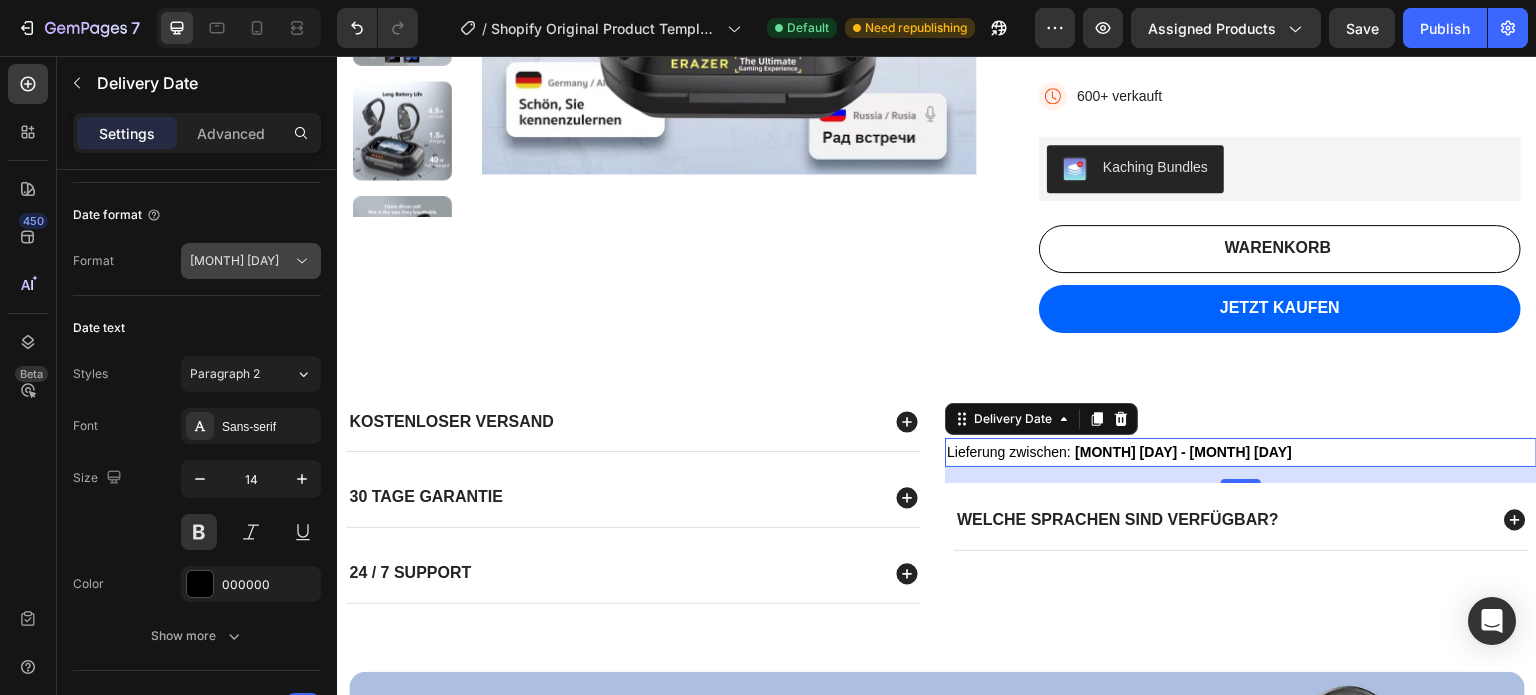 scroll, scrollTop: 0, scrollLeft: 0, axis: both 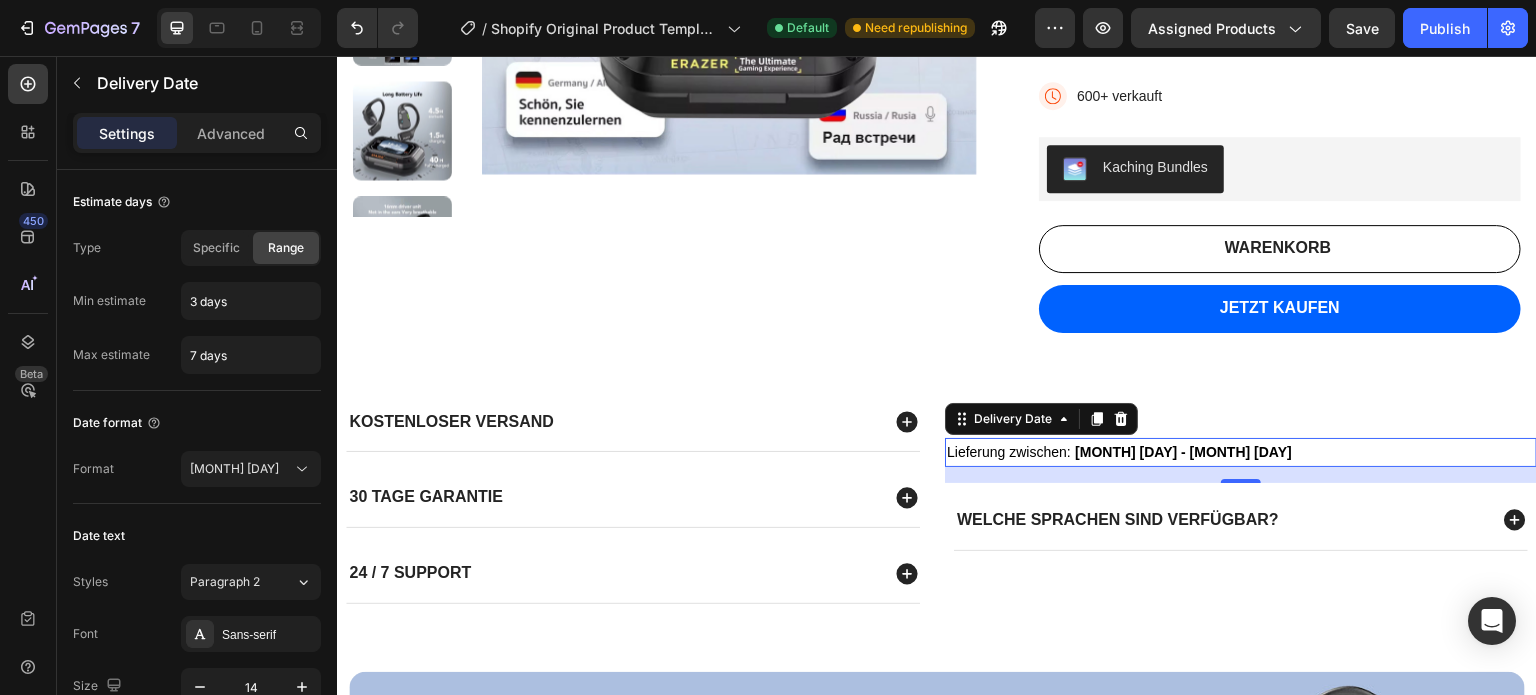click on "Lieferung zwischen:" at bounding box center [1009, 452] 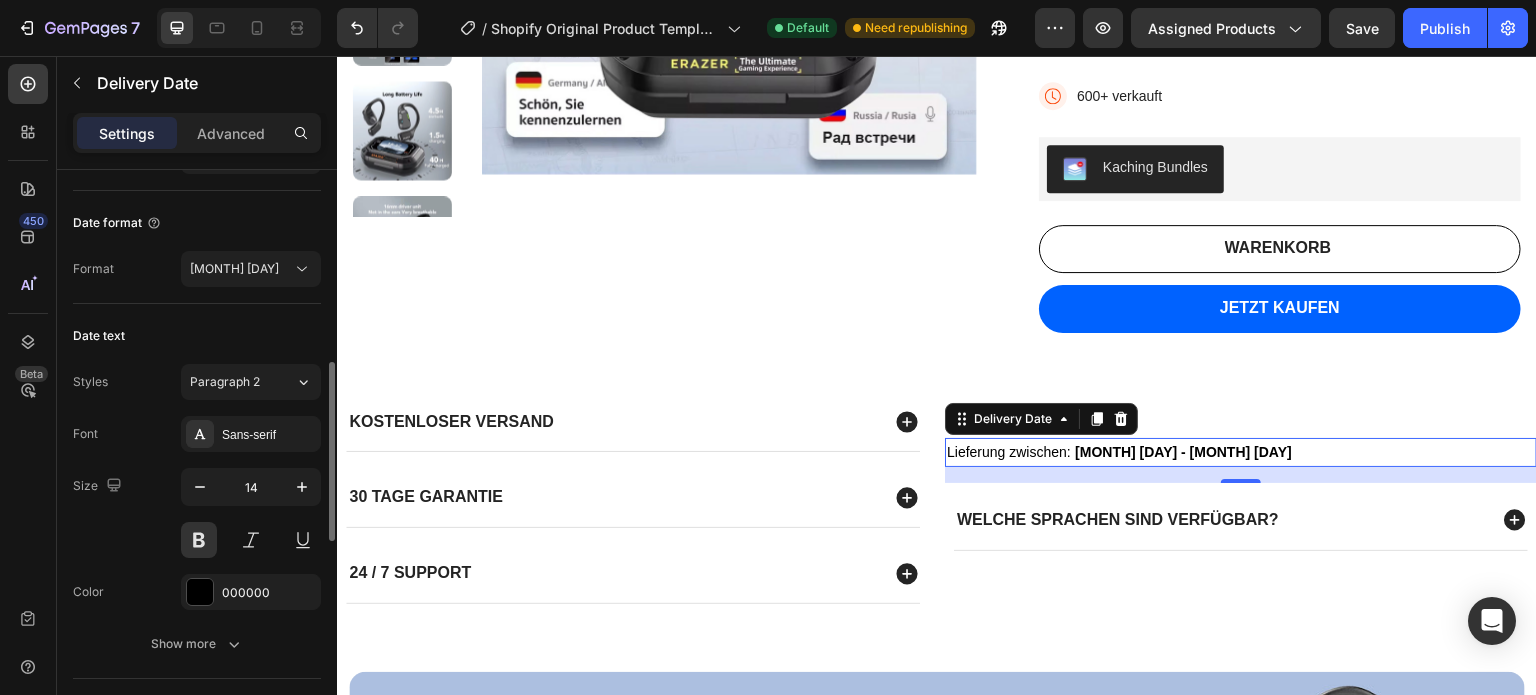 scroll, scrollTop: 300, scrollLeft: 0, axis: vertical 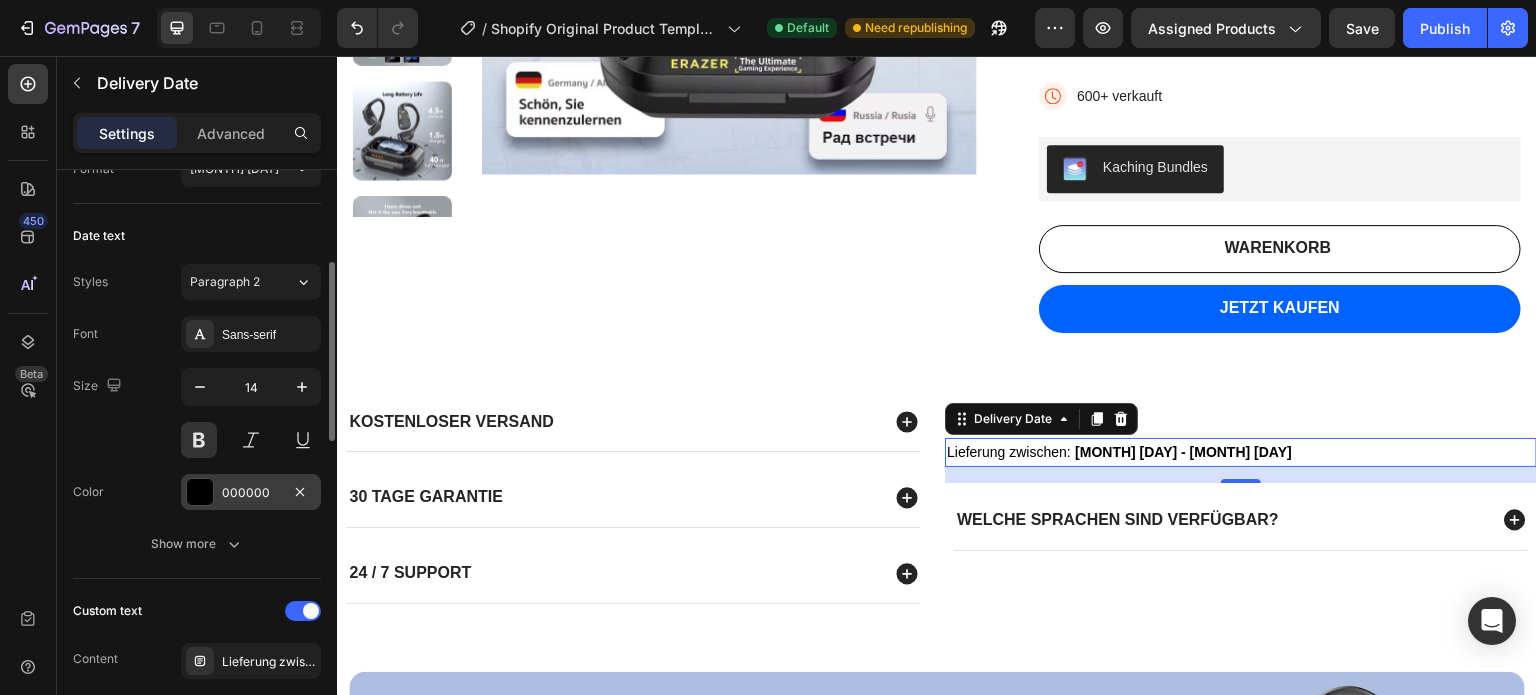 click at bounding box center (200, 492) 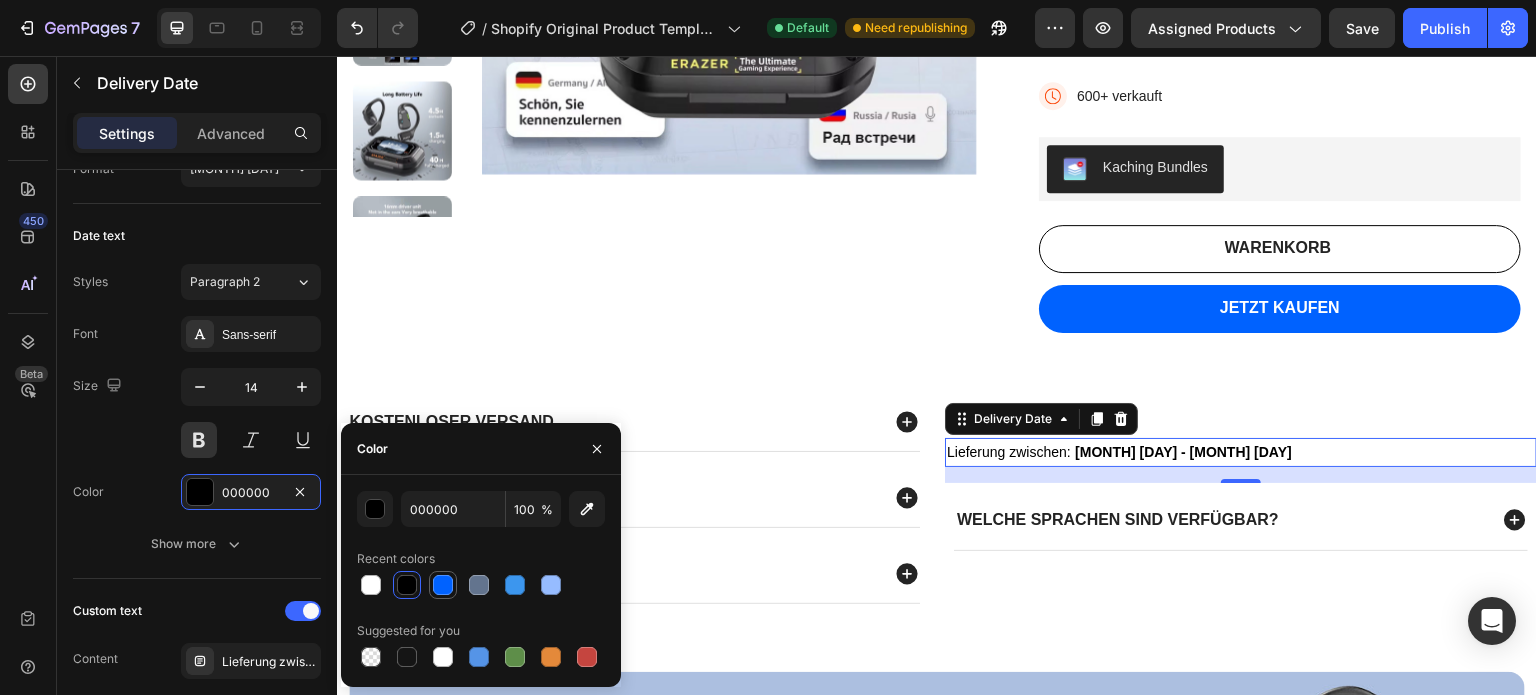 click at bounding box center (443, 585) 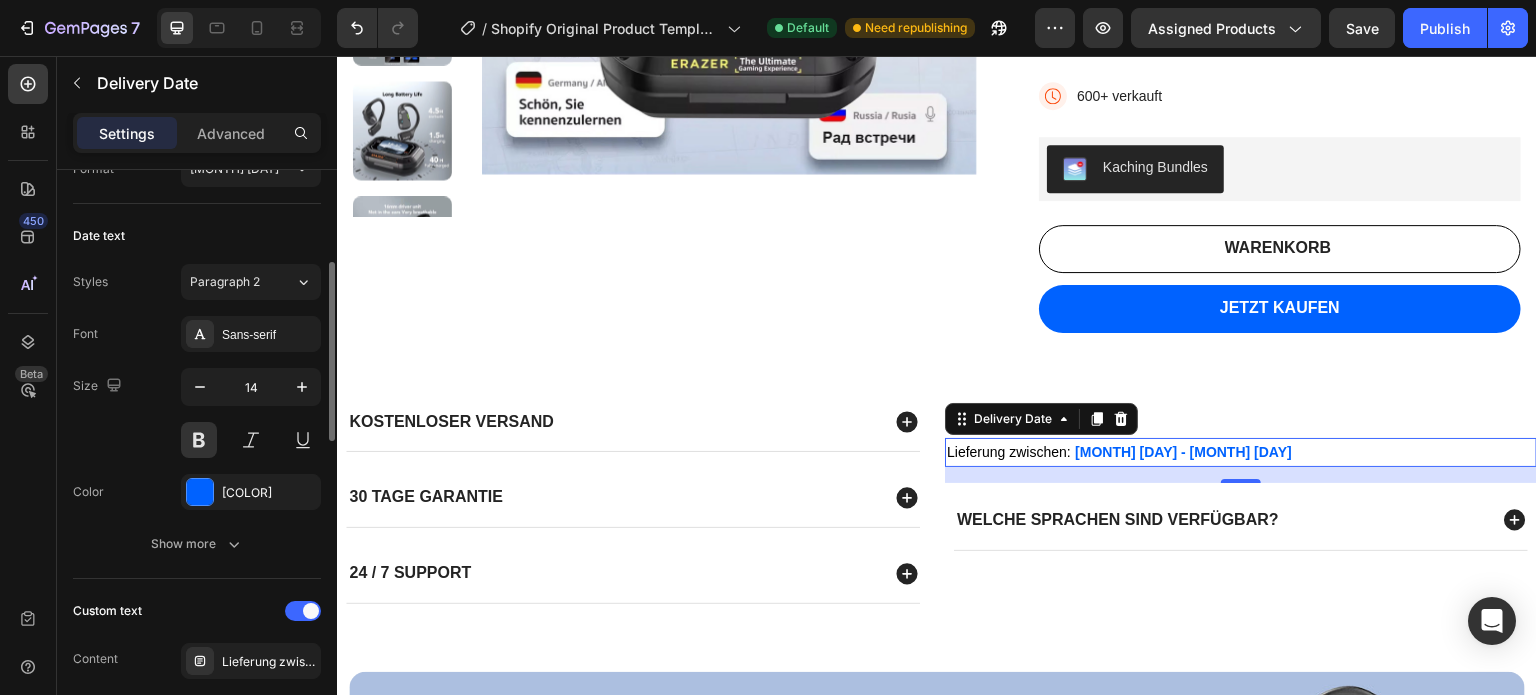 click on "Size 14" at bounding box center (197, 413) 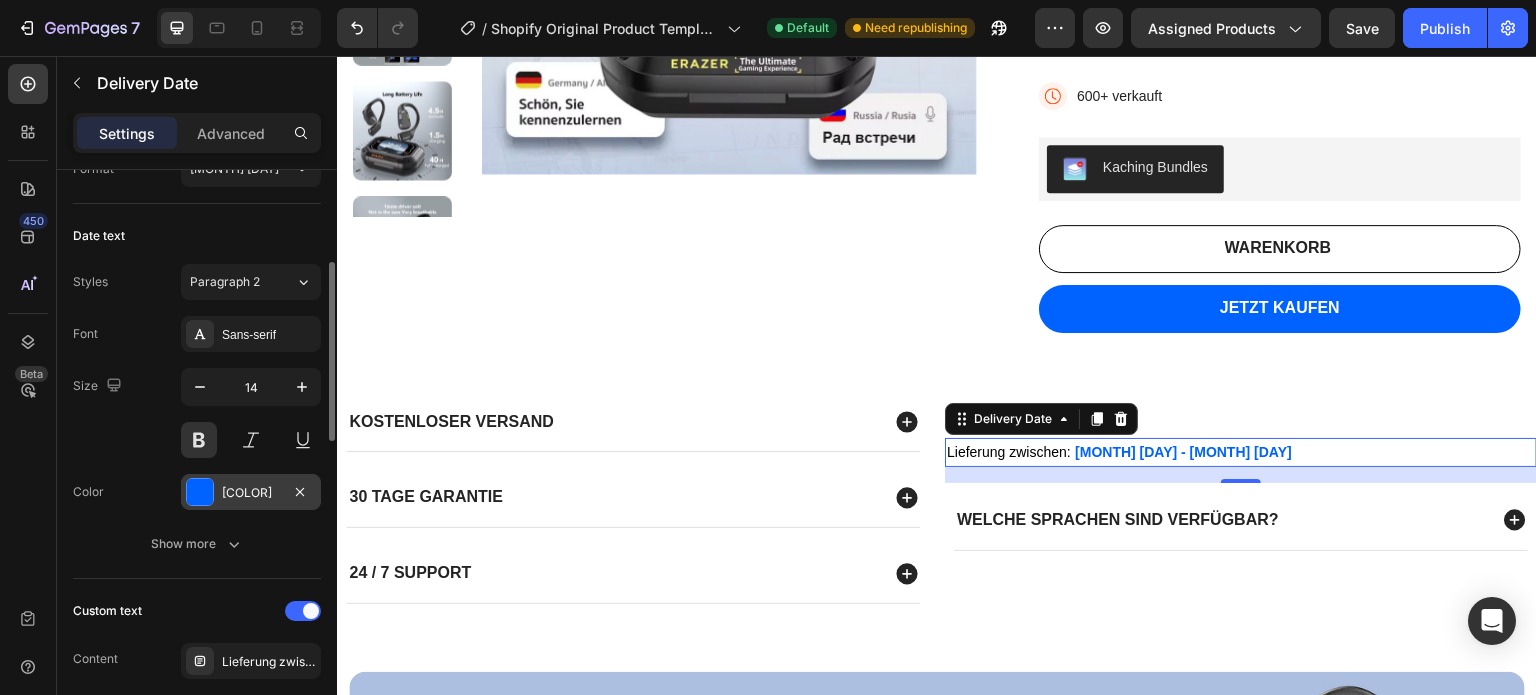click at bounding box center [200, 492] 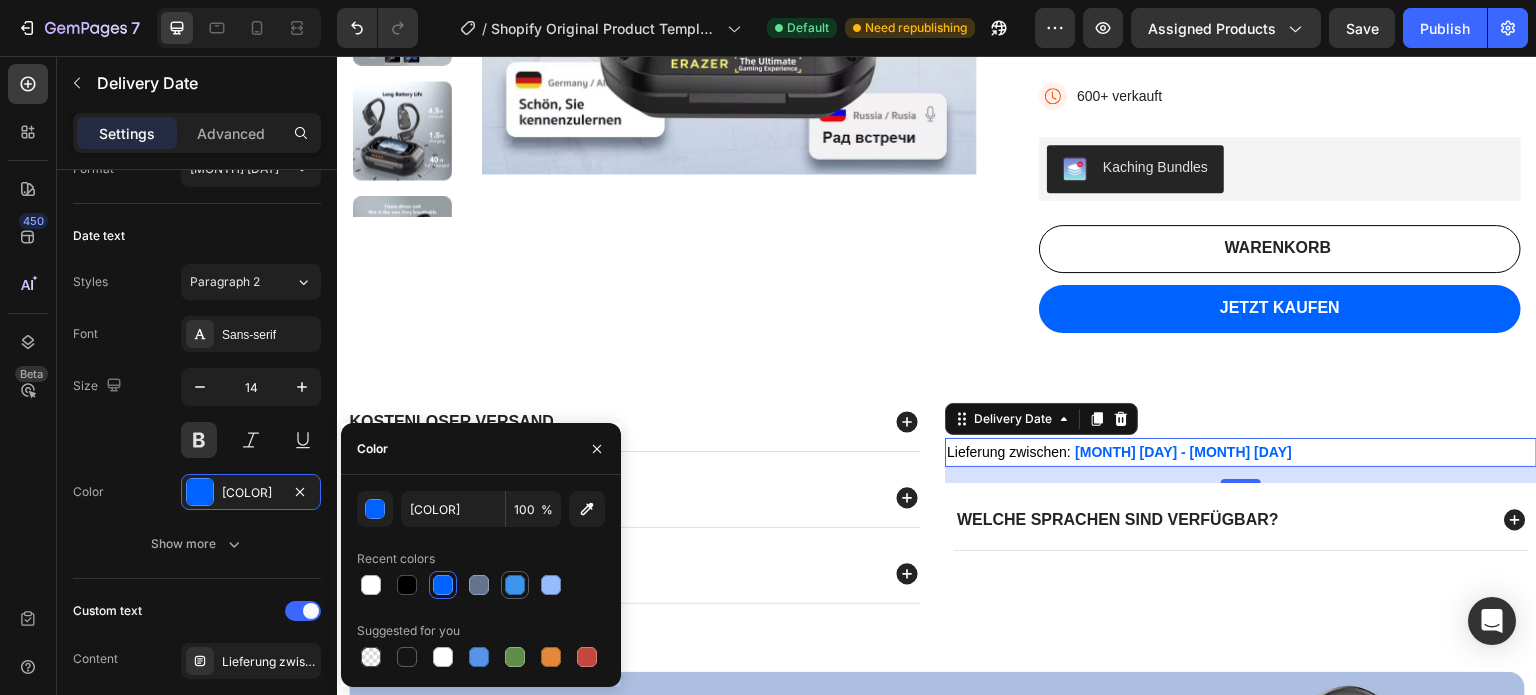 click at bounding box center (515, 585) 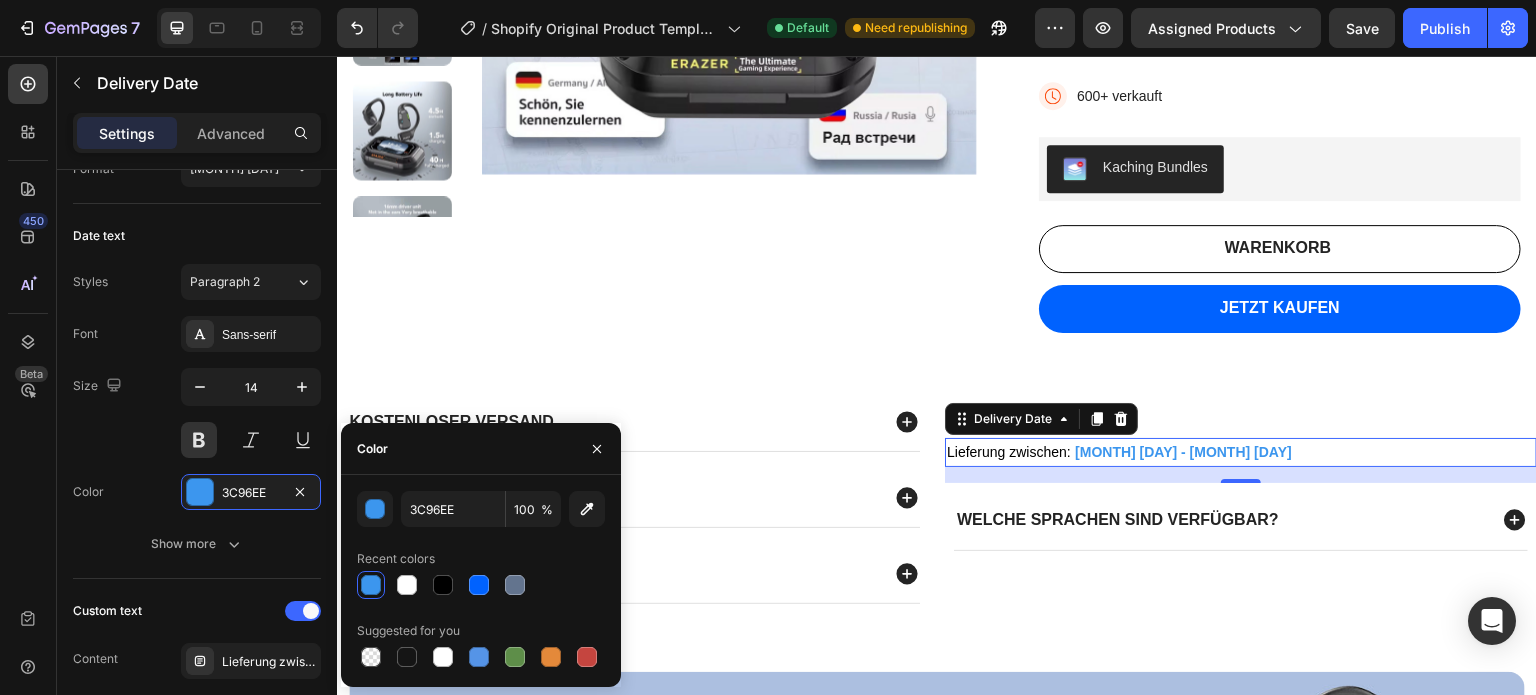 click 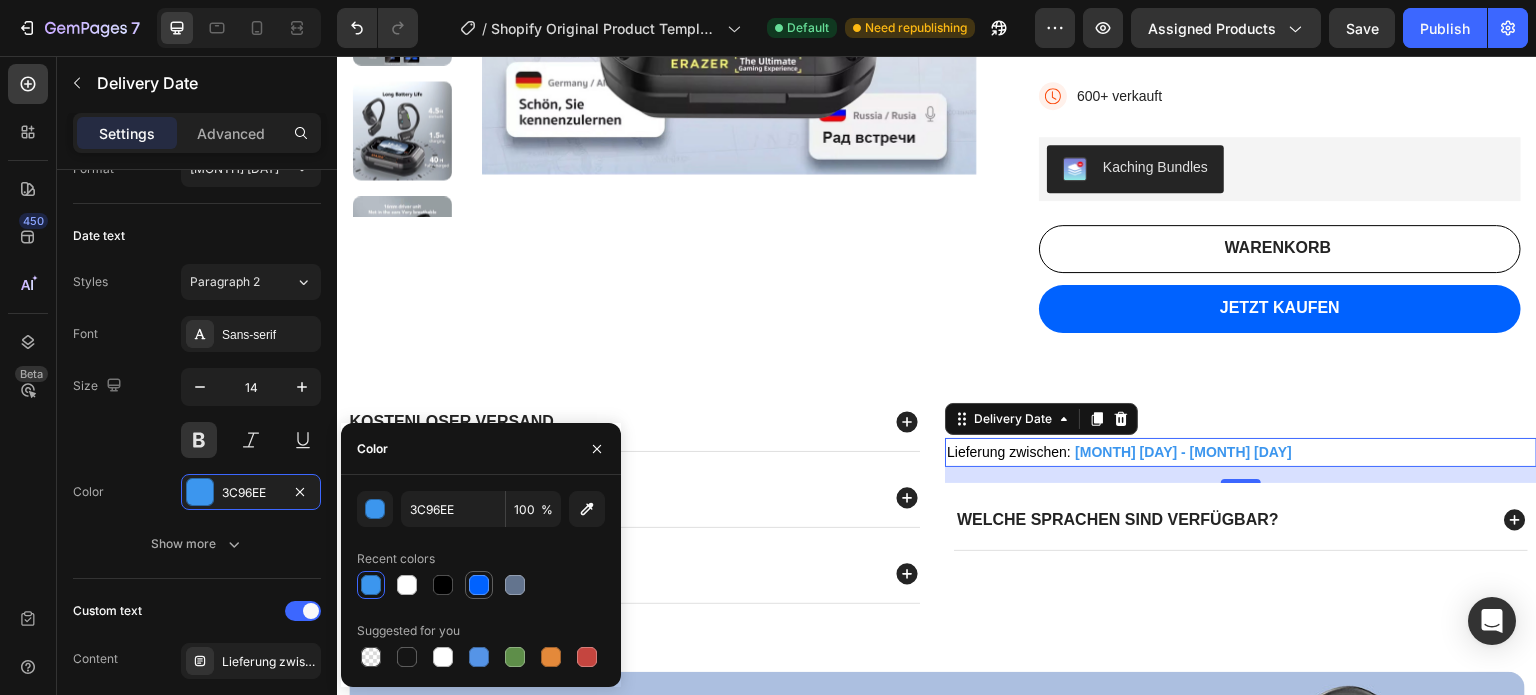 click at bounding box center (479, 585) 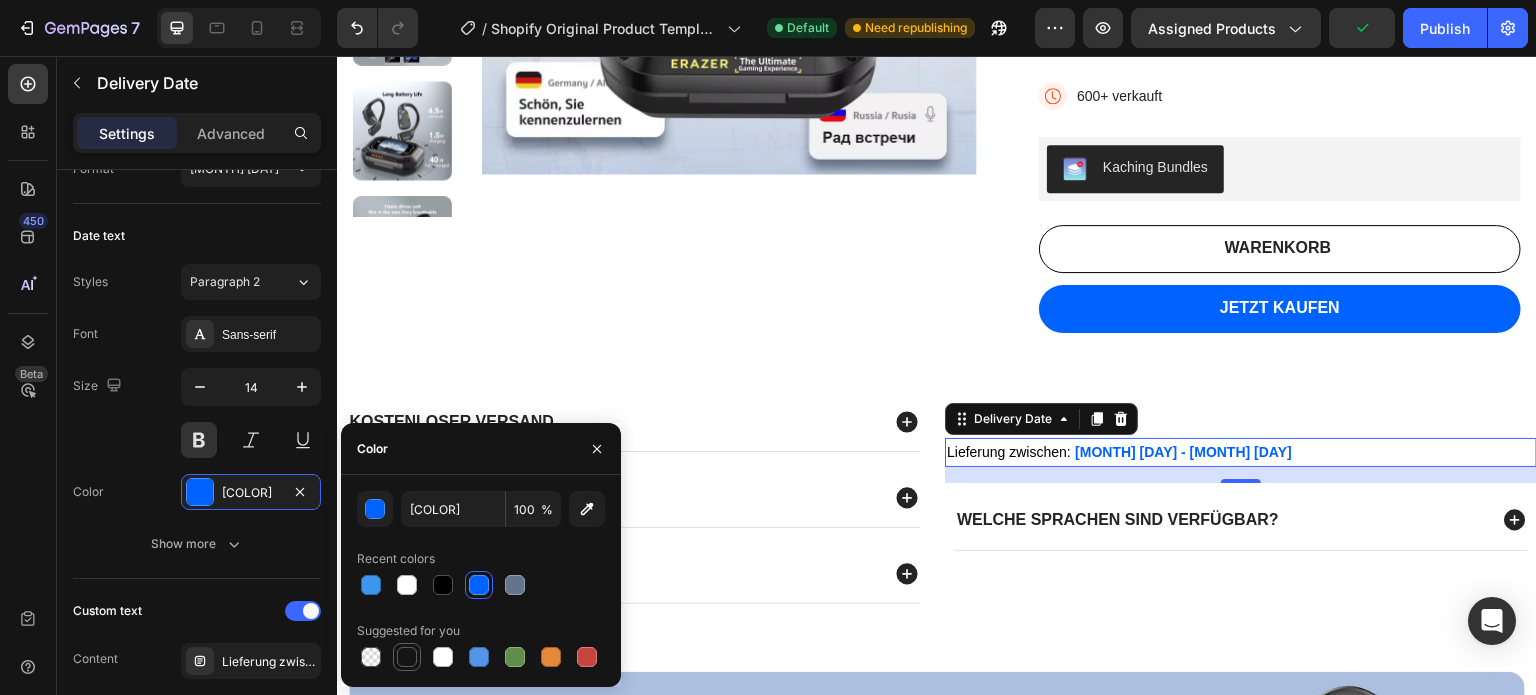click at bounding box center (407, 657) 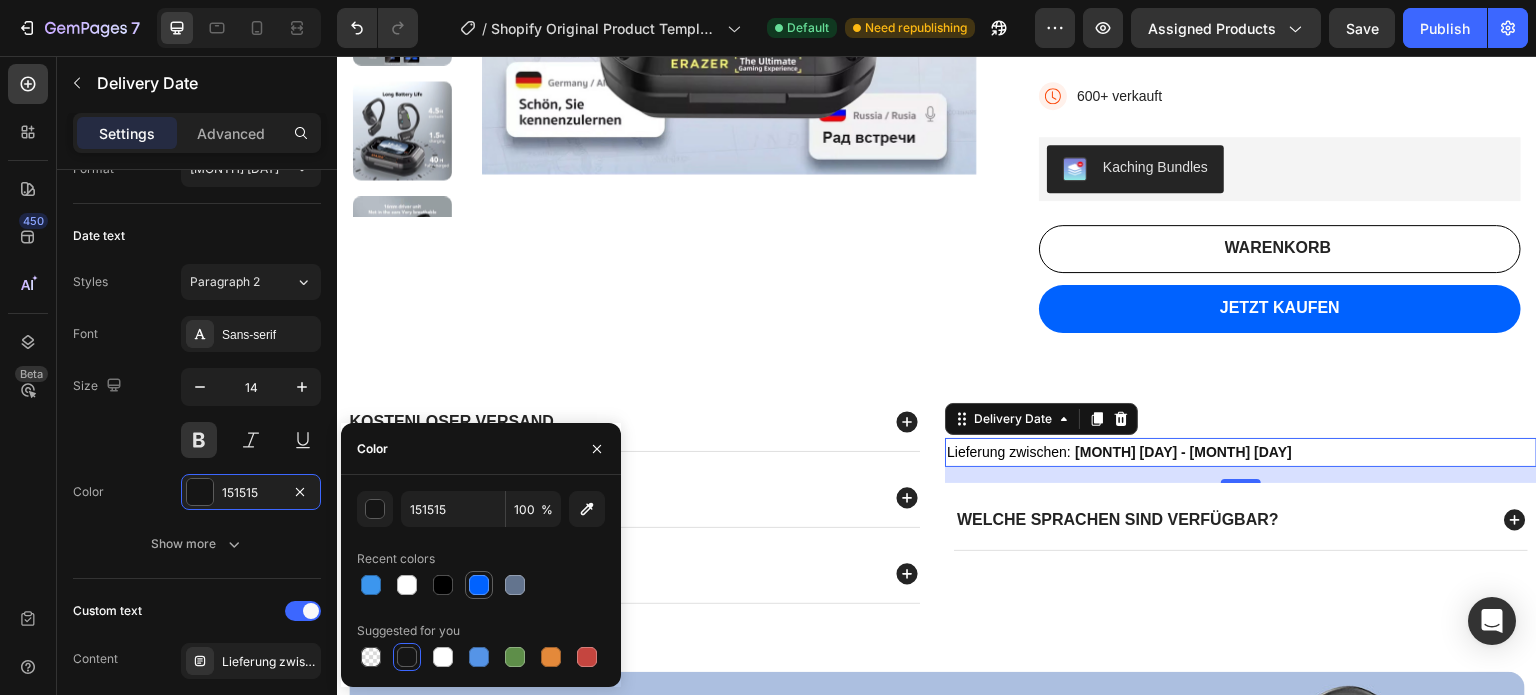 click at bounding box center (479, 585) 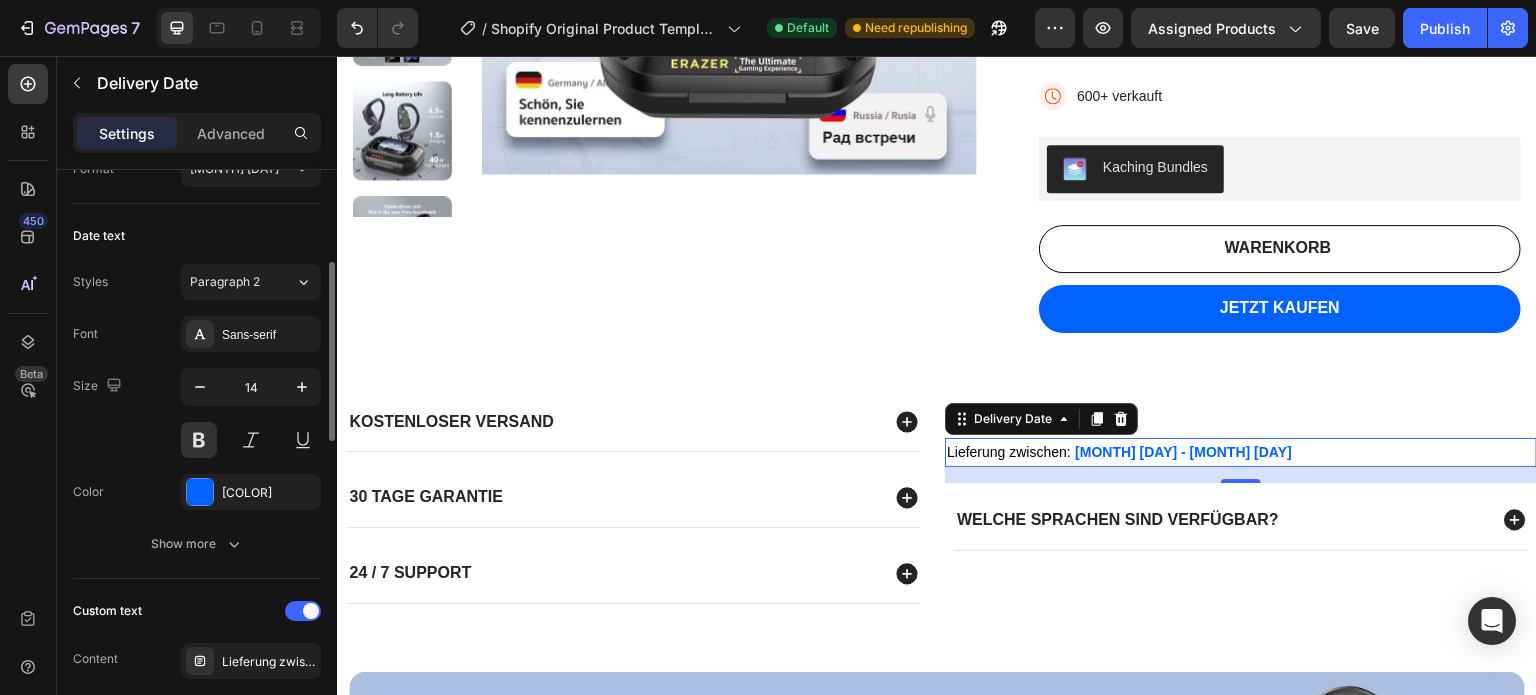 click on "Color [COLOR]" at bounding box center (197, 492) 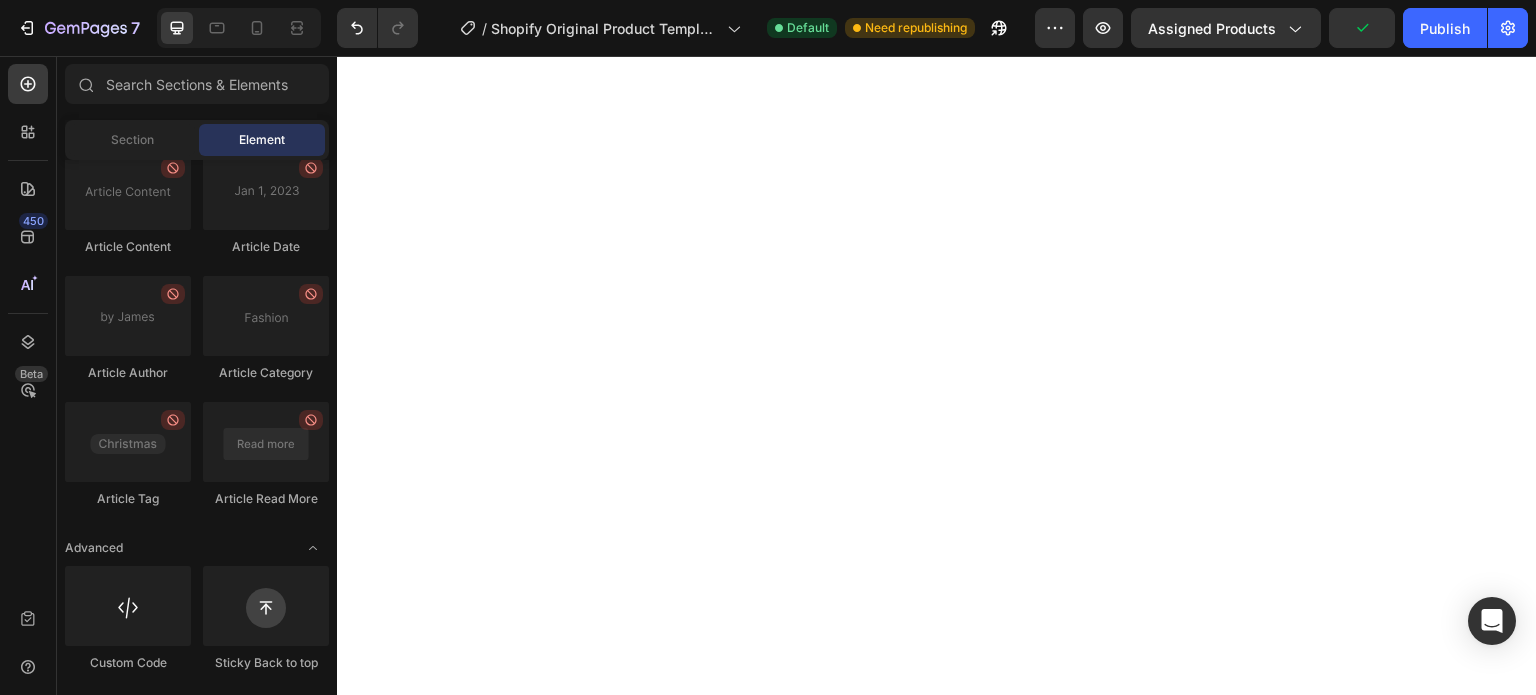 scroll, scrollTop: 0, scrollLeft: 0, axis: both 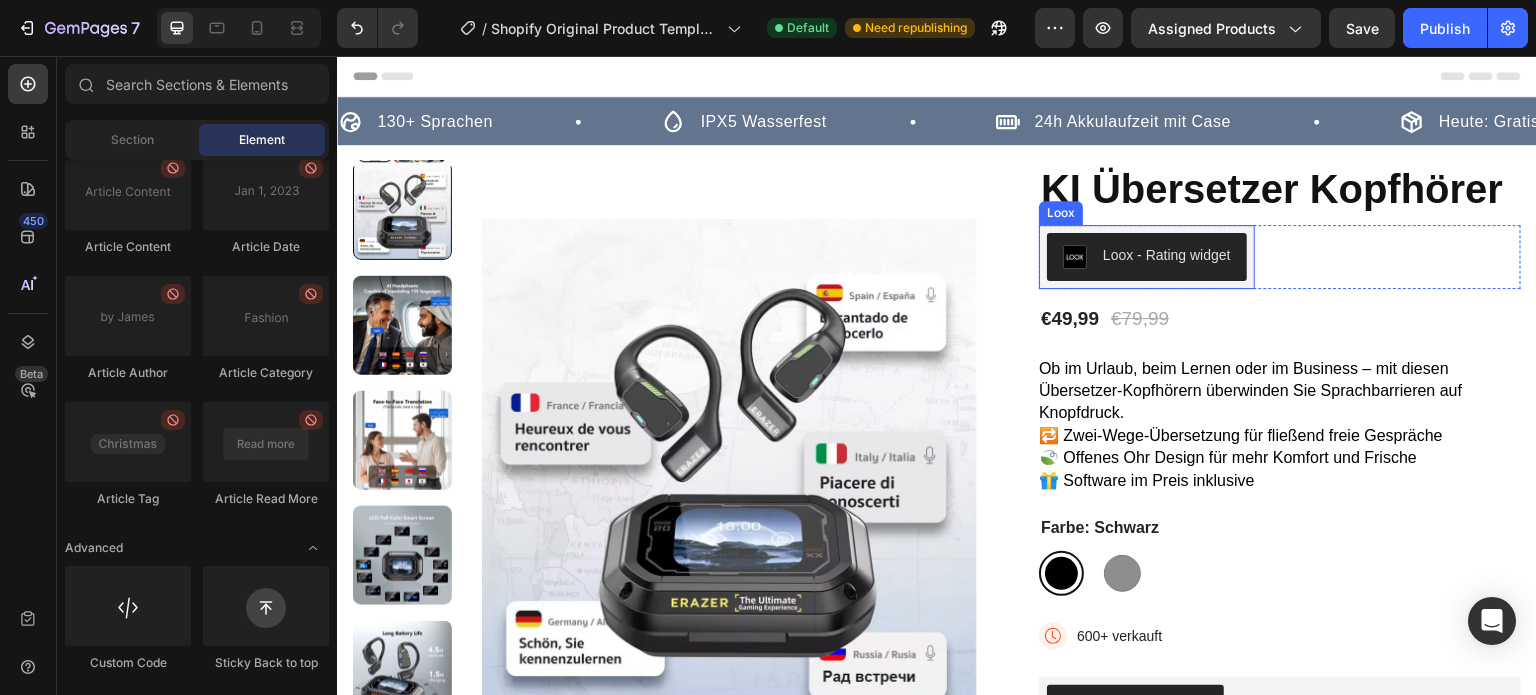 click on "Loox - Rating widget" at bounding box center (1167, 255) 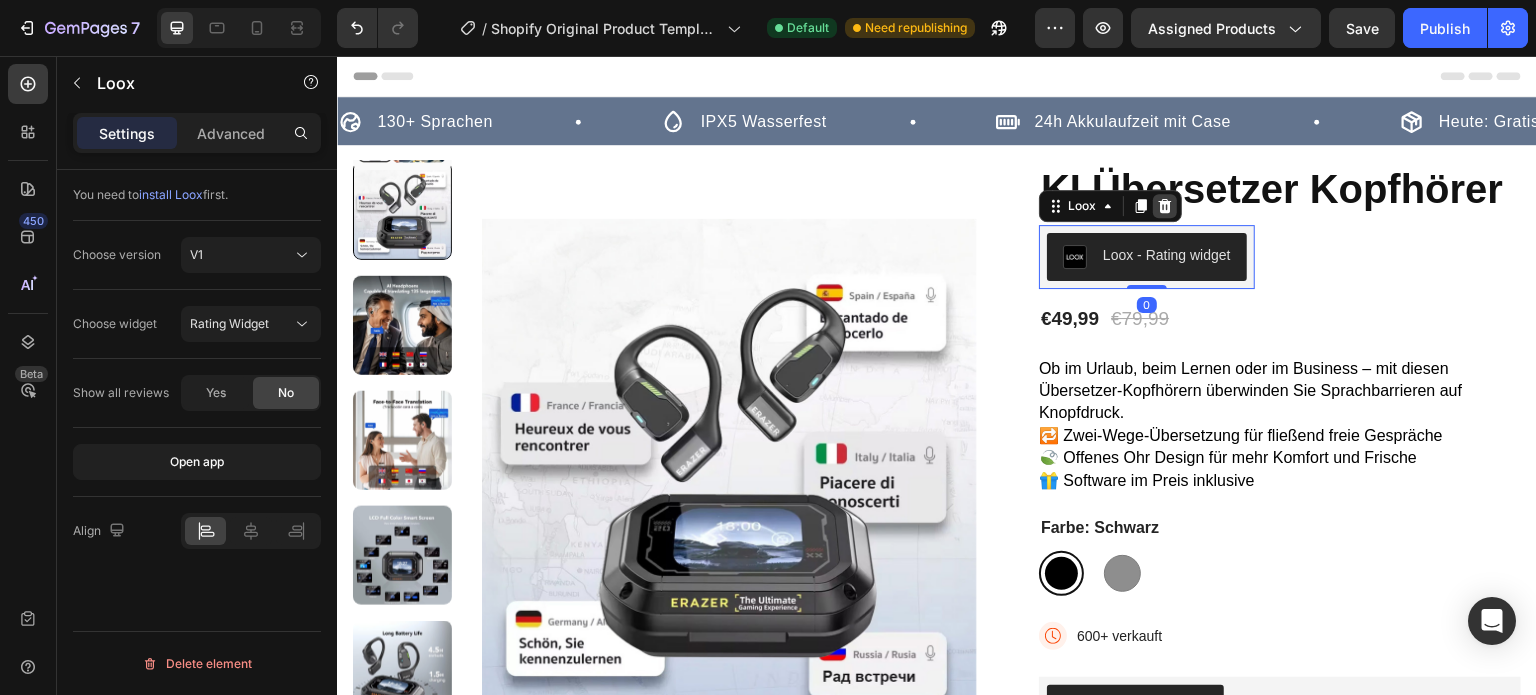 click 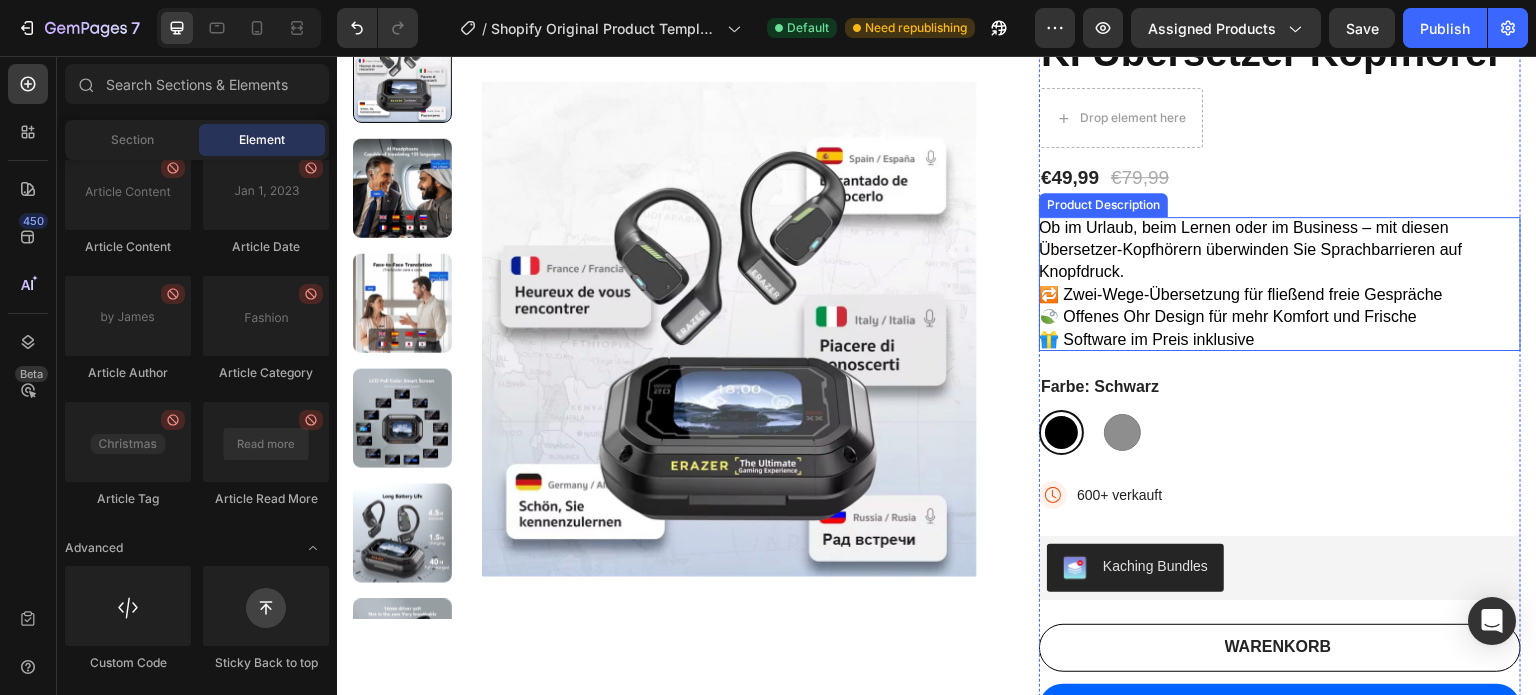 scroll, scrollTop: 0, scrollLeft: 0, axis: both 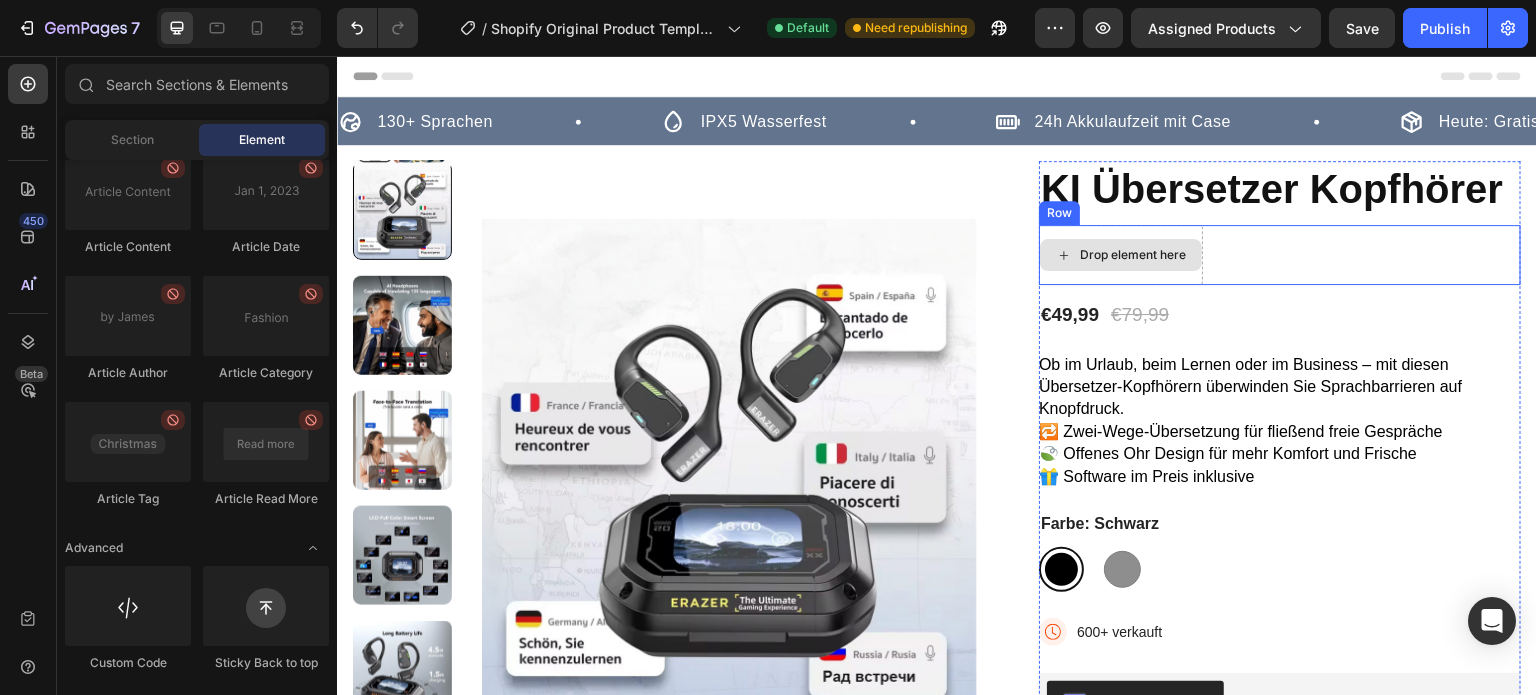 click on "Drop element here" at bounding box center [1121, 255] 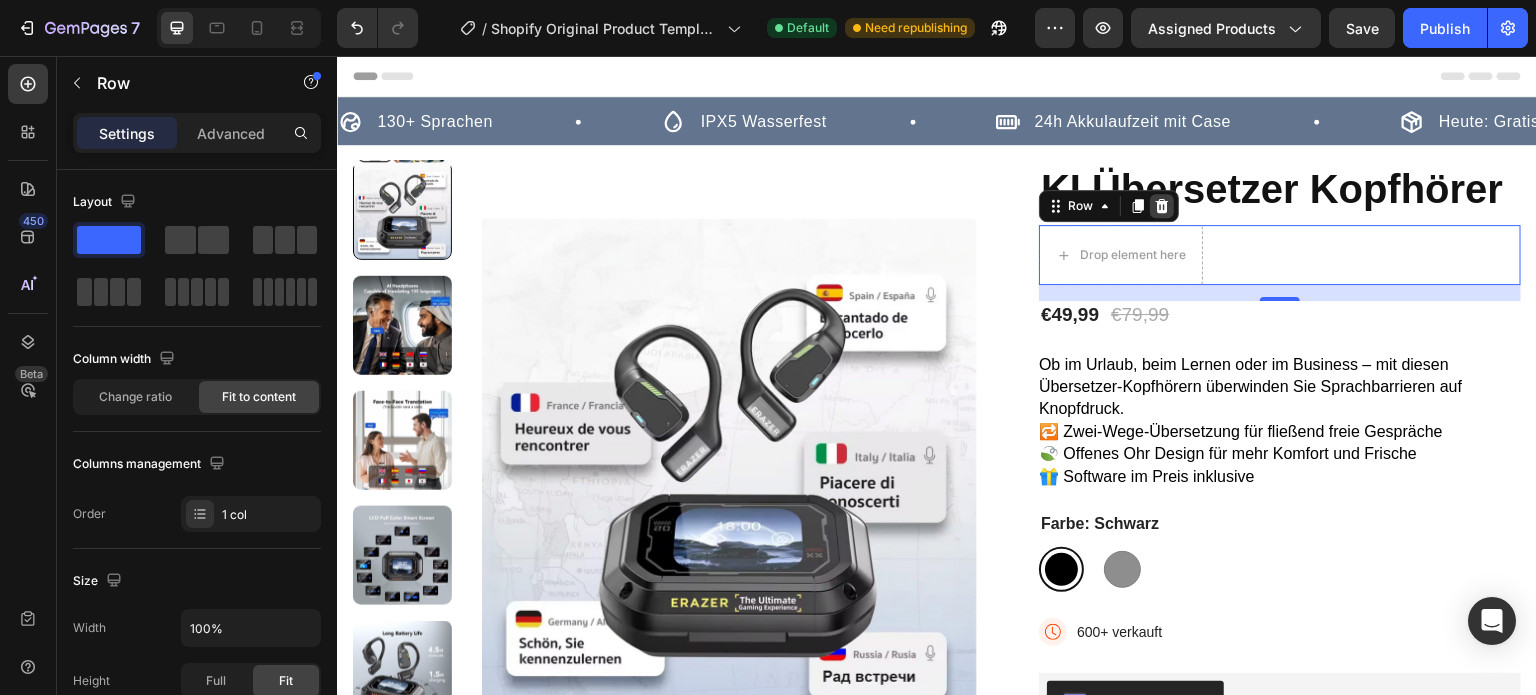 click 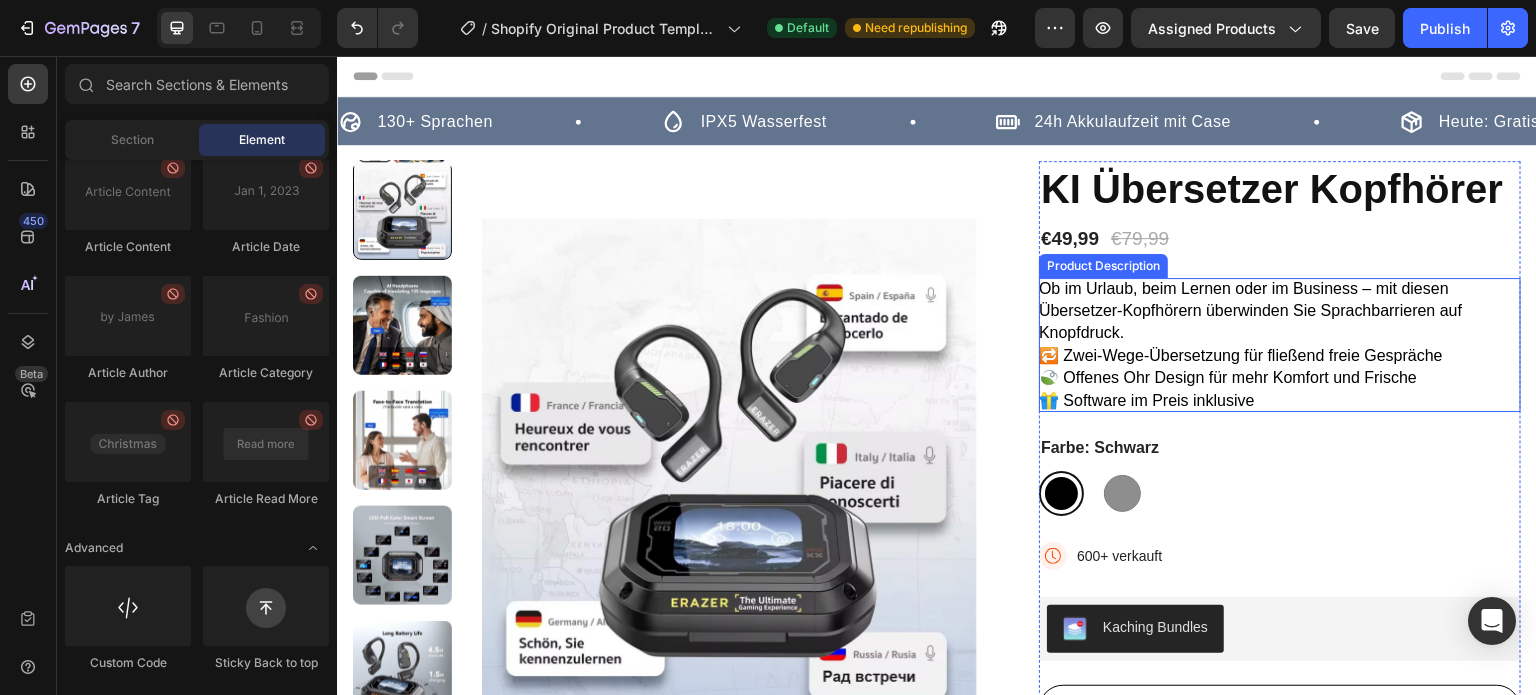 scroll, scrollTop: 100, scrollLeft: 0, axis: vertical 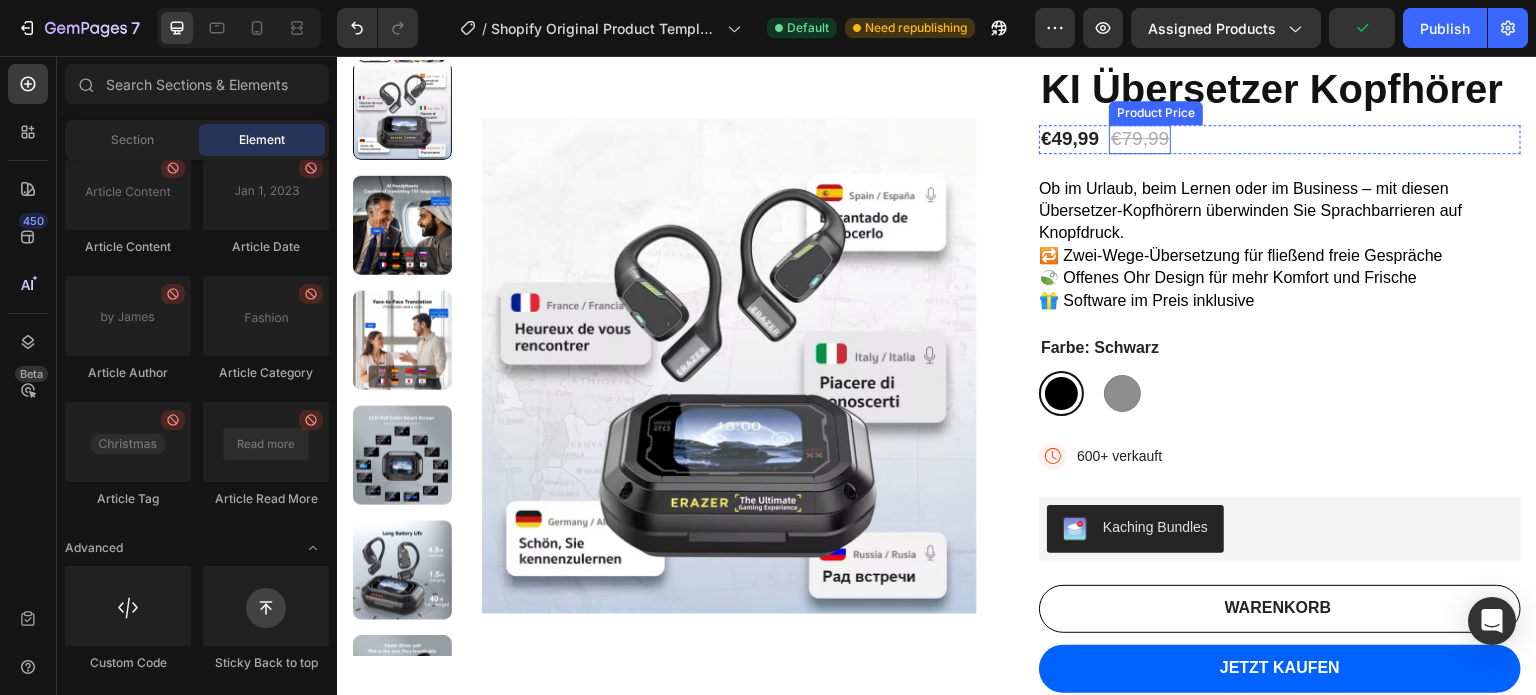 click on "€79,99" at bounding box center (1140, 139) 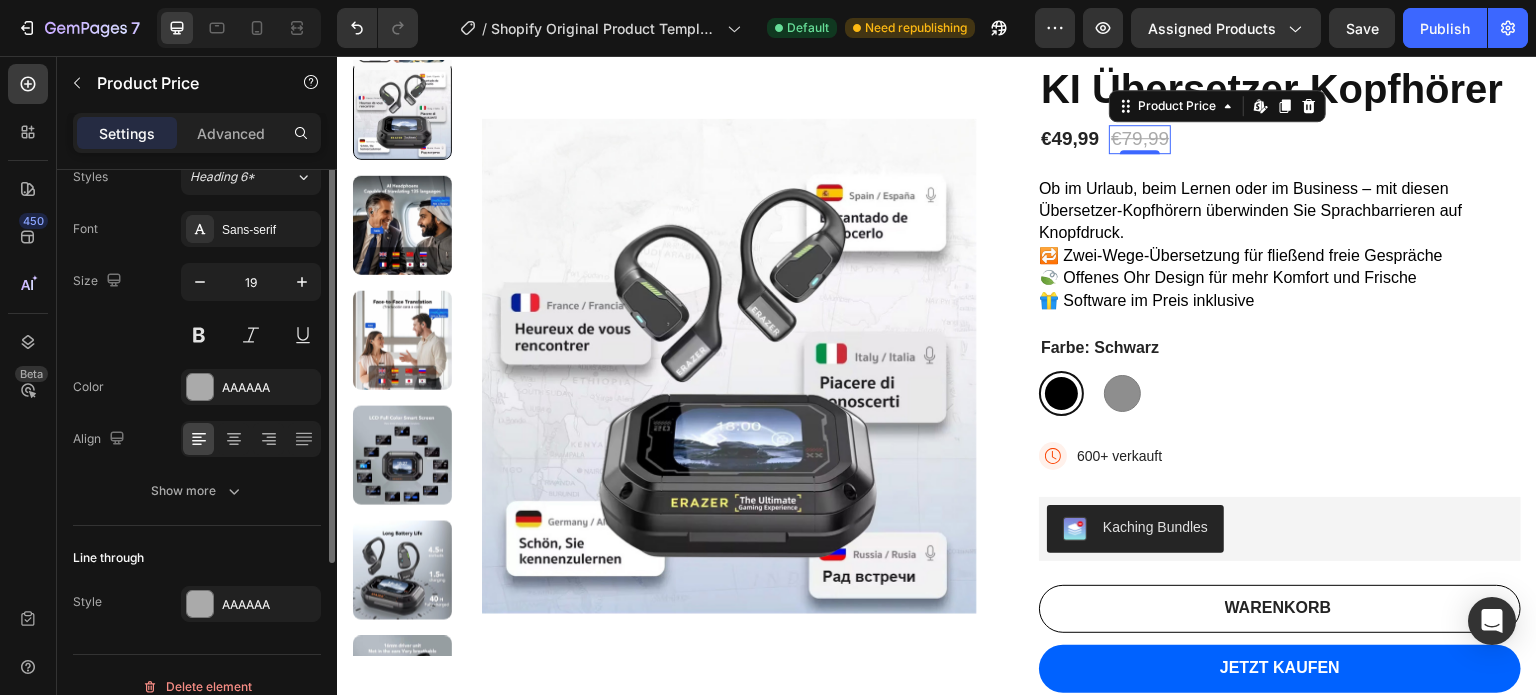 scroll, scrollTop: 221, scrollLeft: 0, axis: vertical 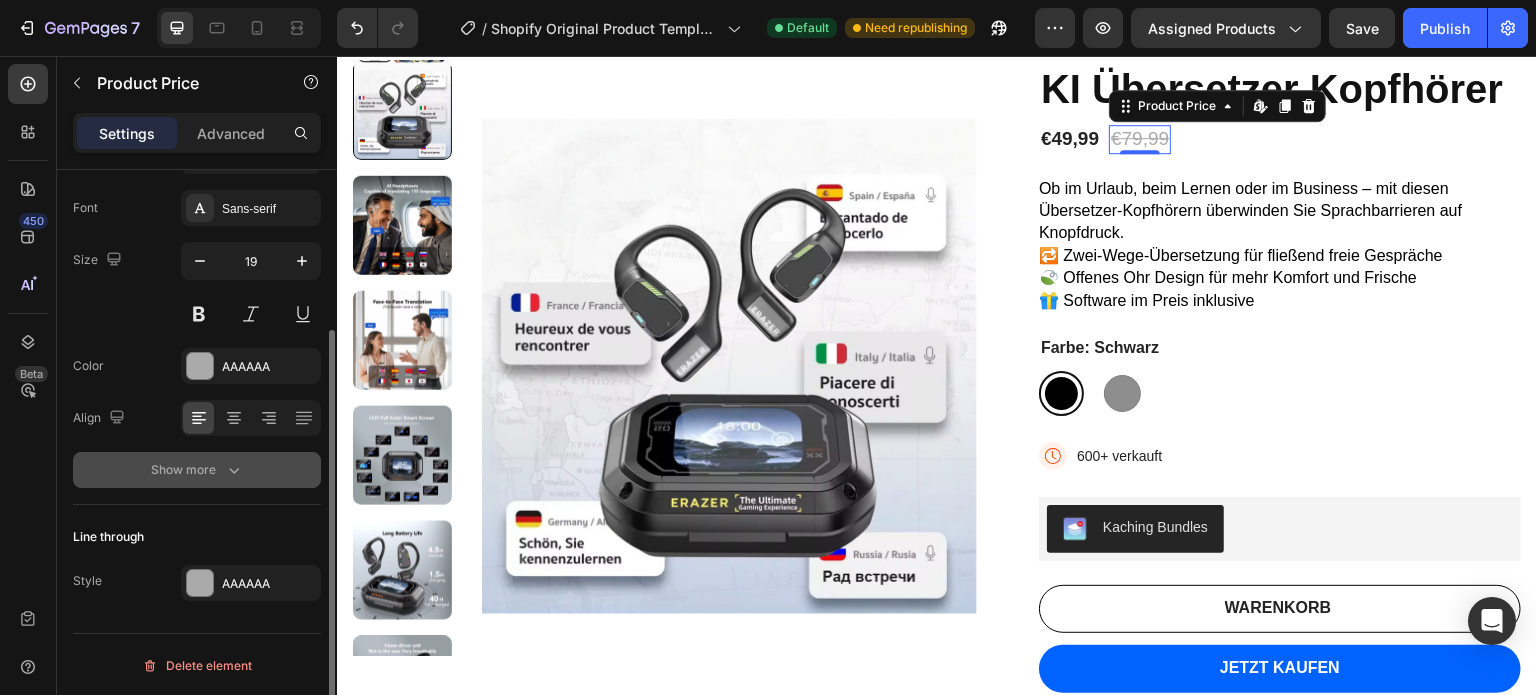 click 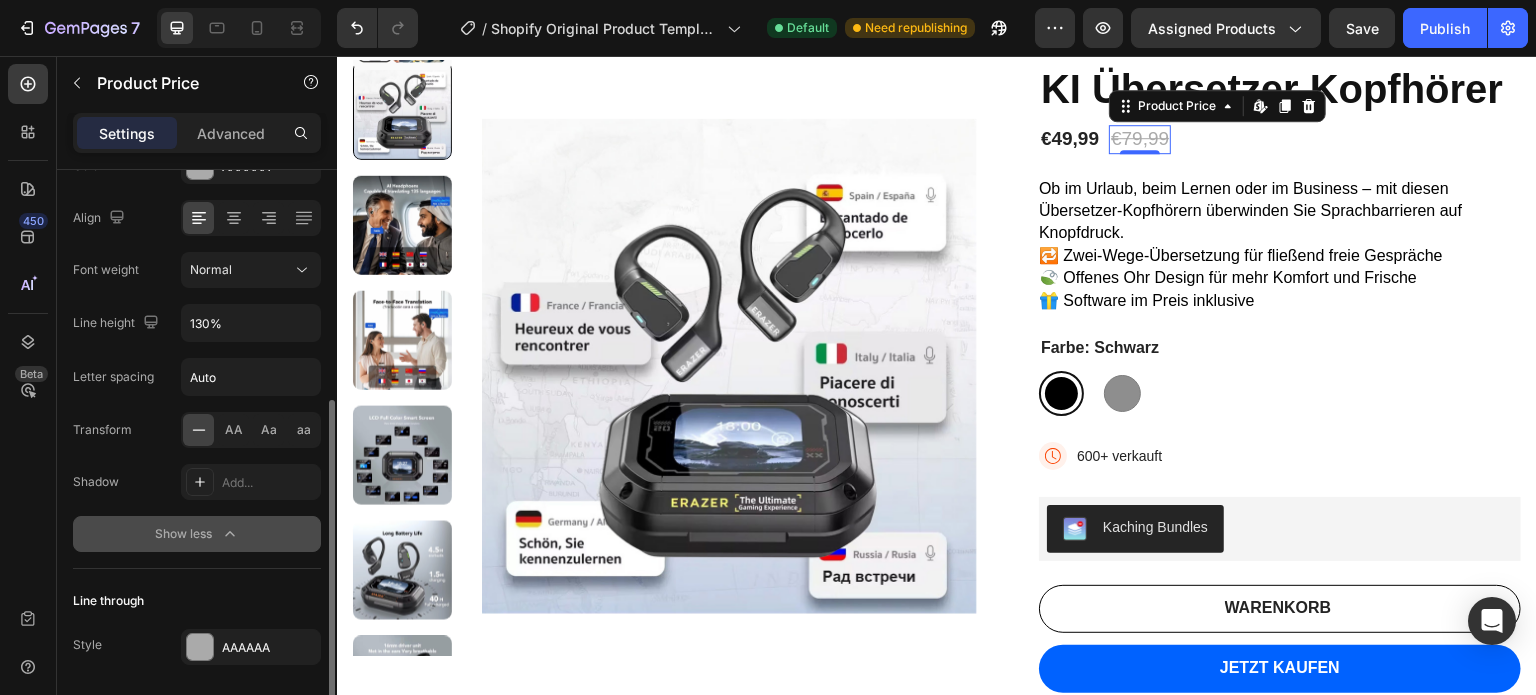 scroll, scrollTop: 484, scrollLeft: 0, axis: vertical 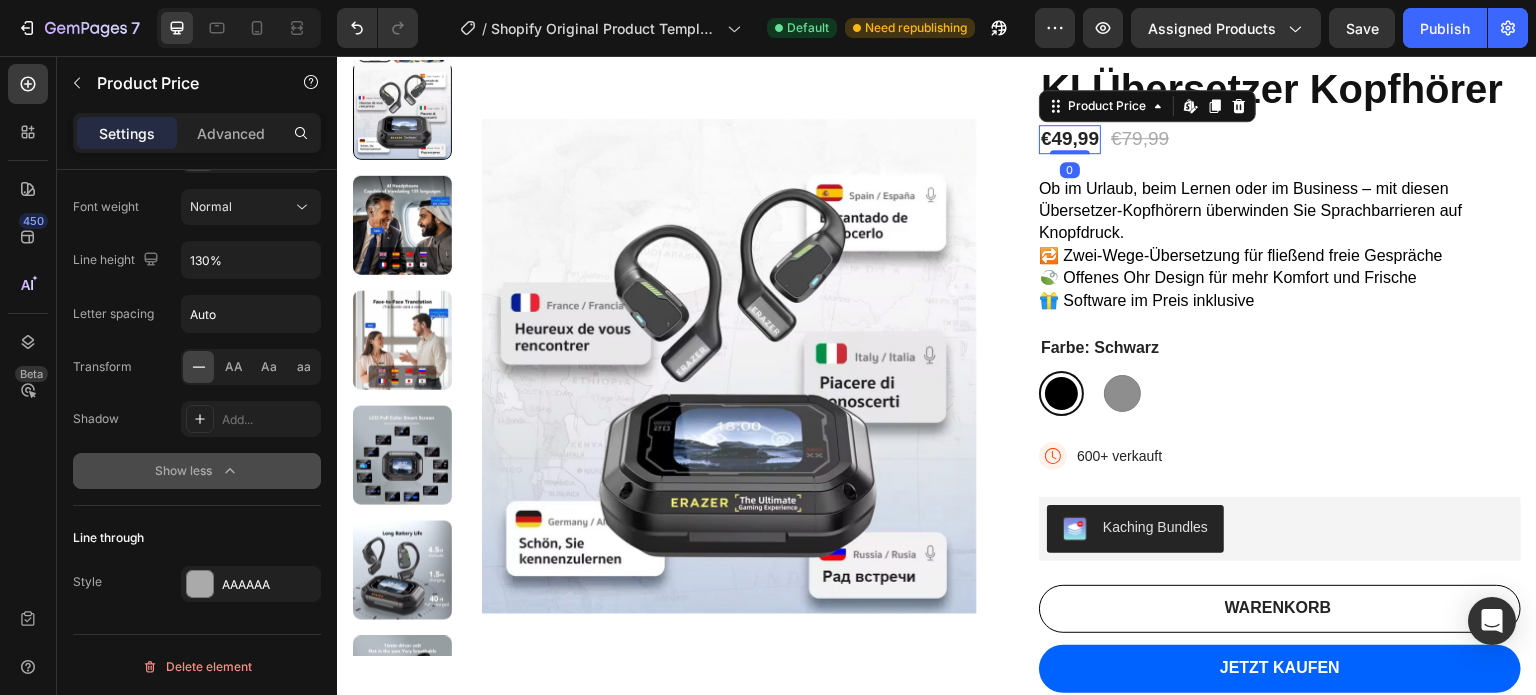 click on "€49,99" at bounding box center (1070, 139) 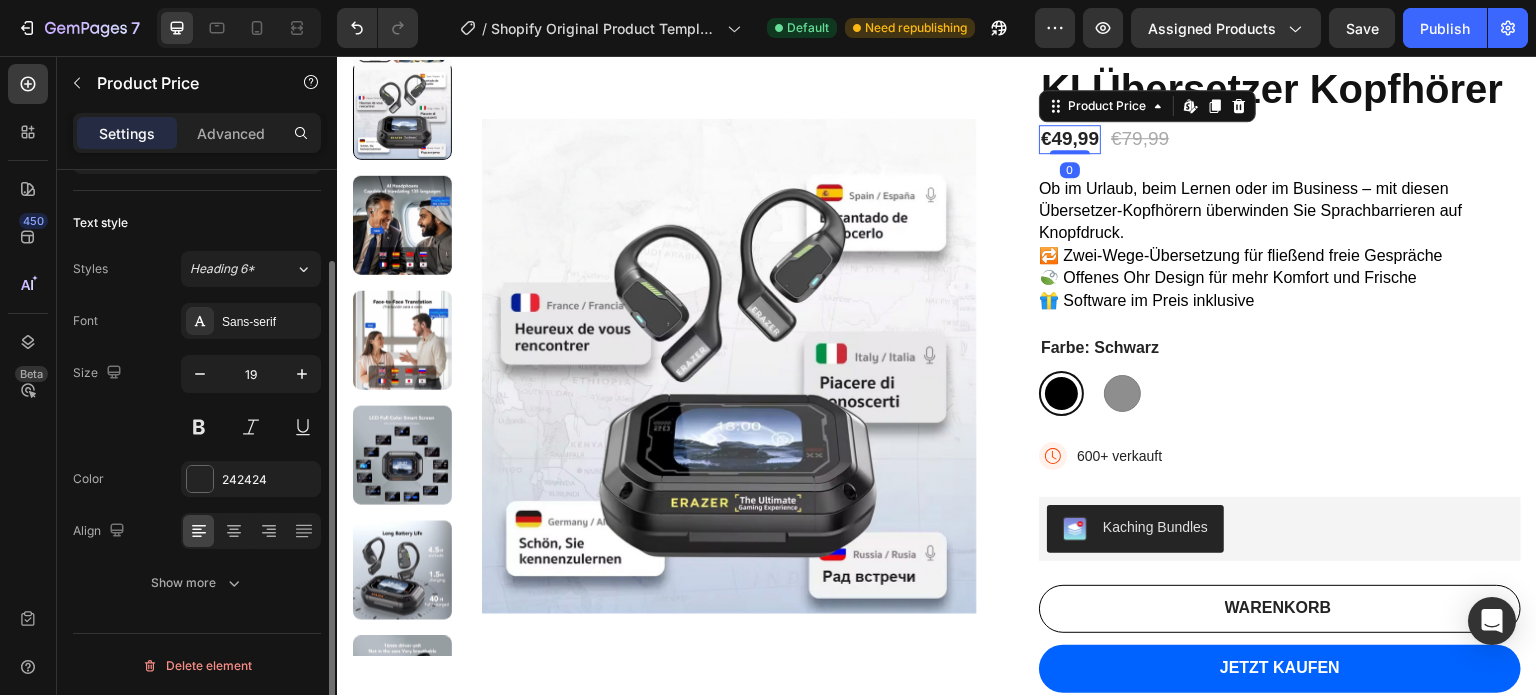 scroll, scrollTop: 0, scrollLeft: 0, axis: both 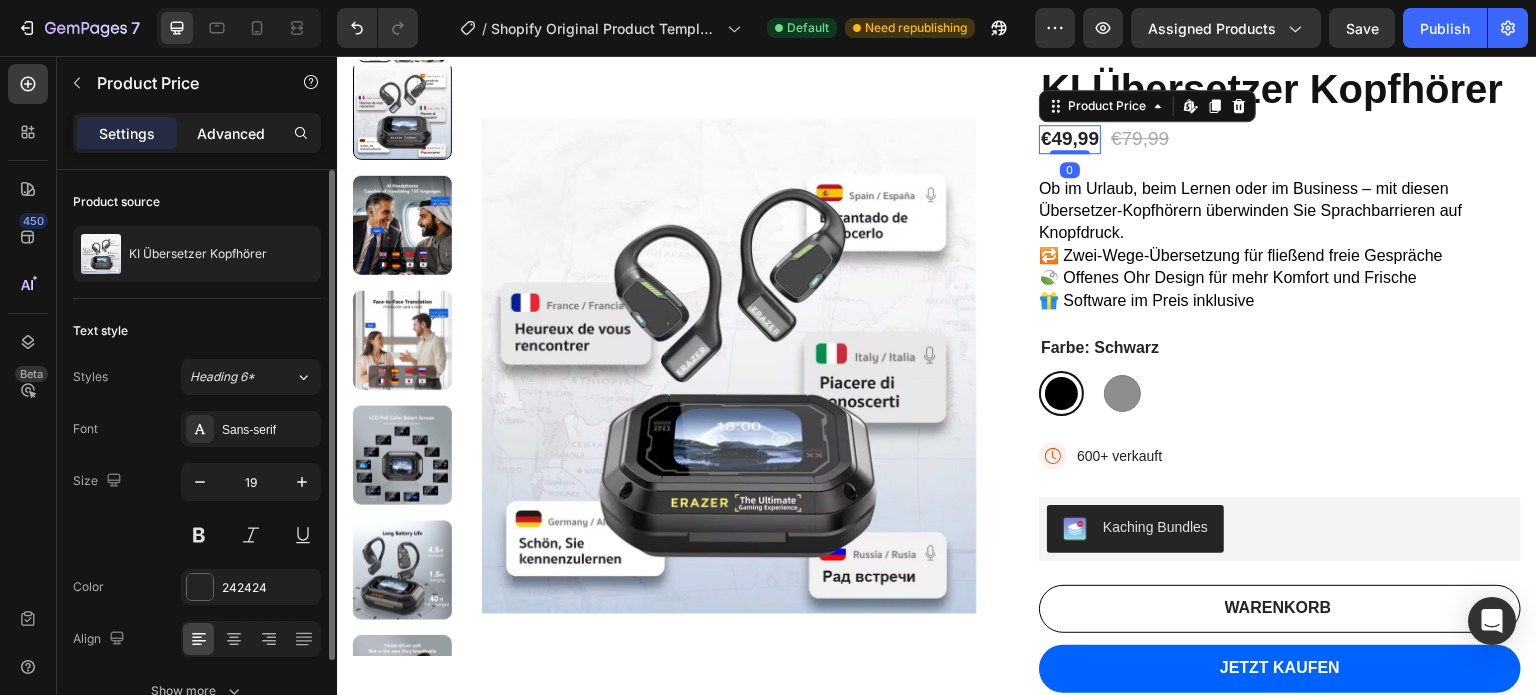 click on "Advanced" at bounding box center (231, 133) 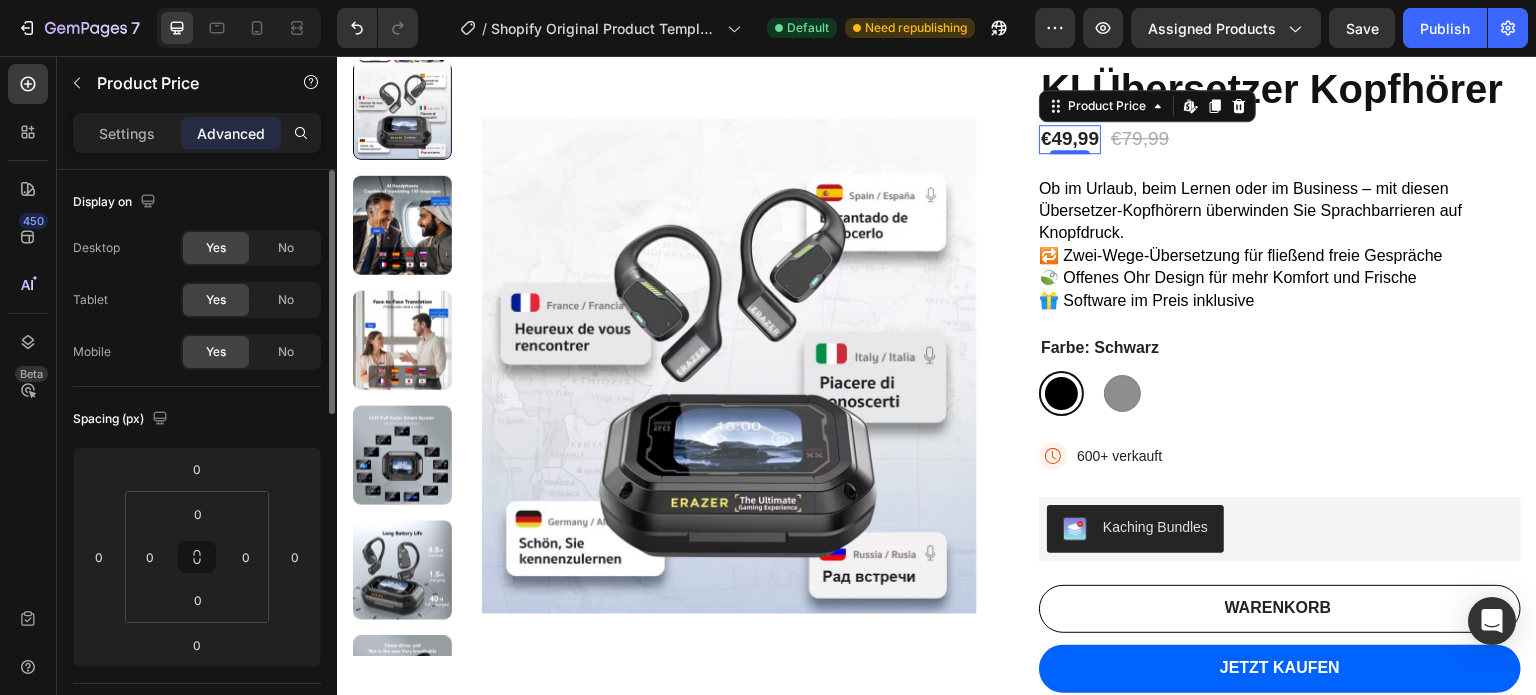 scroll, scrollTop: 400, scrollLeft: 0, axis: vertical 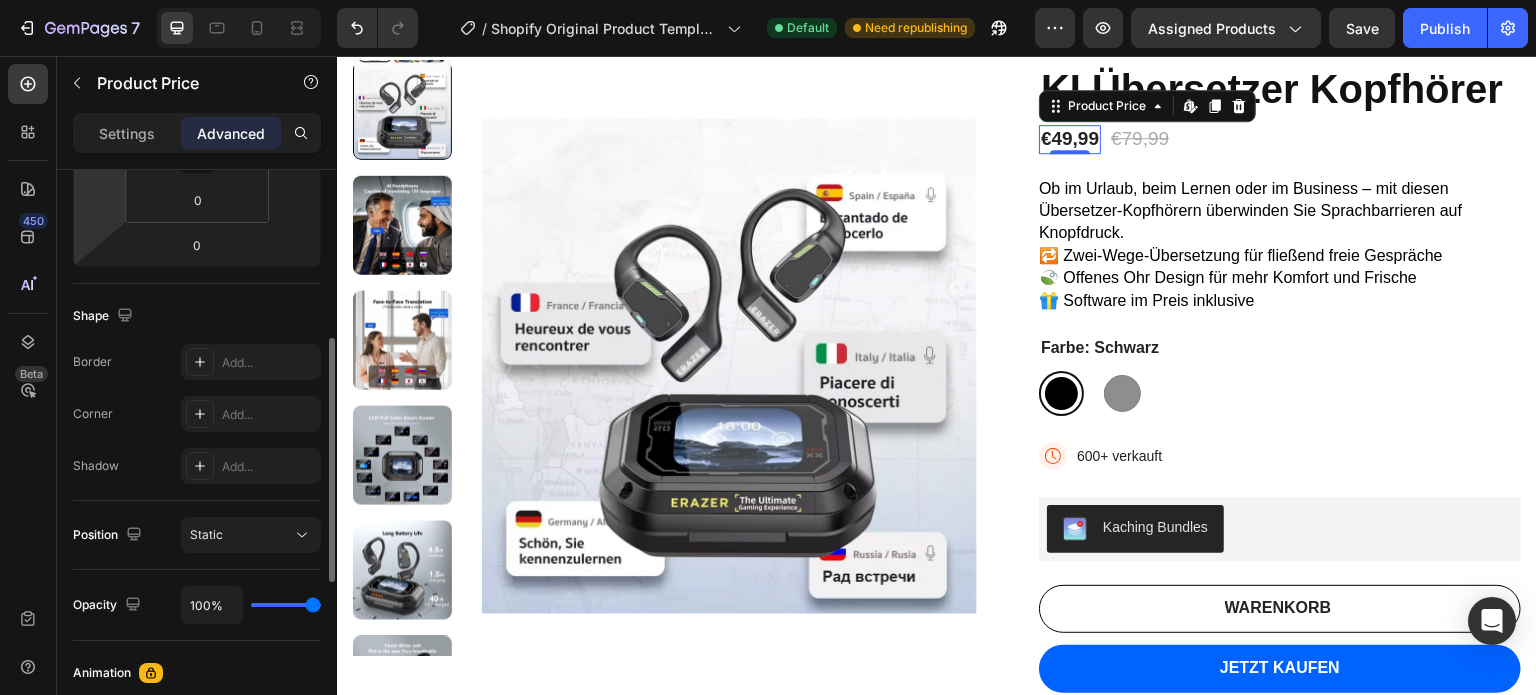 click on "Settings" at bounding box center [127, 133] 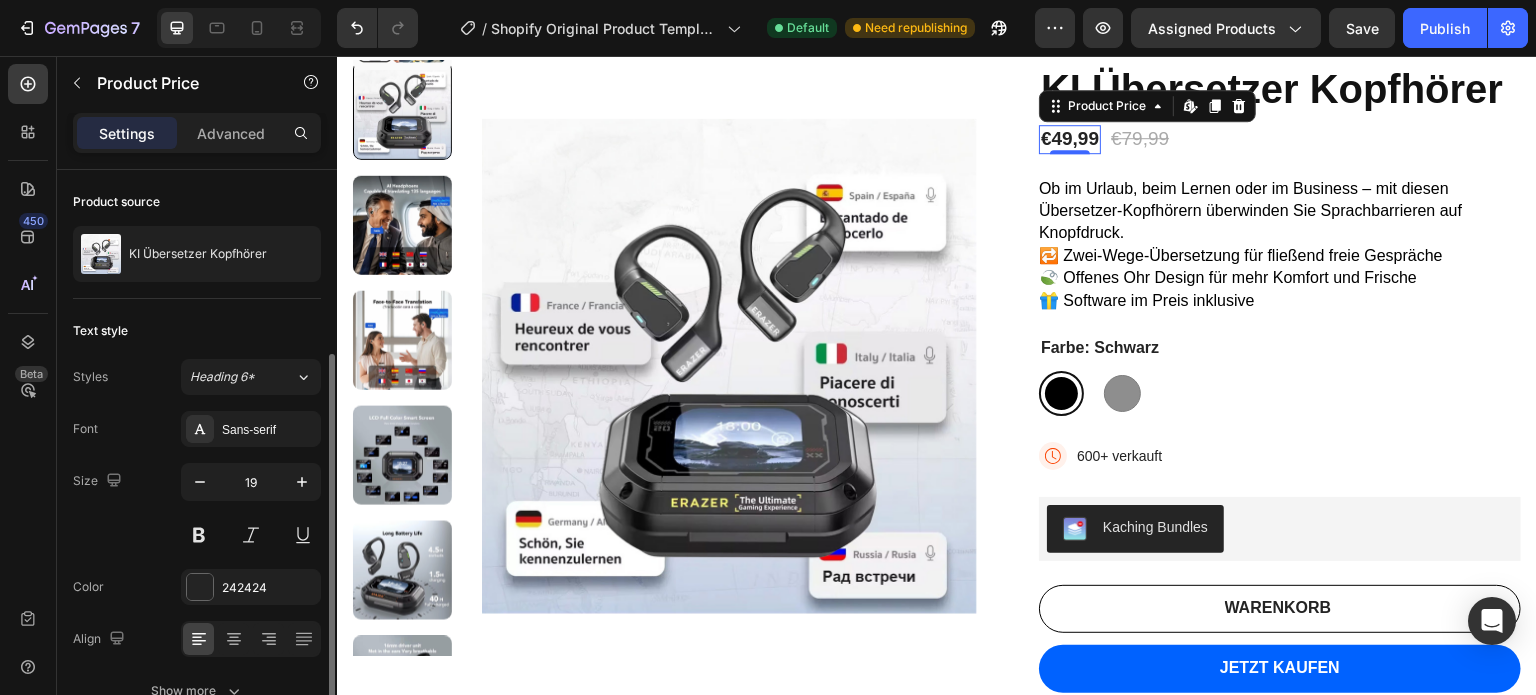 scroll, scrollTop: 108, scrollLeft: 0, axis: vertical 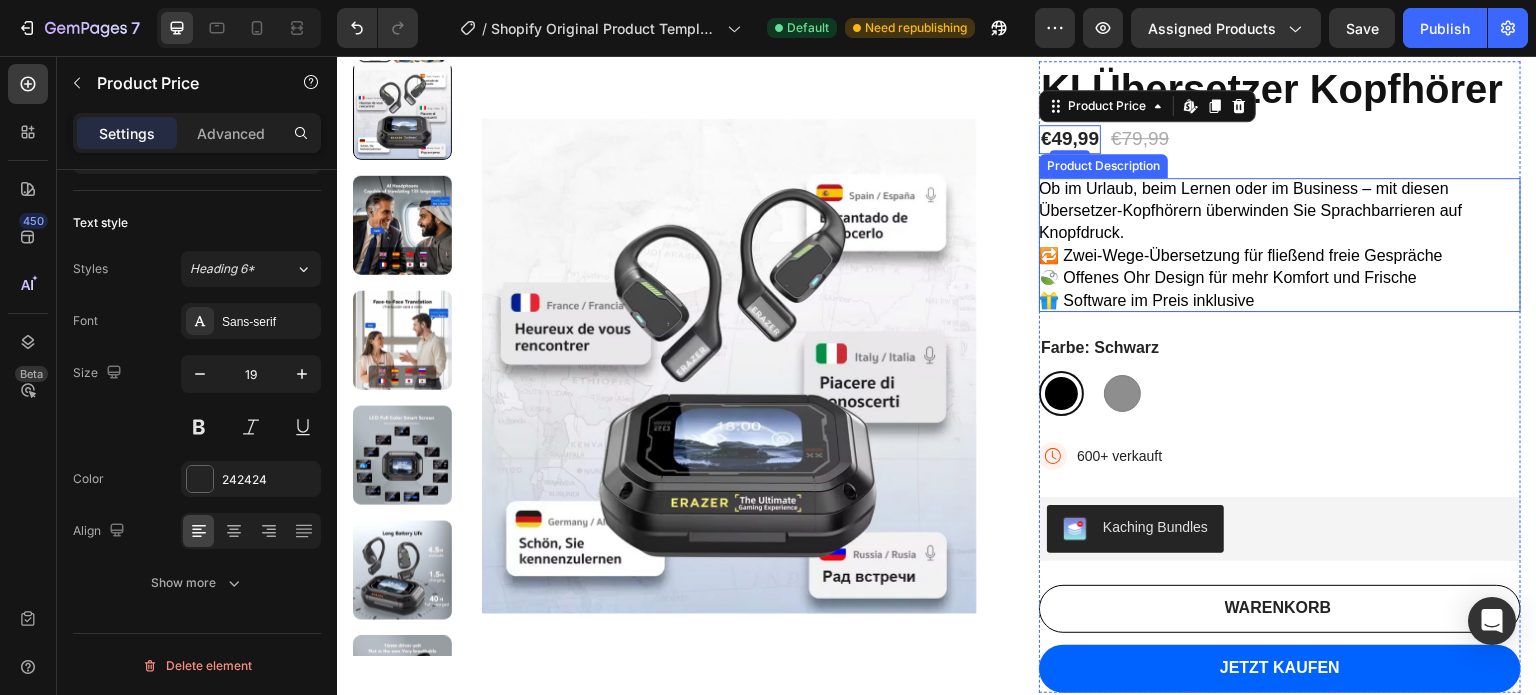 click on "Ob im Urlaub, beim Lernen oder im Business – mit diesen Übersetzer-Kopfhörern überwinden Sie Sprachbarrieren auf Knopfdruck.
🔁 Zwei-Wege-Übersetzung für fließend freie Gespräche 🍃 Offenes Ohr Design für mehr Komfort und Frische 🎁 Software im Preis inklusive" at bounding box center [1280, 245] 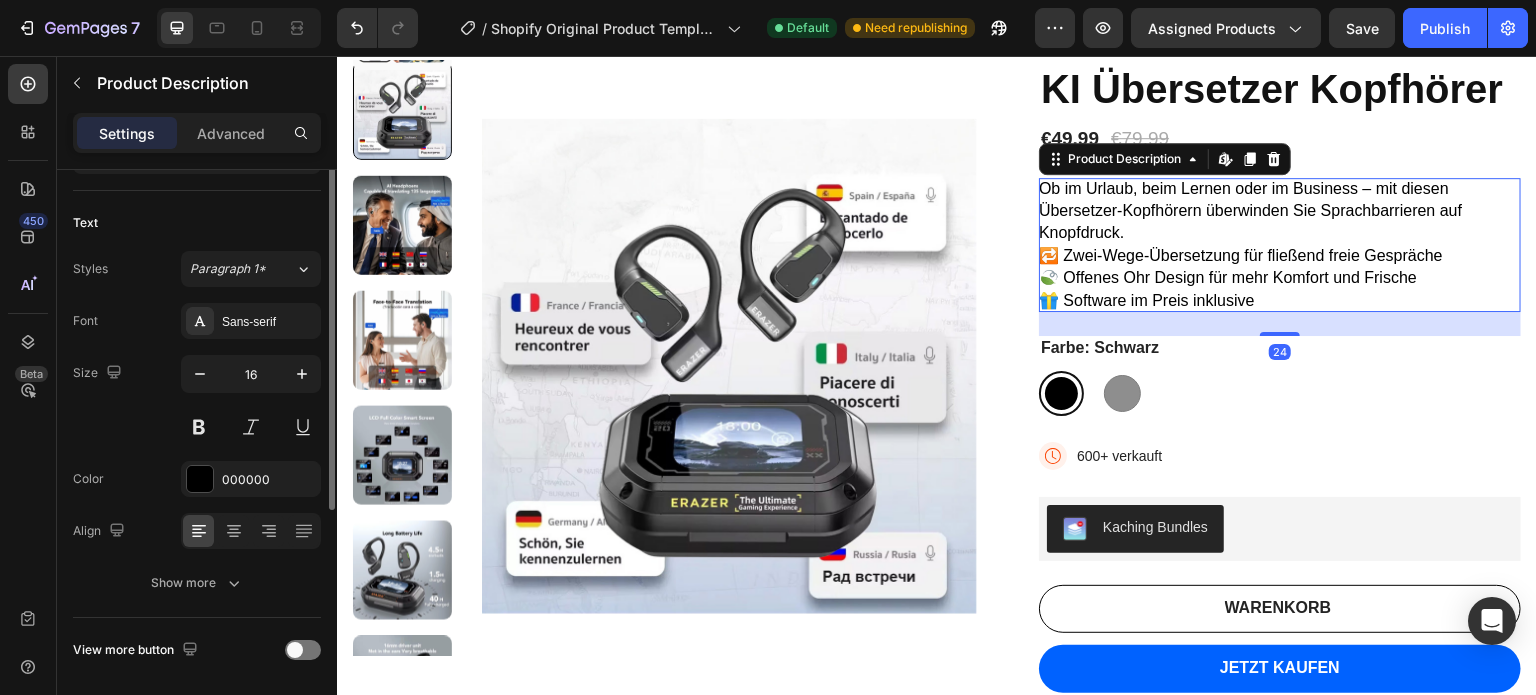scroll, scrollTop: 0, scrollLeft: 0, axis: both 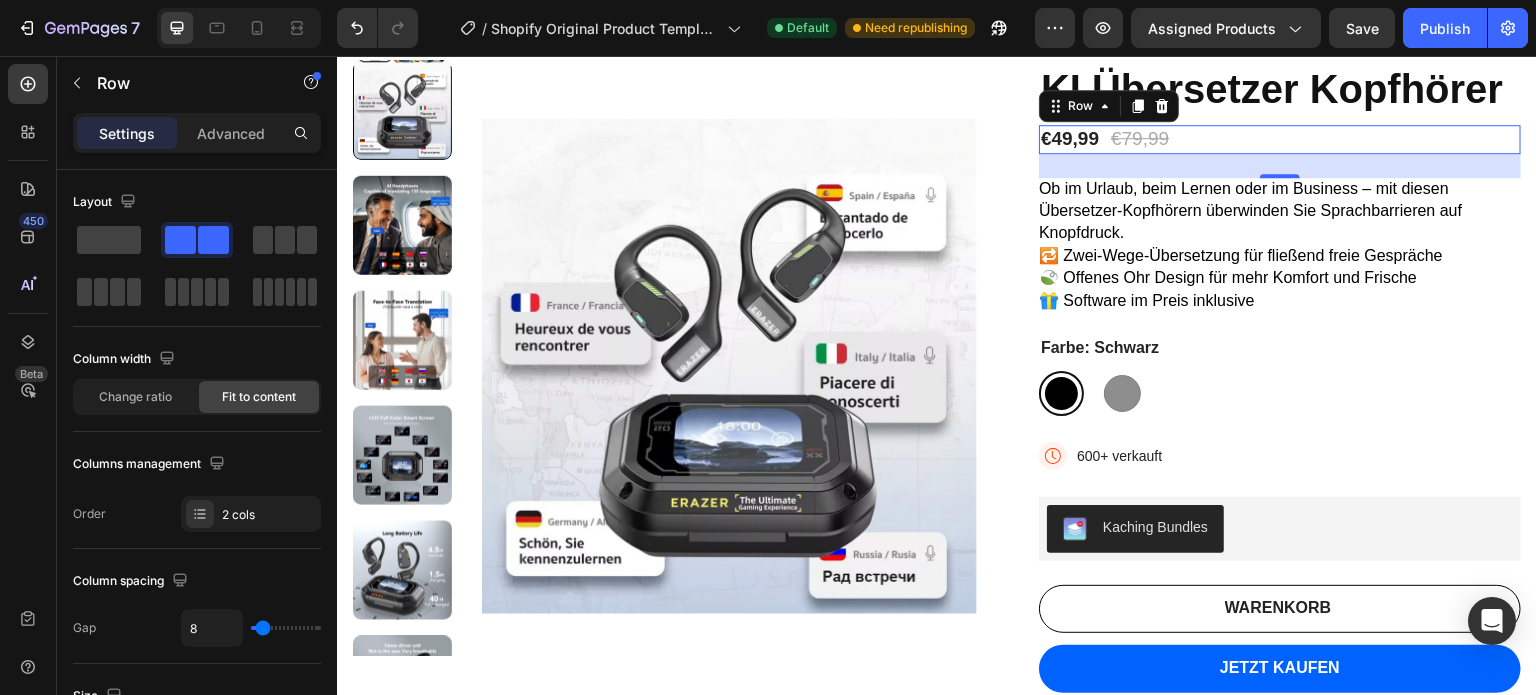 click on "€49,99 Product Price Product Price €79,99 Product Price Product Price Row   0" at bounding box center (1280, 139) 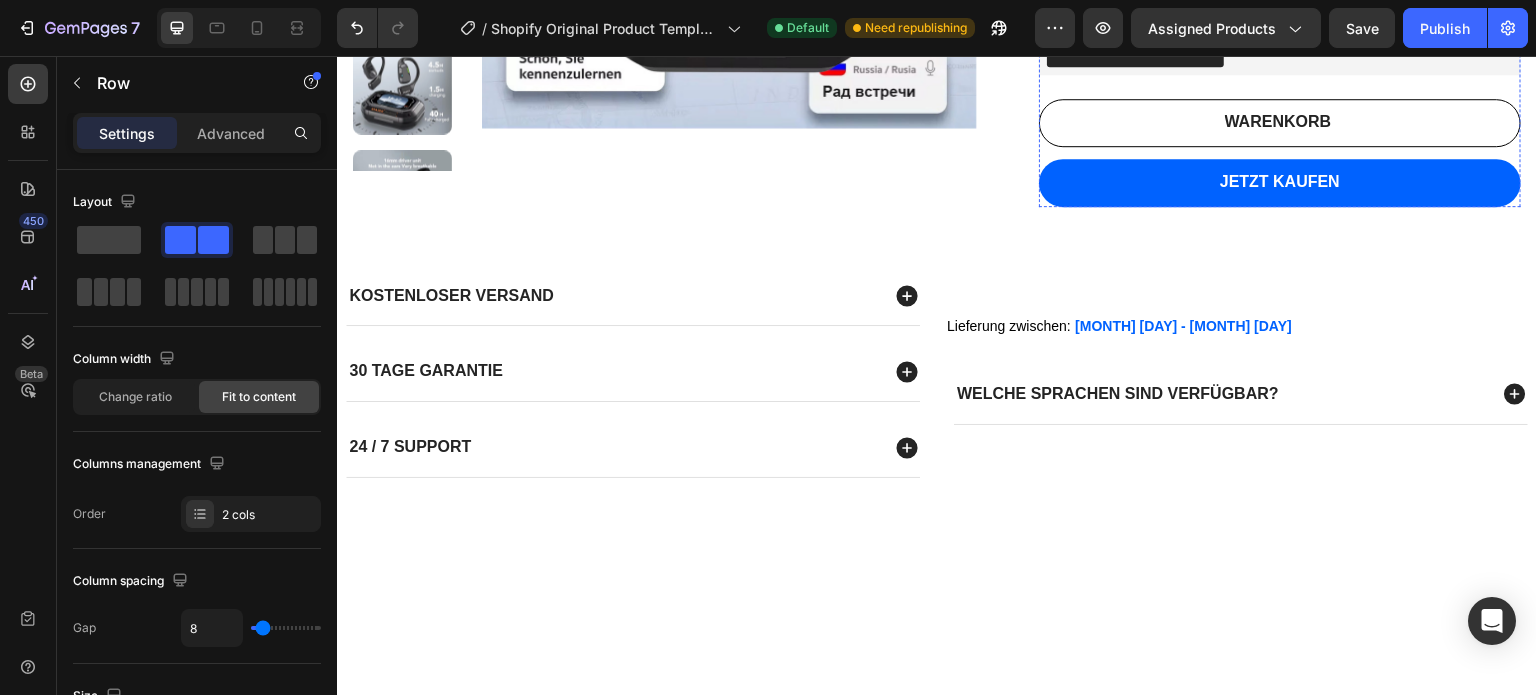 scroll, scrollTop: 700, scrollLeft: 0, axis: vertical 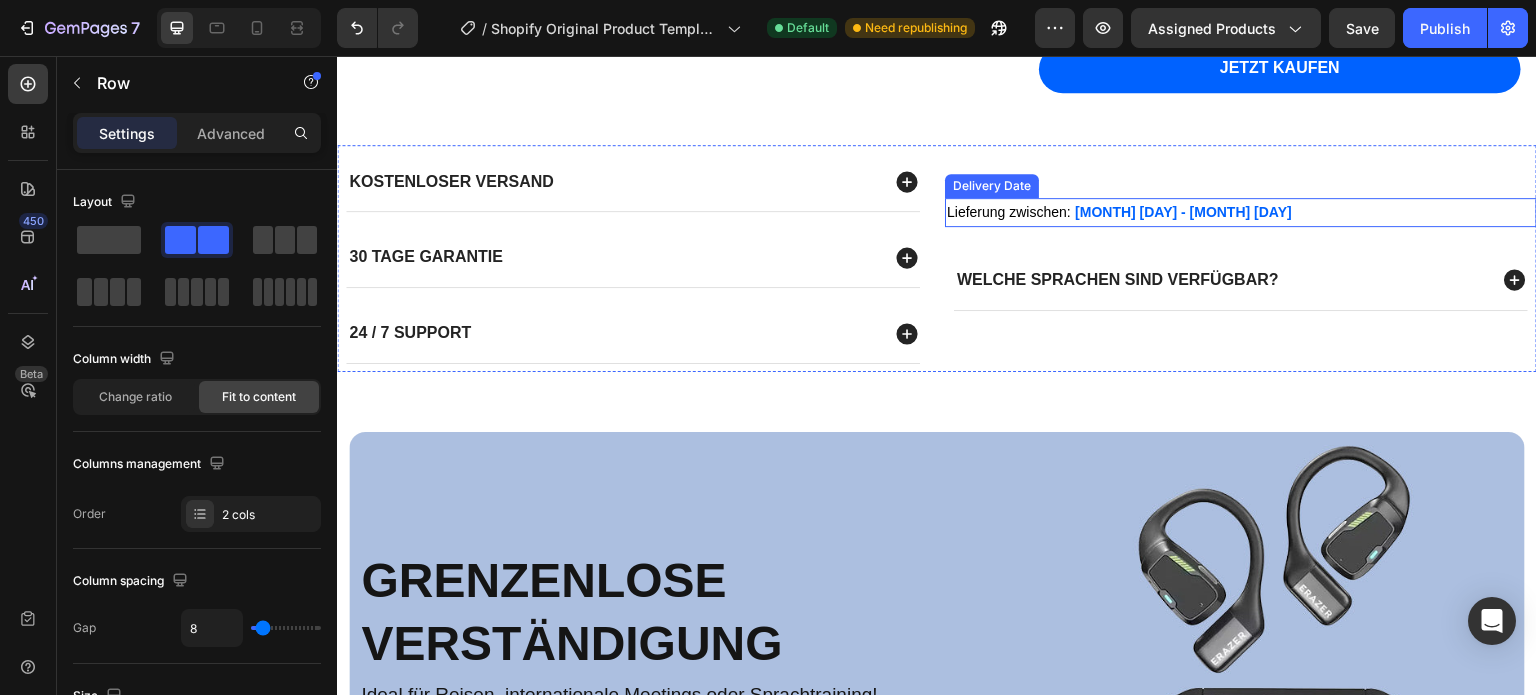 click on "Lieferung zwischen:
[MONTH] [DAY] - [MONTH] [DAY]" at bounding box center [1241, 212] 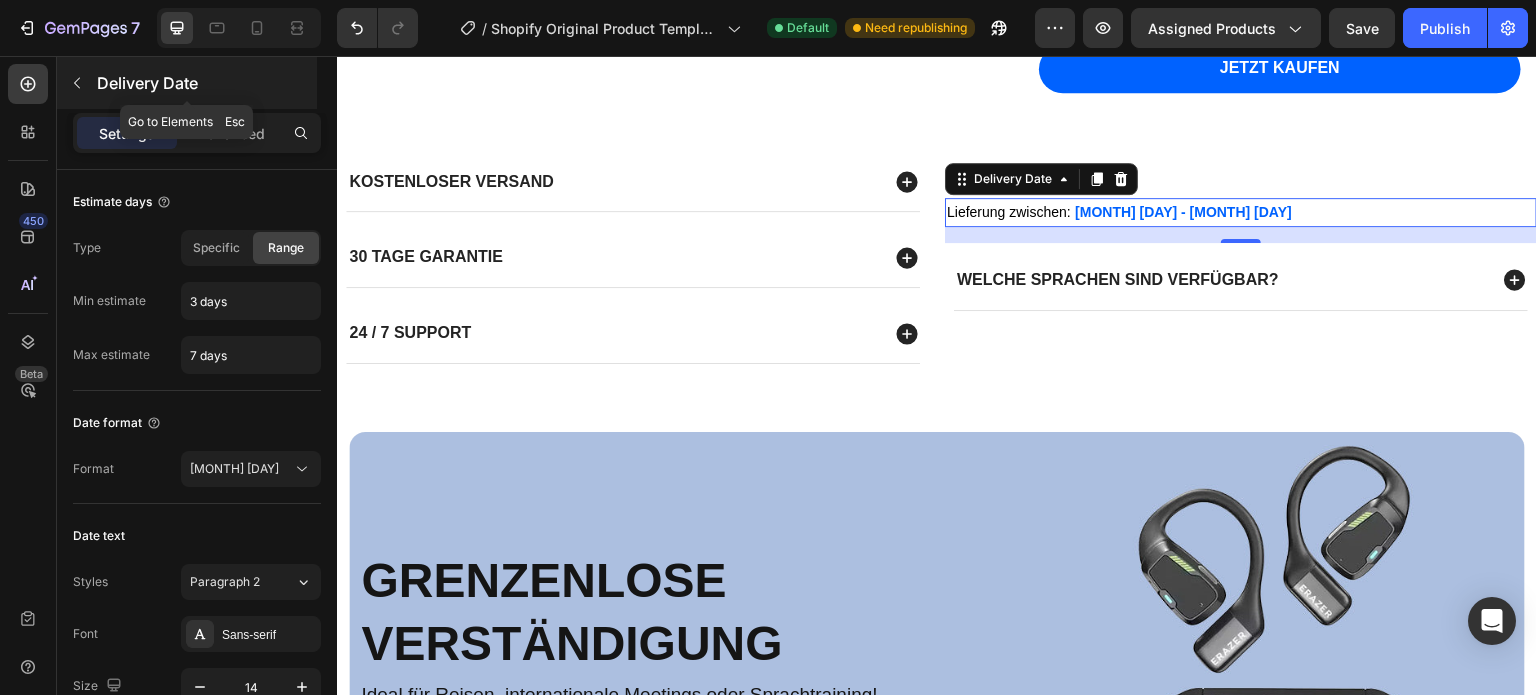 click 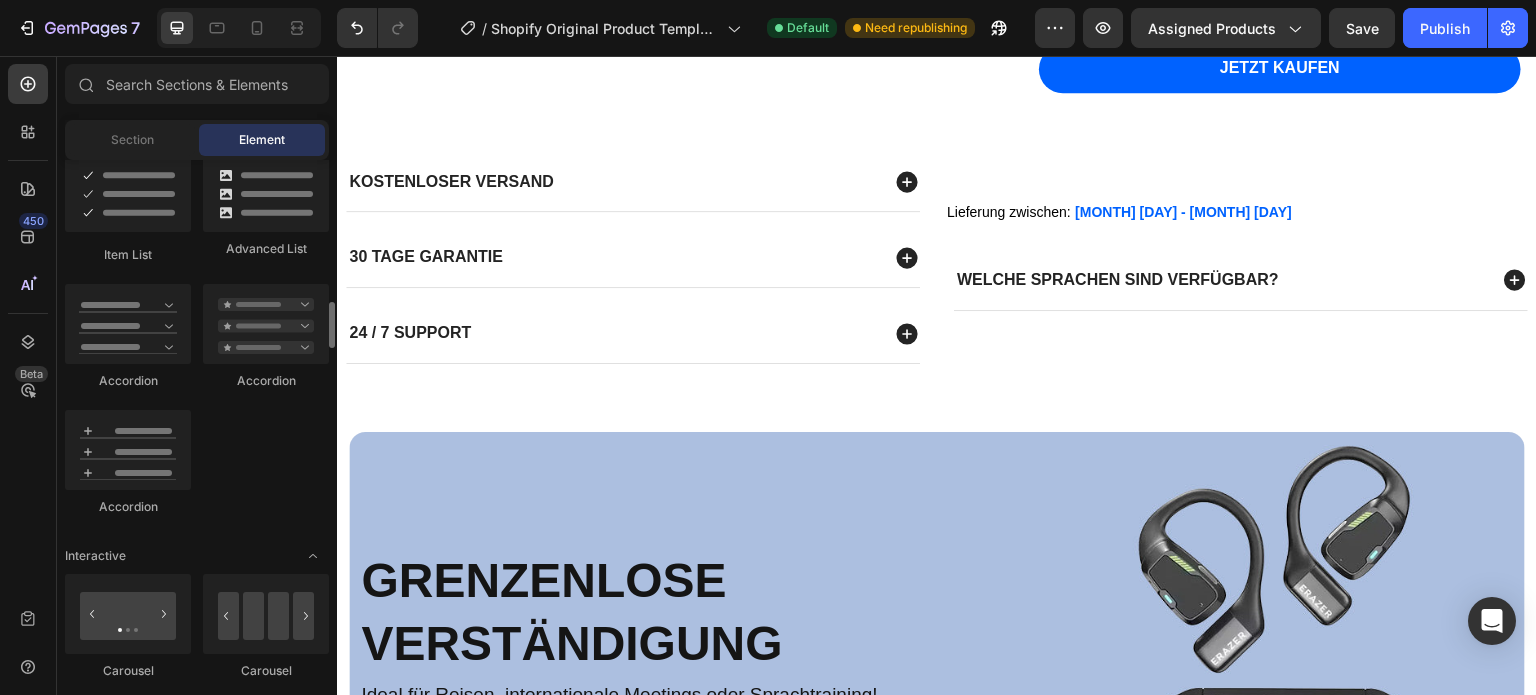 scroll, scrollTop: 1528, scrollLeft: 0, axis: vertical 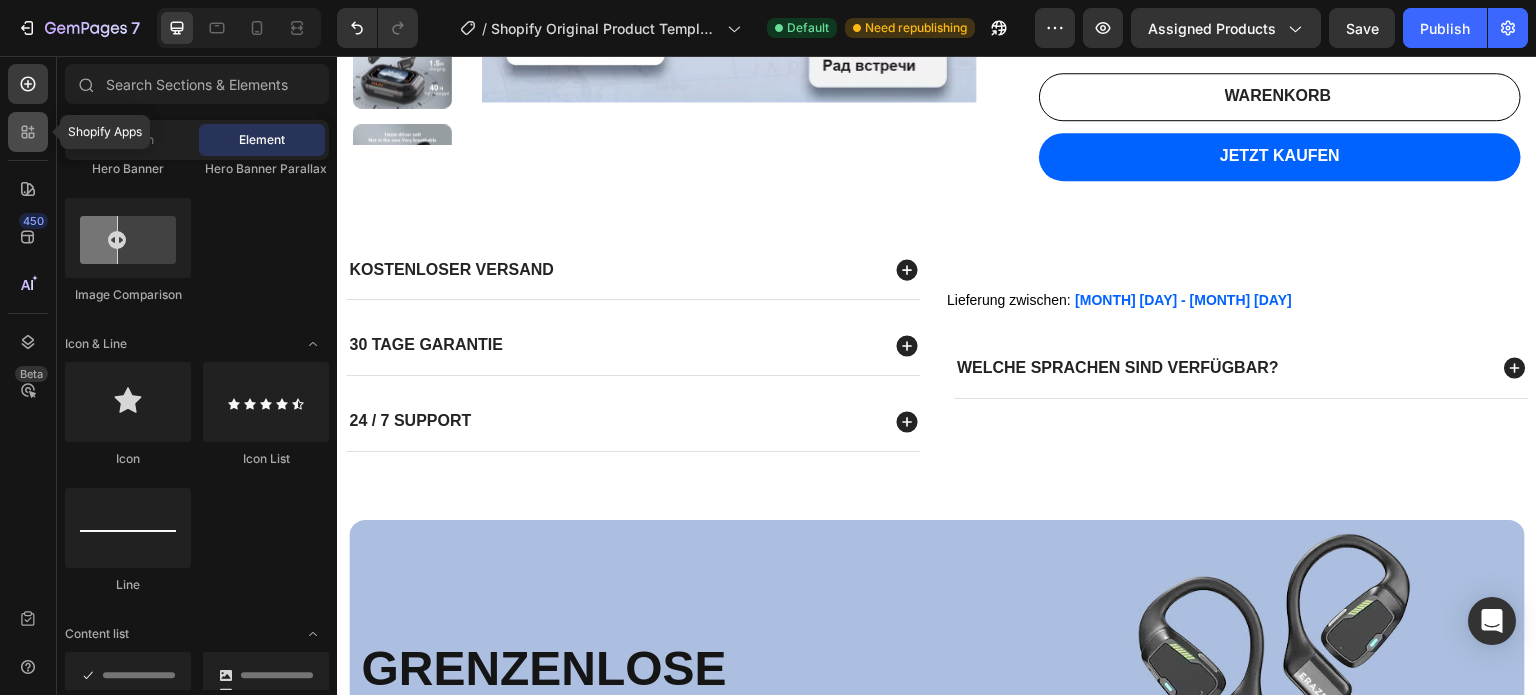 click 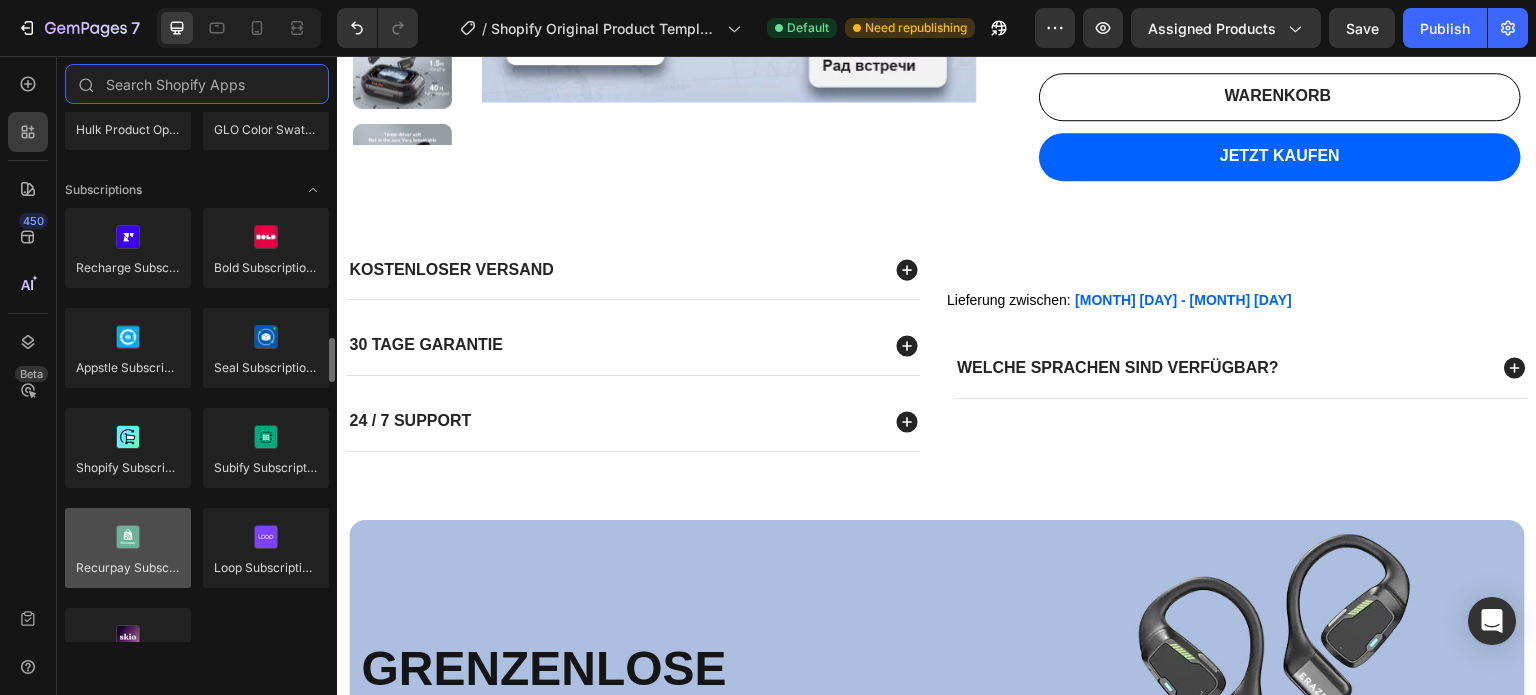 scroll, scrollTop: 2800, scrollLeft: 0, axis: vertical 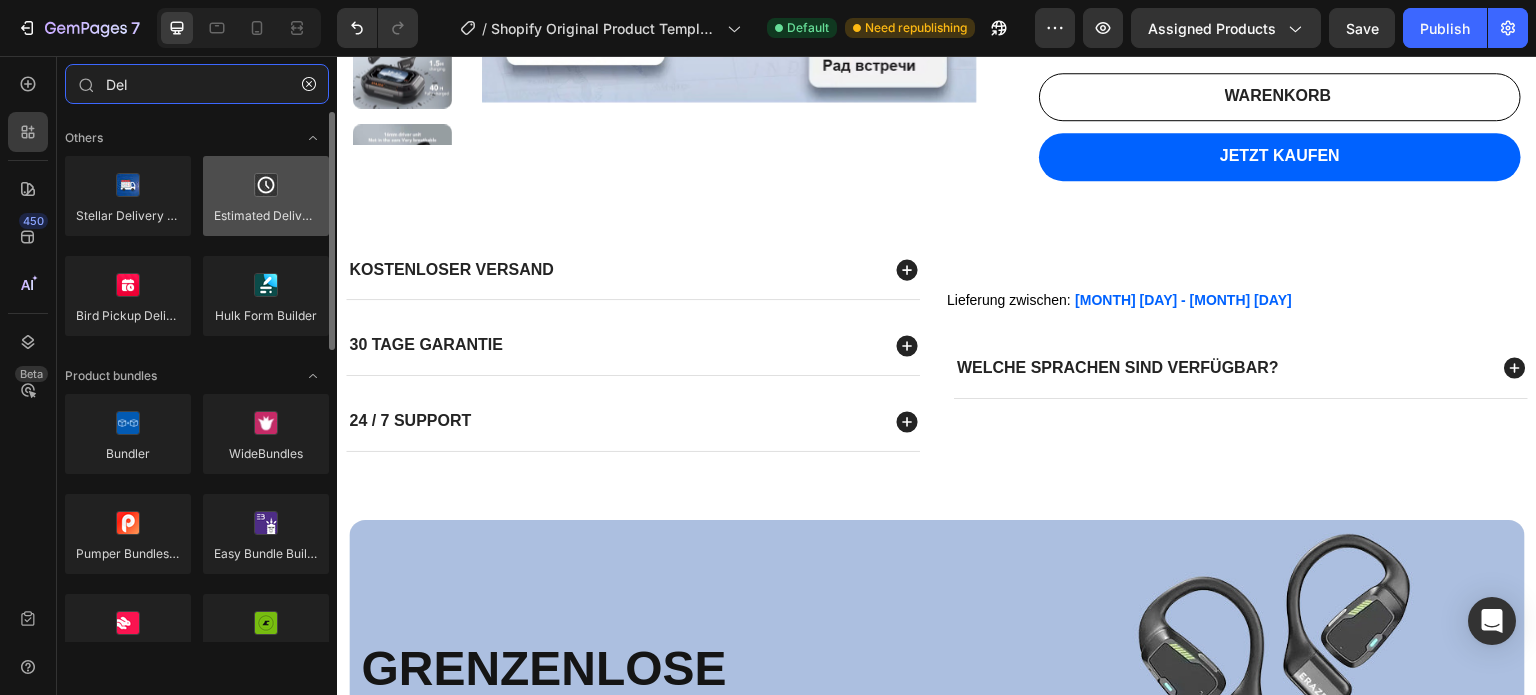 type on "Del" 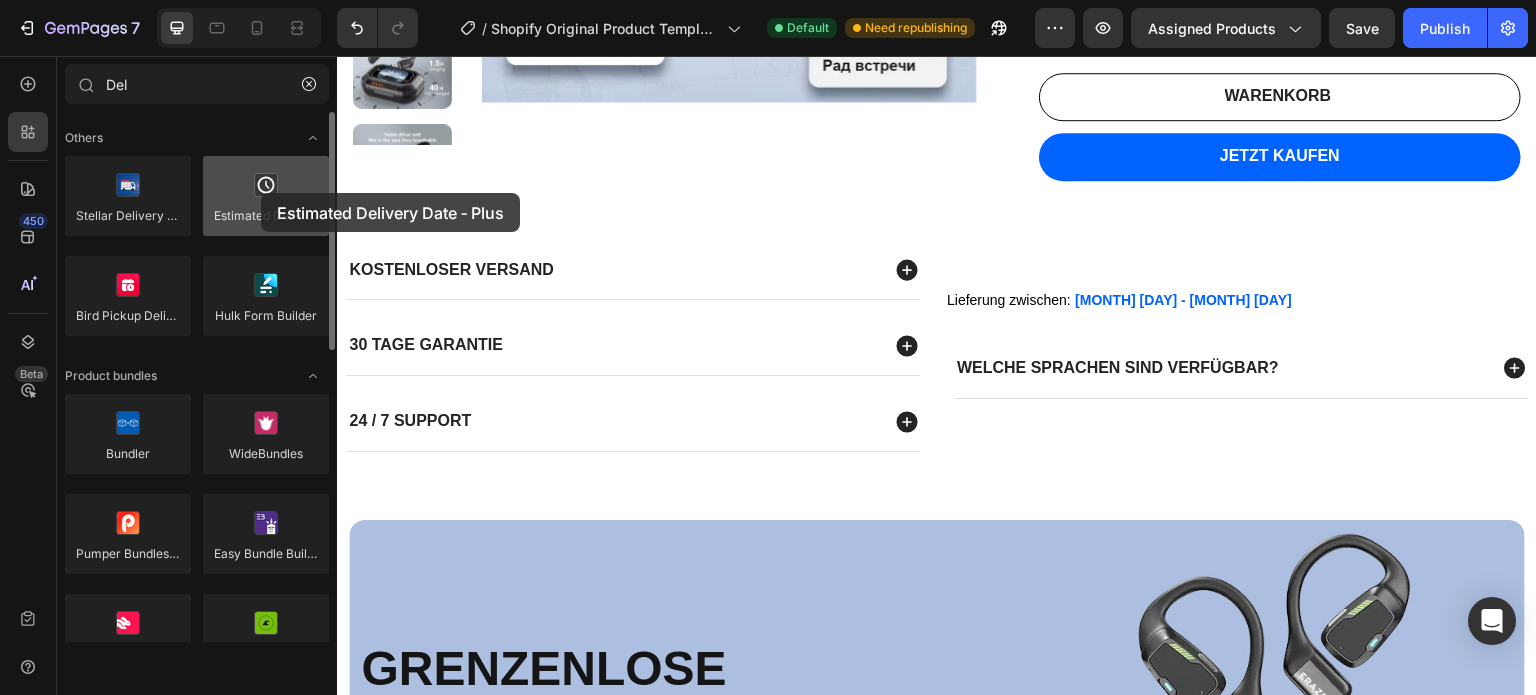 click at bounding box center (266, 196) 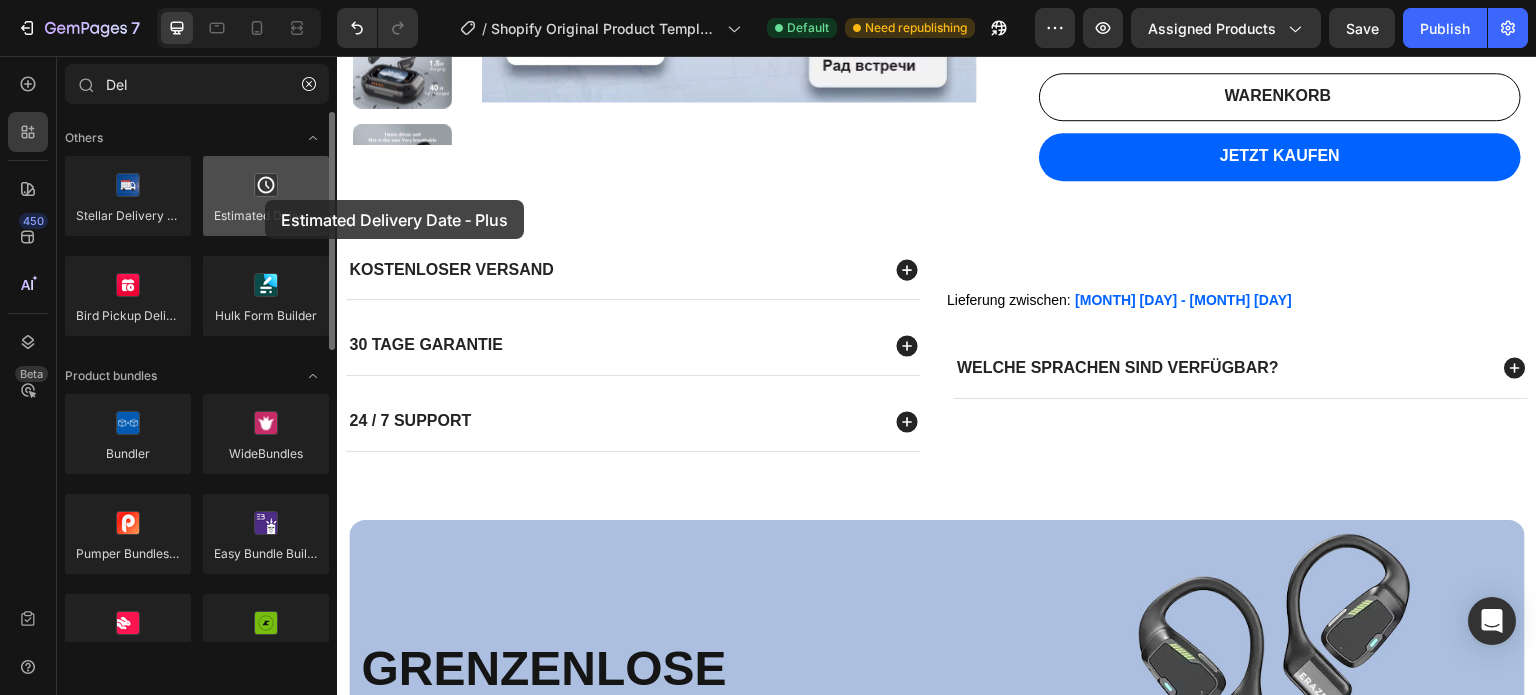 click at bounding box center (266, 196) 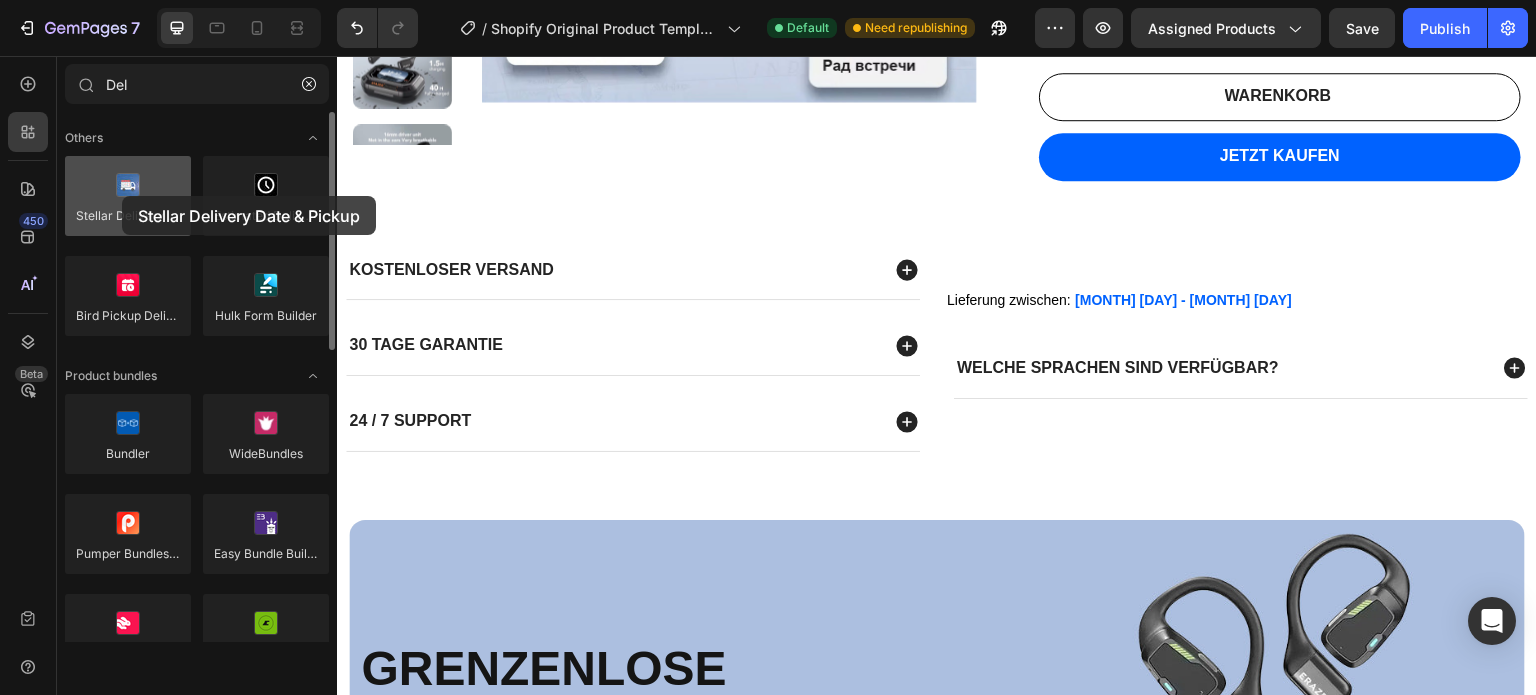 click at bounding box center [128, 196] 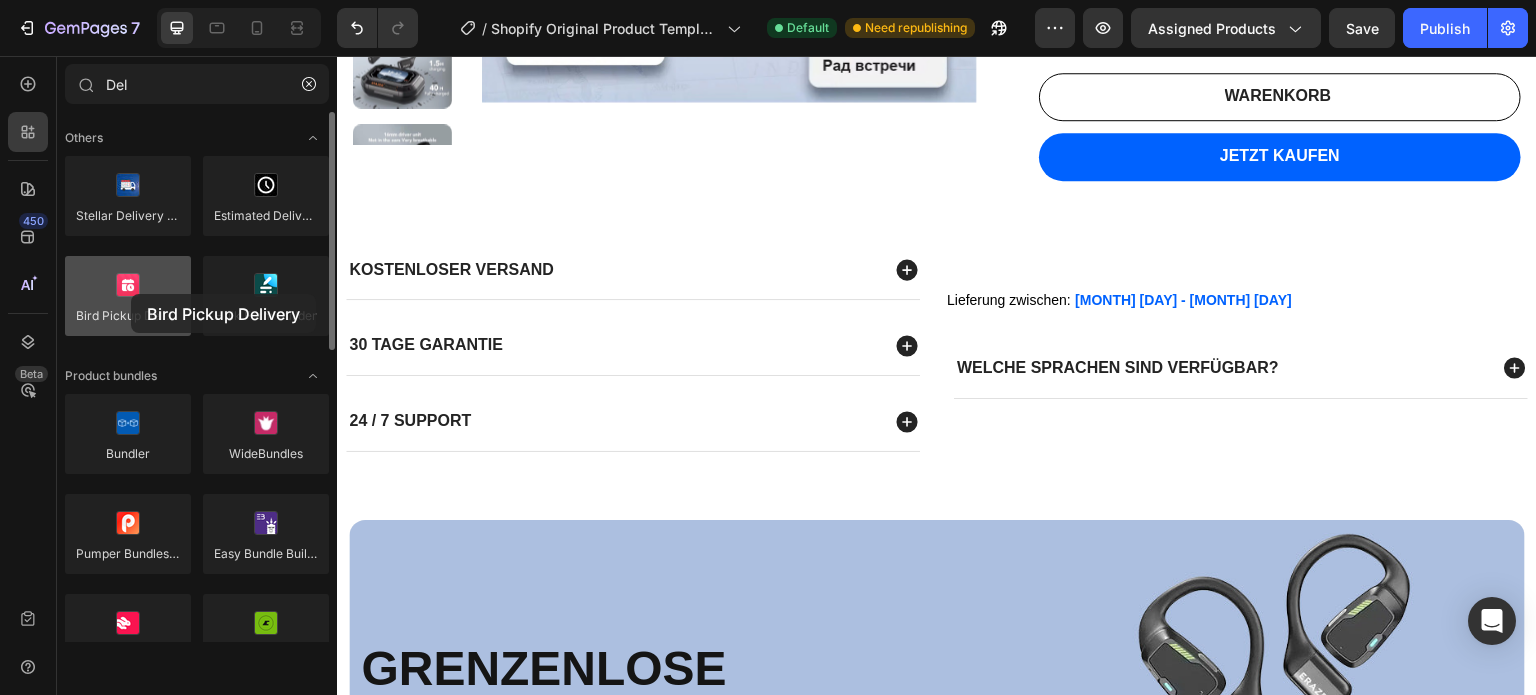click at bounding box center (128, 296) 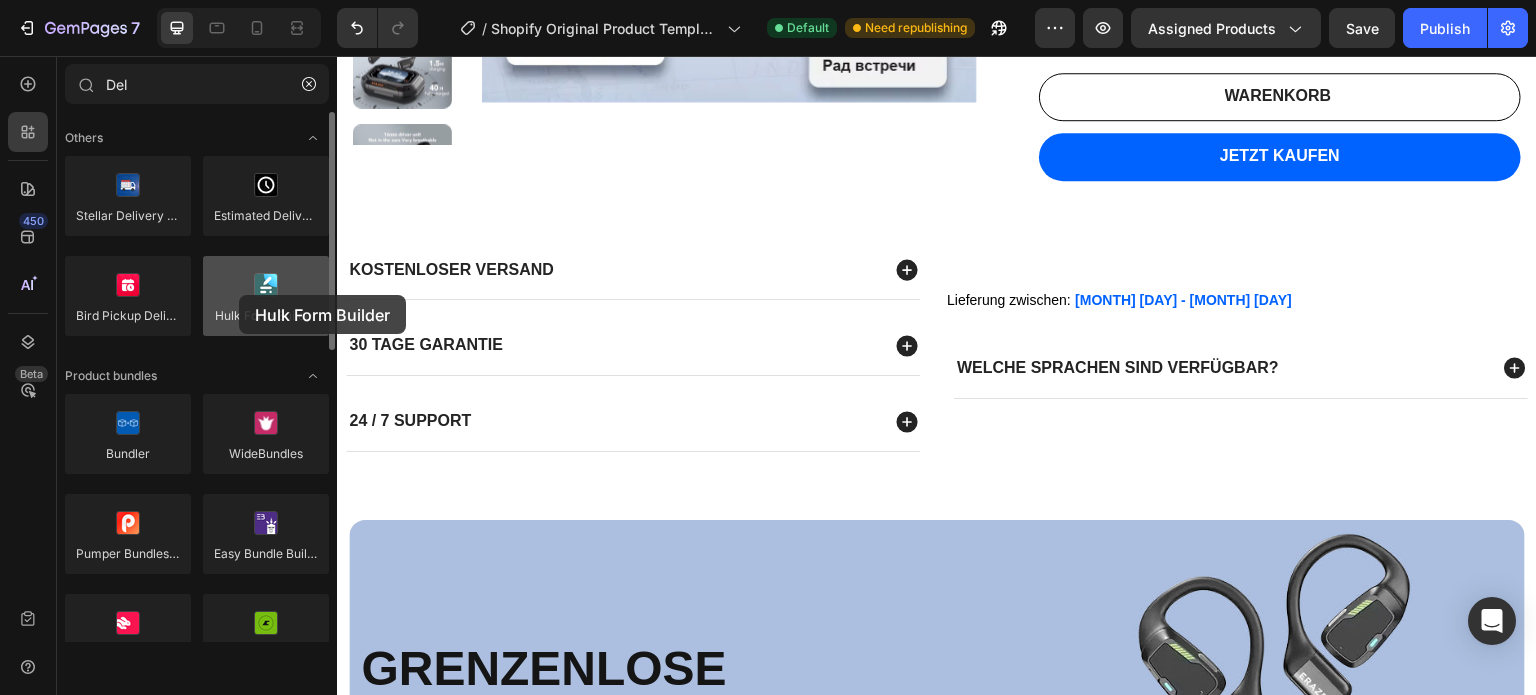 click at bounding box center (266, 296) 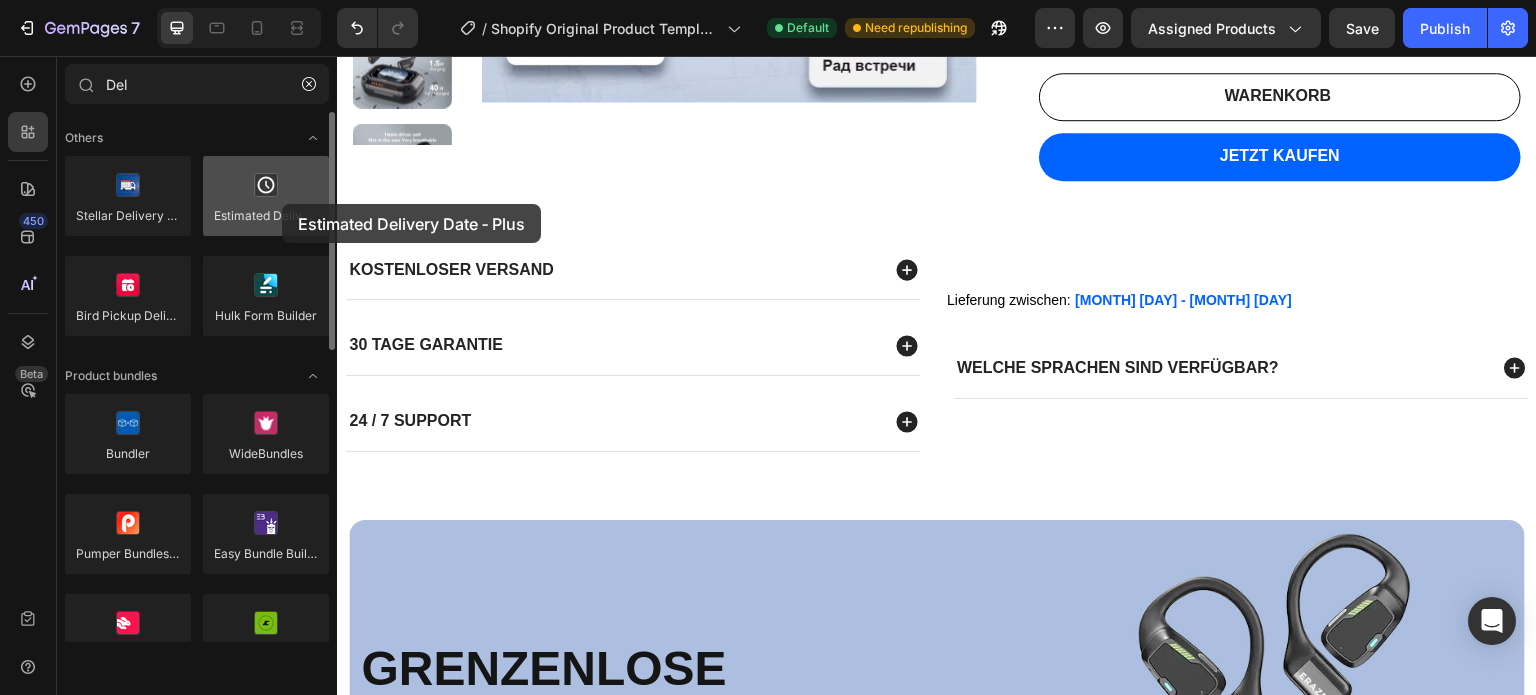 drag, startPoint x: 292, startPoint y: 201, endPoint x: 282, endPoint y: 204, distance: 10.440307 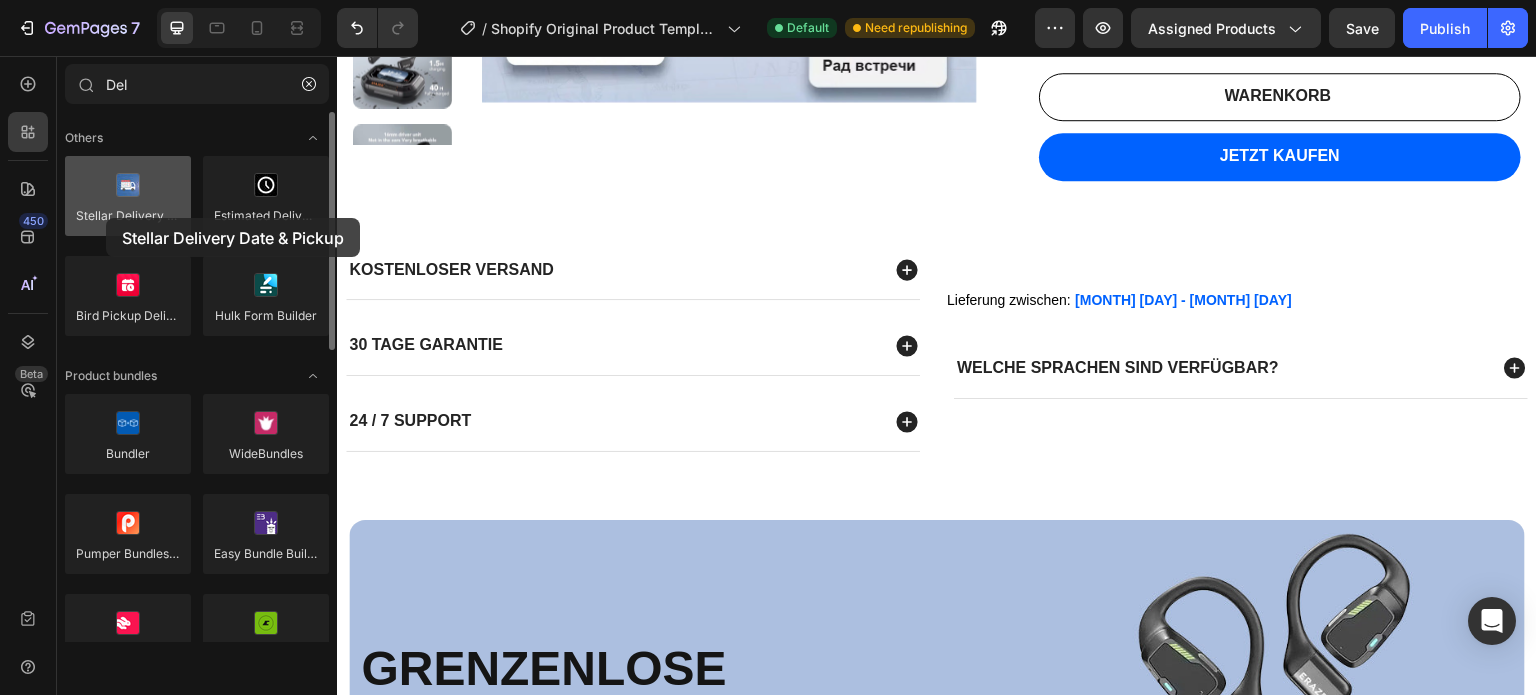 click at bounding box center [128, 196] 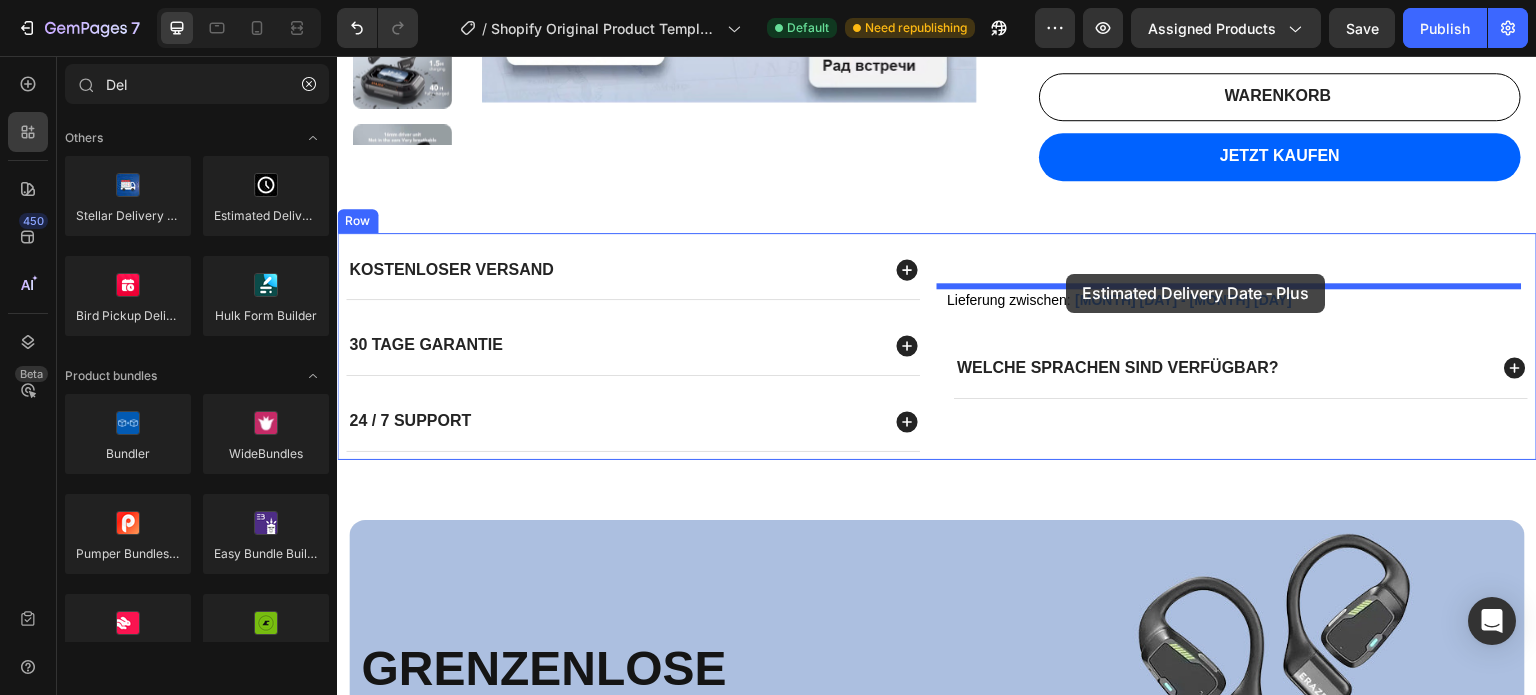 drag, startPoint x: 647, startPoint y: 243, endPoint x: 1067, endPoint y: 274, distance: 421.1425 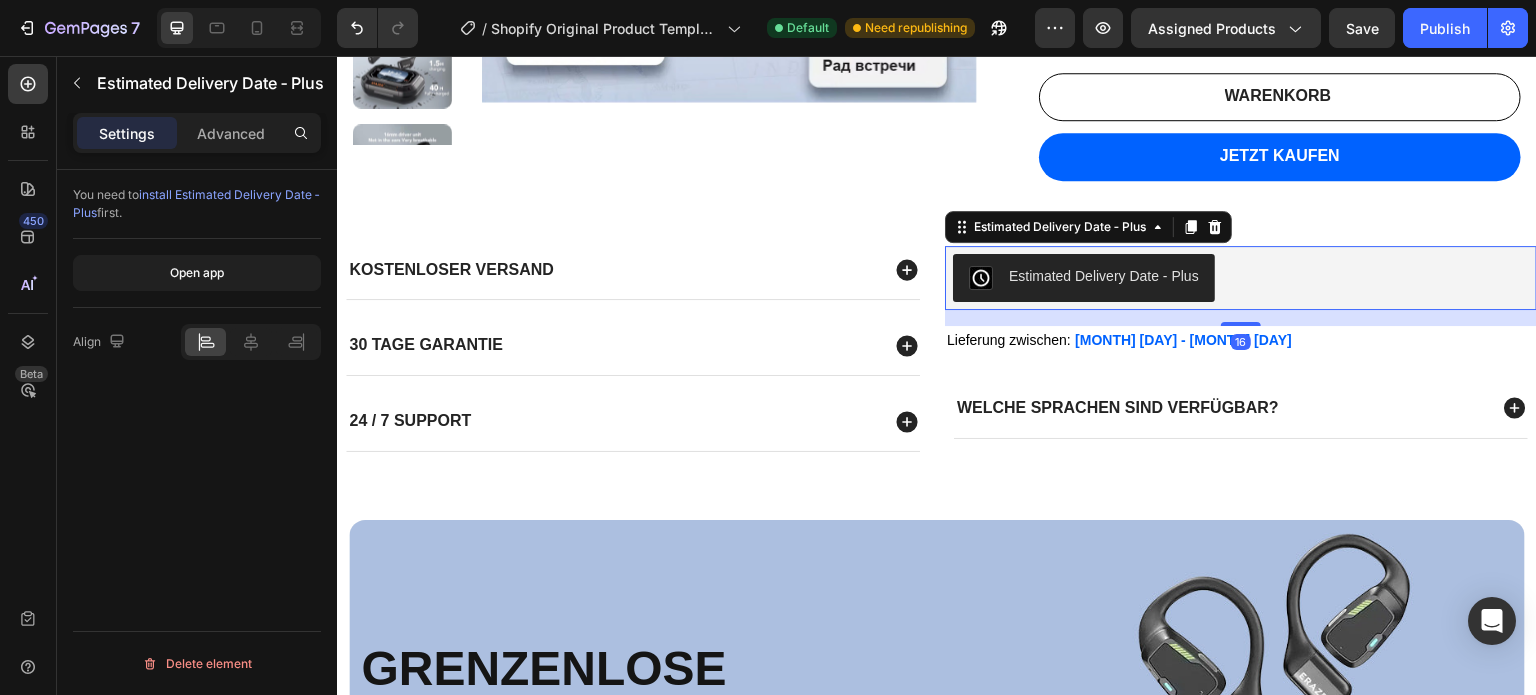 click on "Estimated Delivery Date ‑ Plus" at bounding box center (1104, 276) 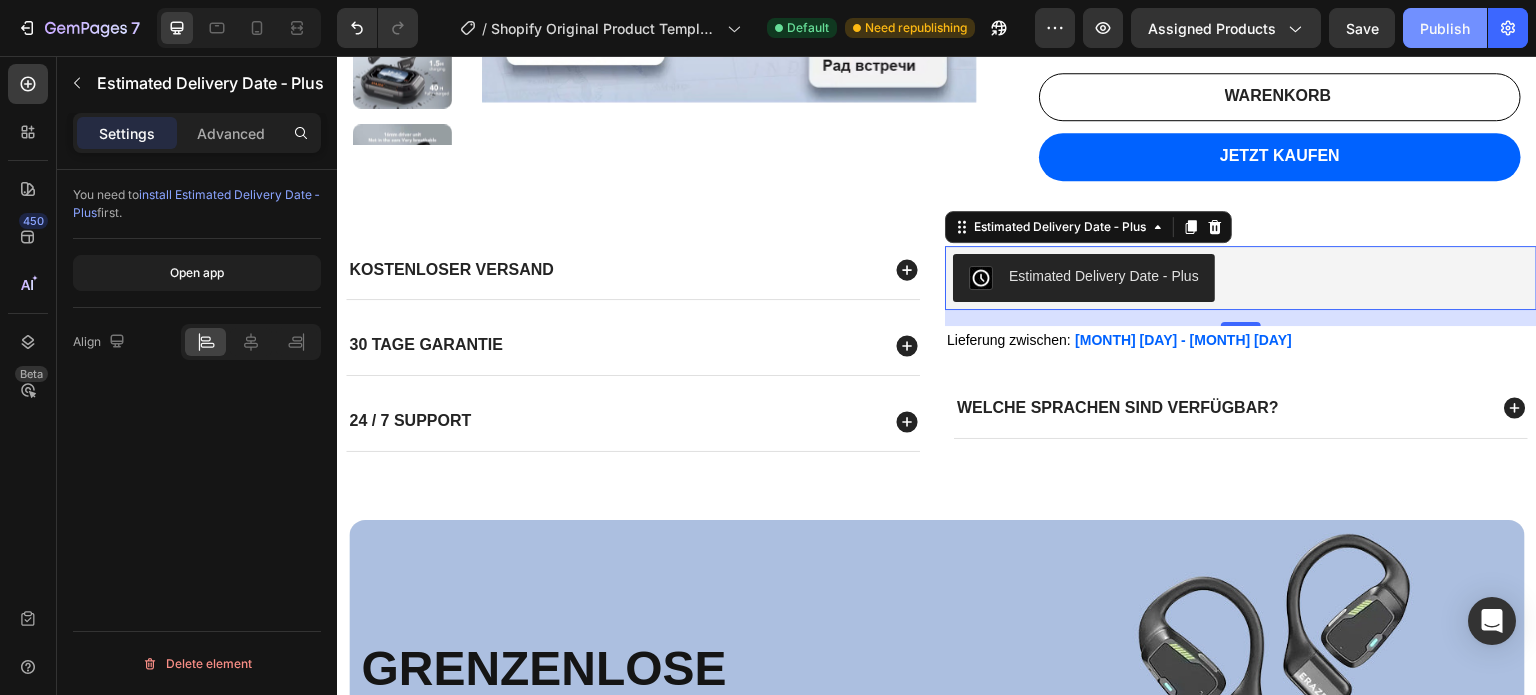 click on "Publish" at bounding box center (1445, 28) 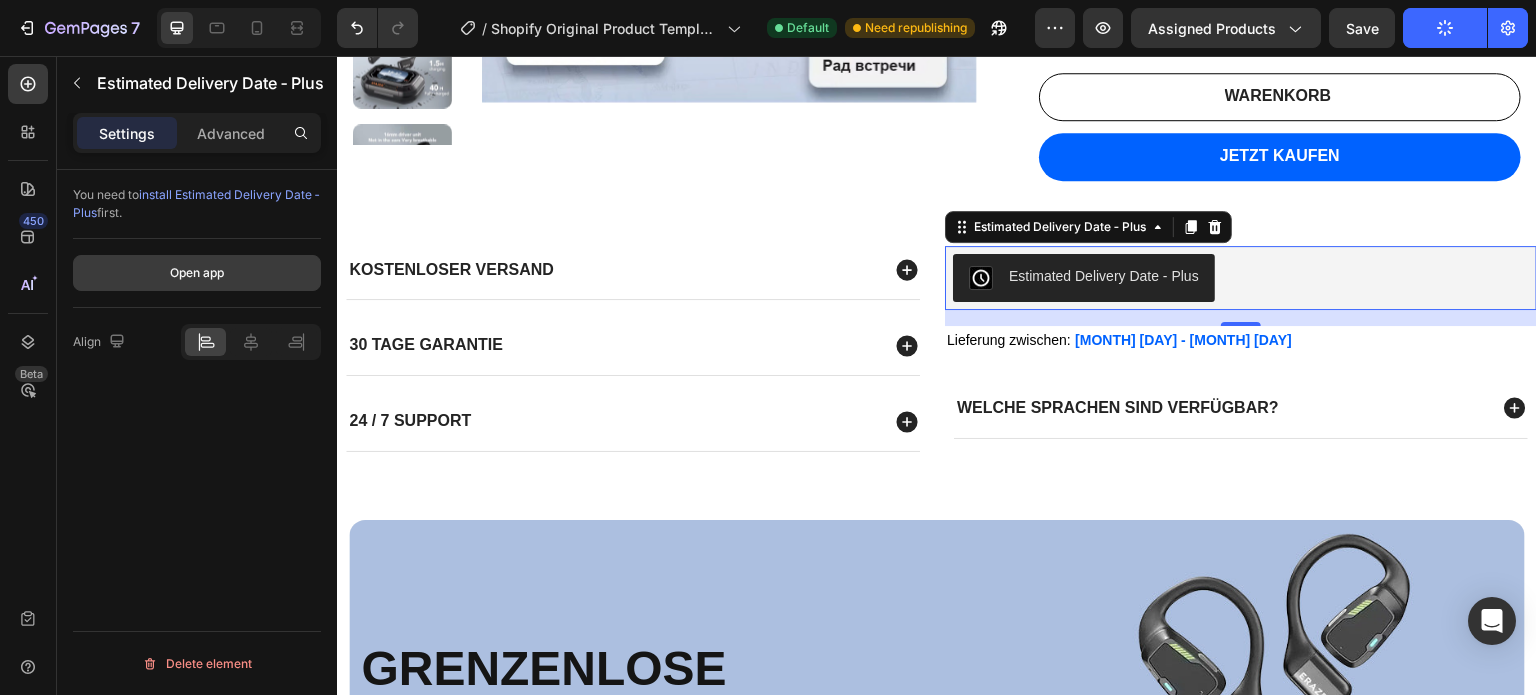 click on "Open app" at bounding box center (197, 273) 